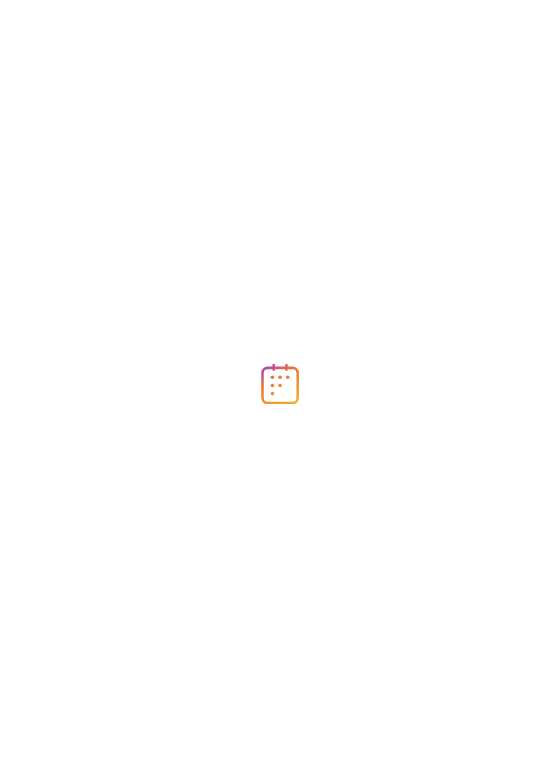 scroll, scrollTop: 0, scrollLeft: 0, axis: both 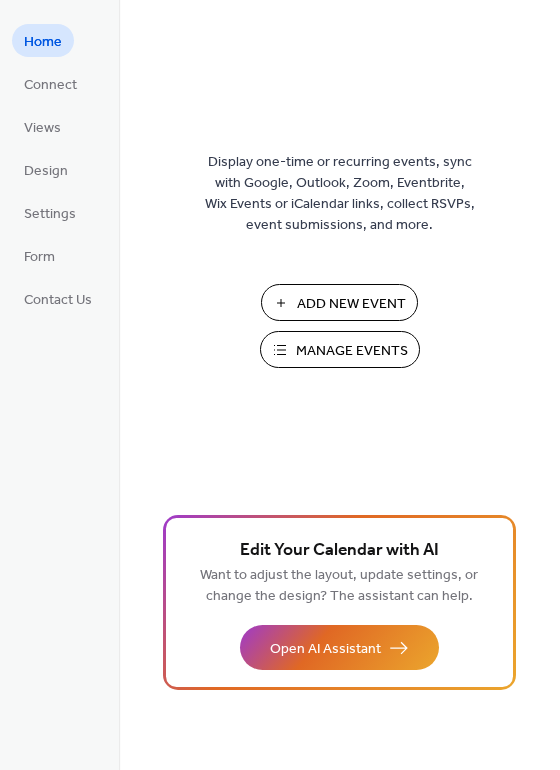 click on "Manage Events" at bounding box center (352, 351) 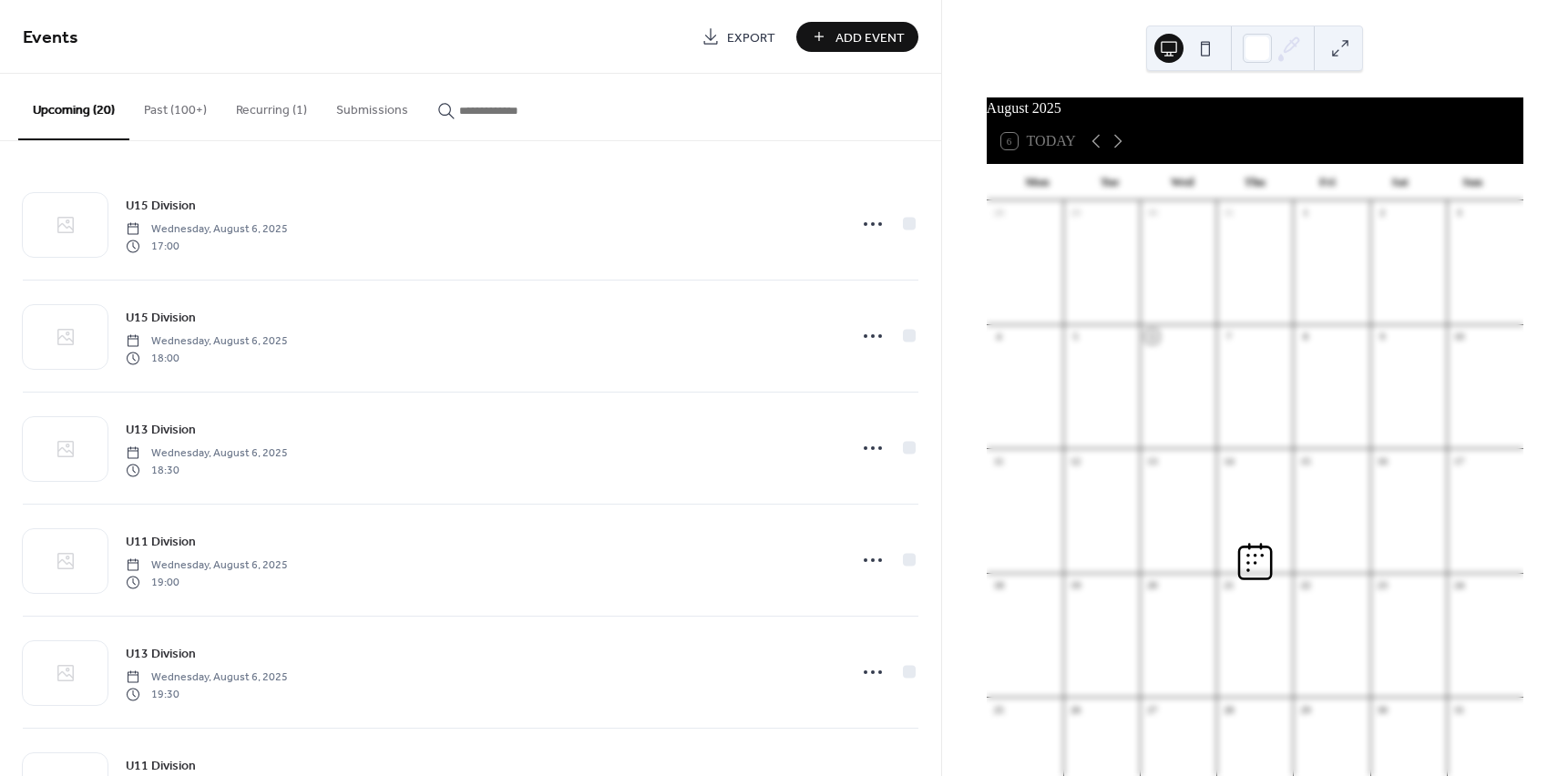 scroll, scrollTop: 0, scrollLeft: 0, axis: both 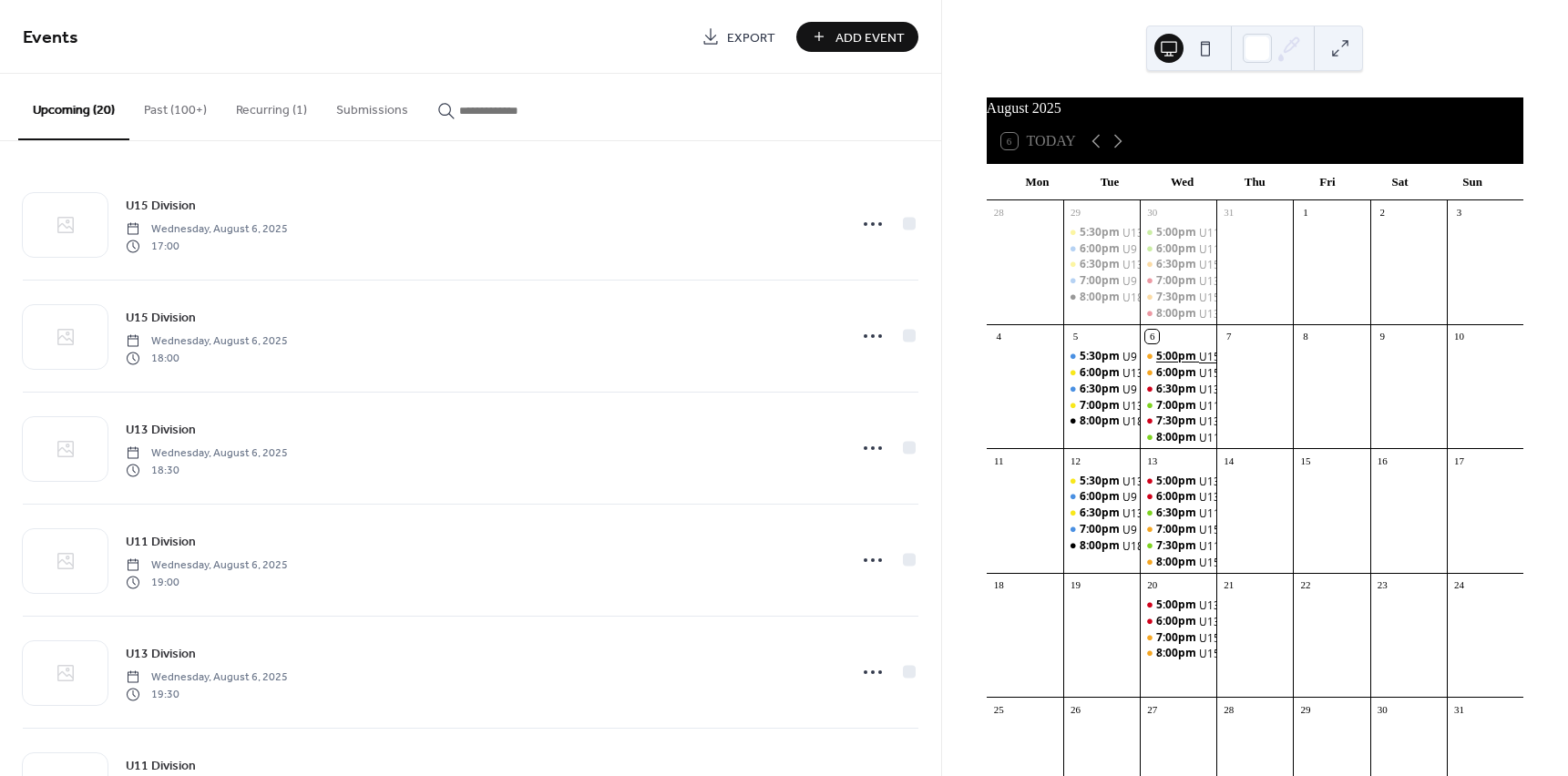 click on "5:00pm" at bounding box center (1177, 356) 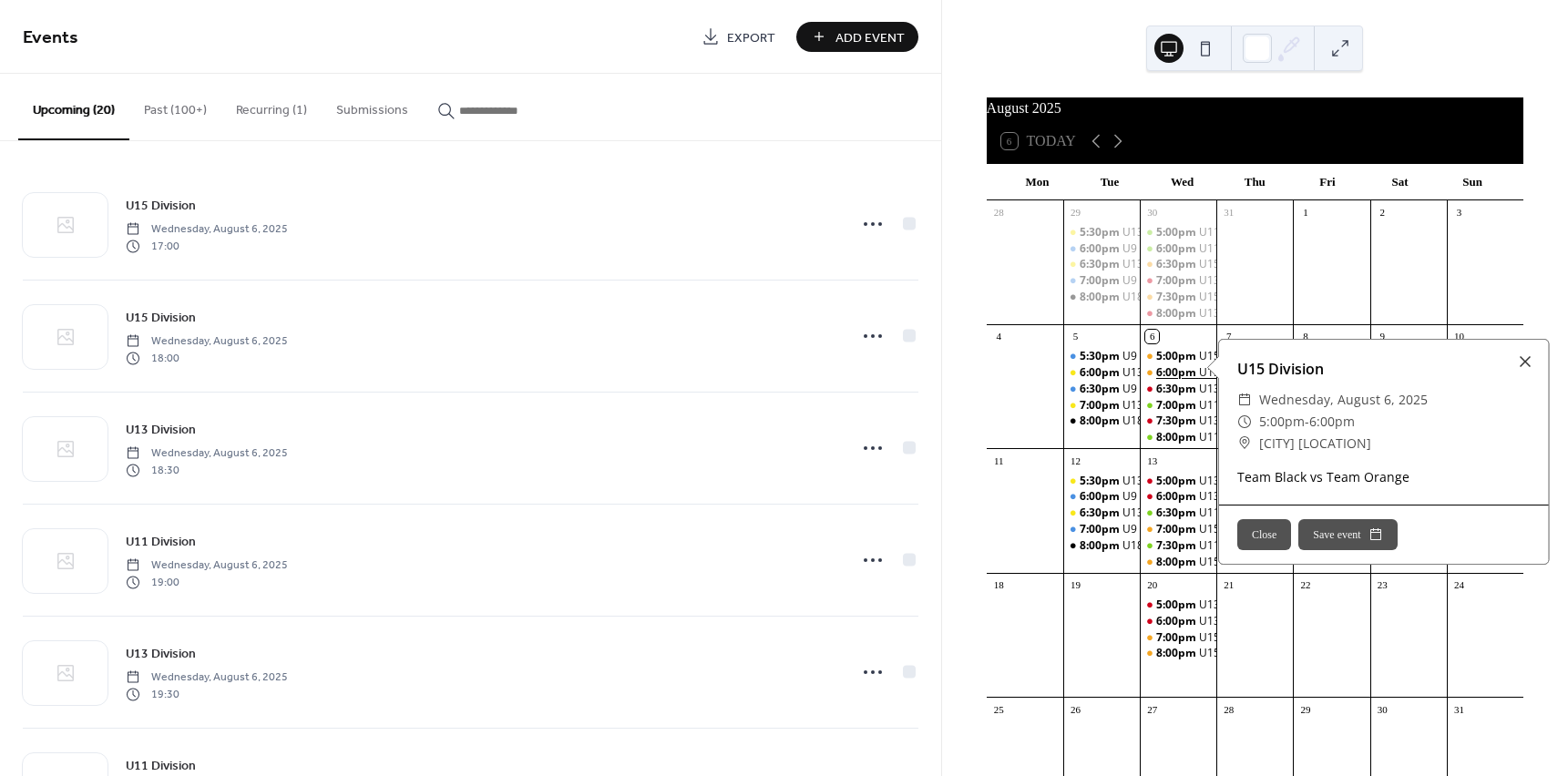 click on "6:00pm" at bounding box center (1177, 373) 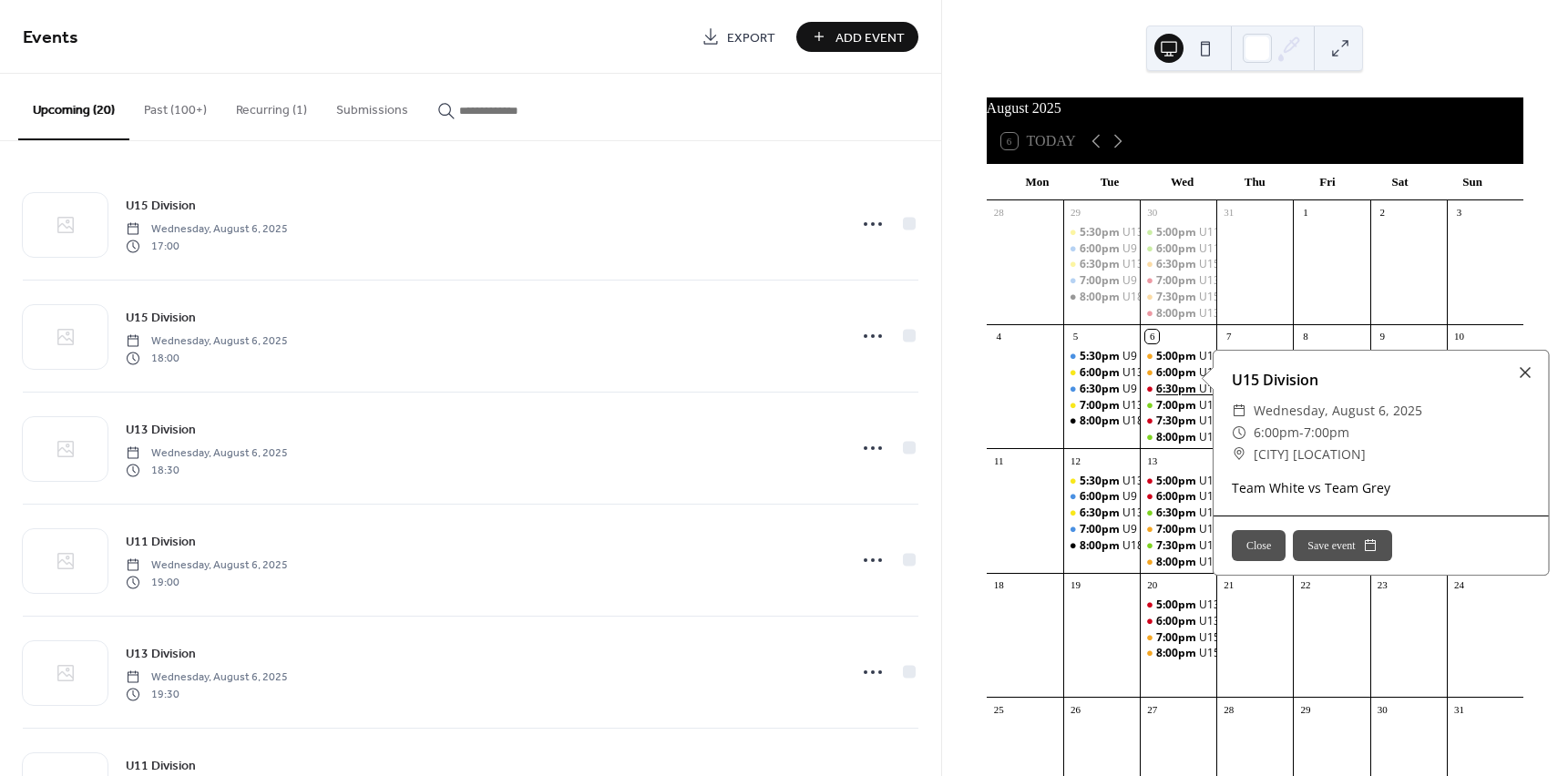 click on "6:30pm" at bounding box center [1177, 389] 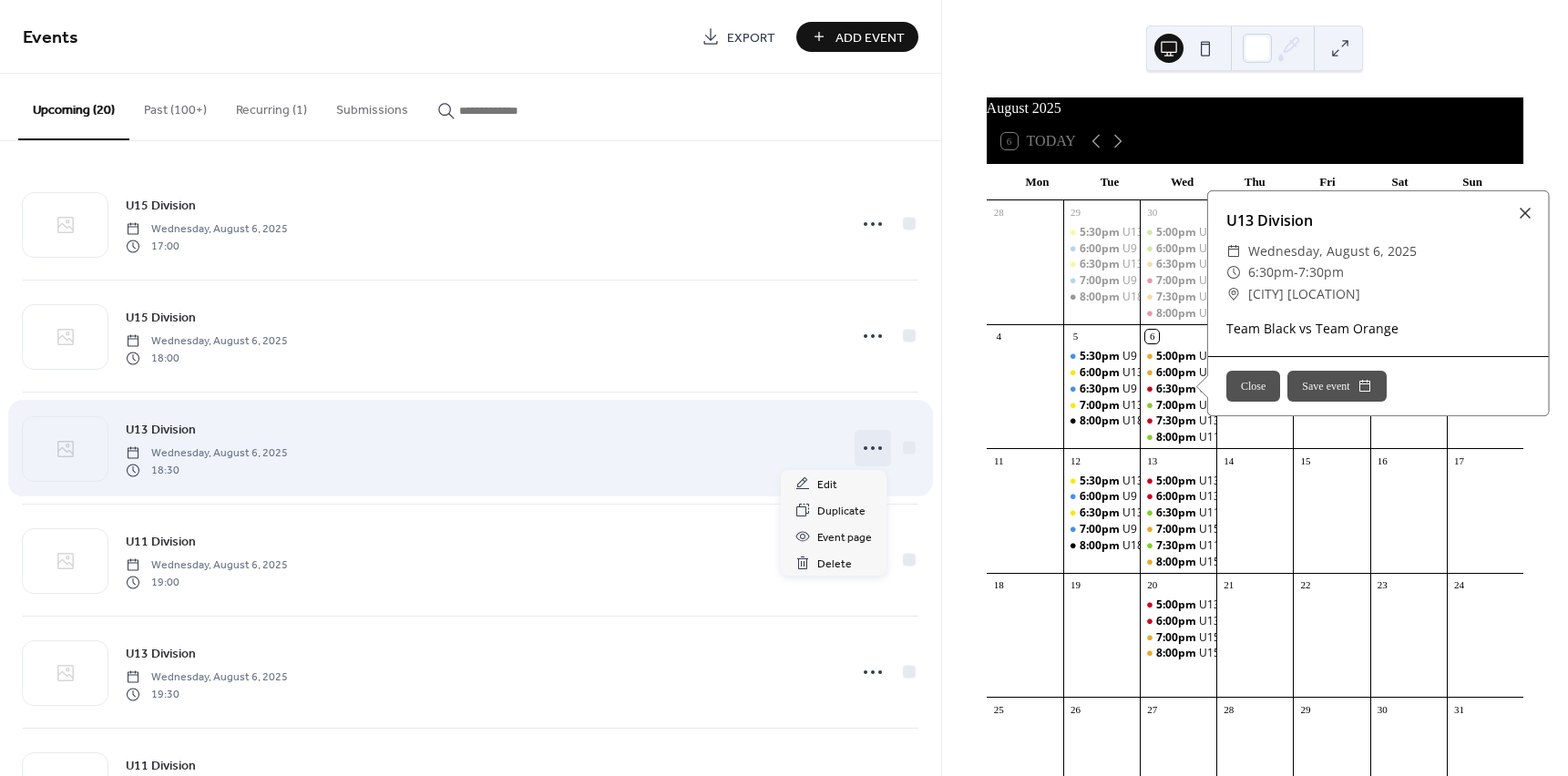 click 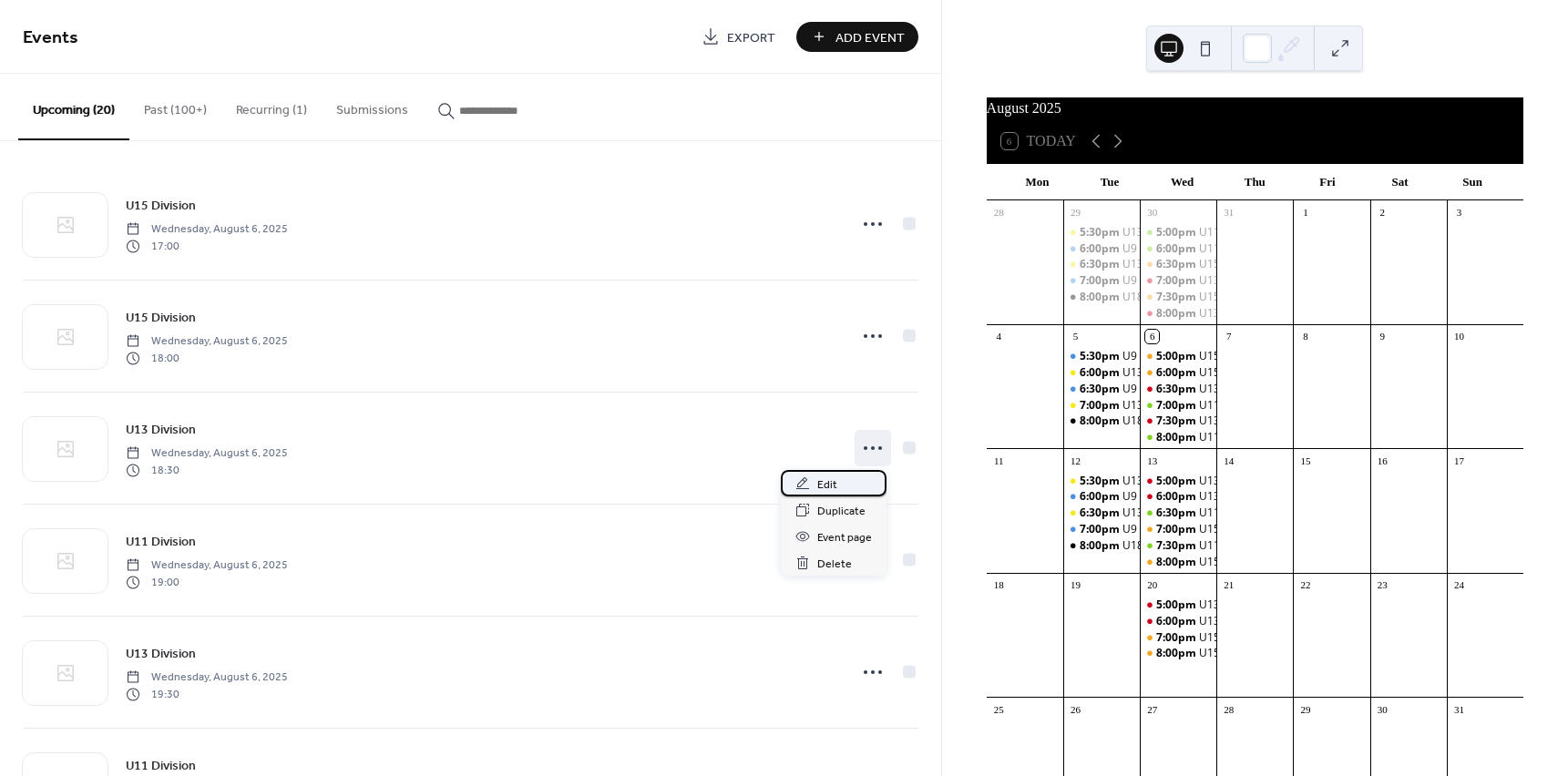 click on "Edit" at bounding box center (827, 485) 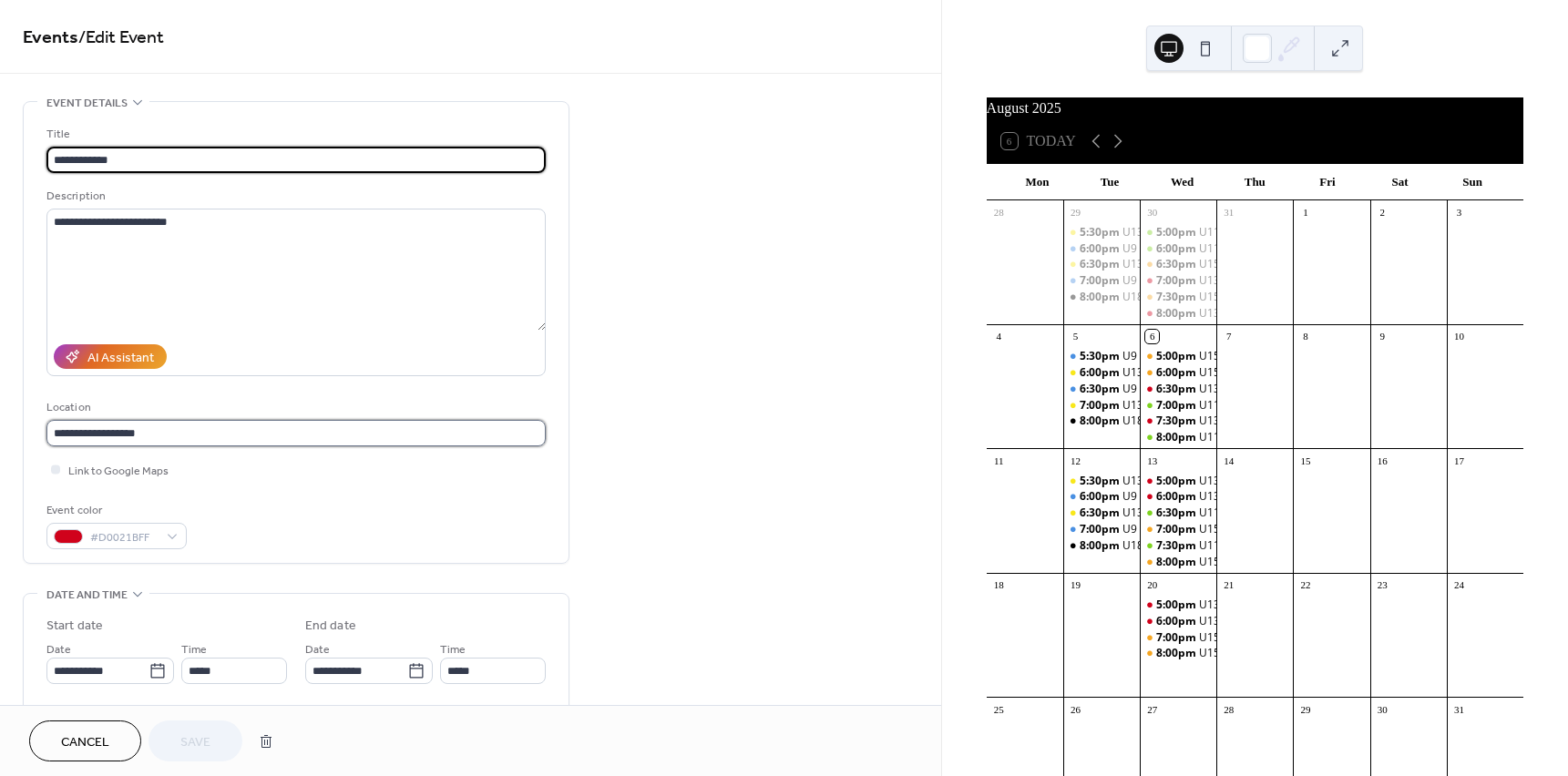 click on "**********" at bounding box center [296, 433] 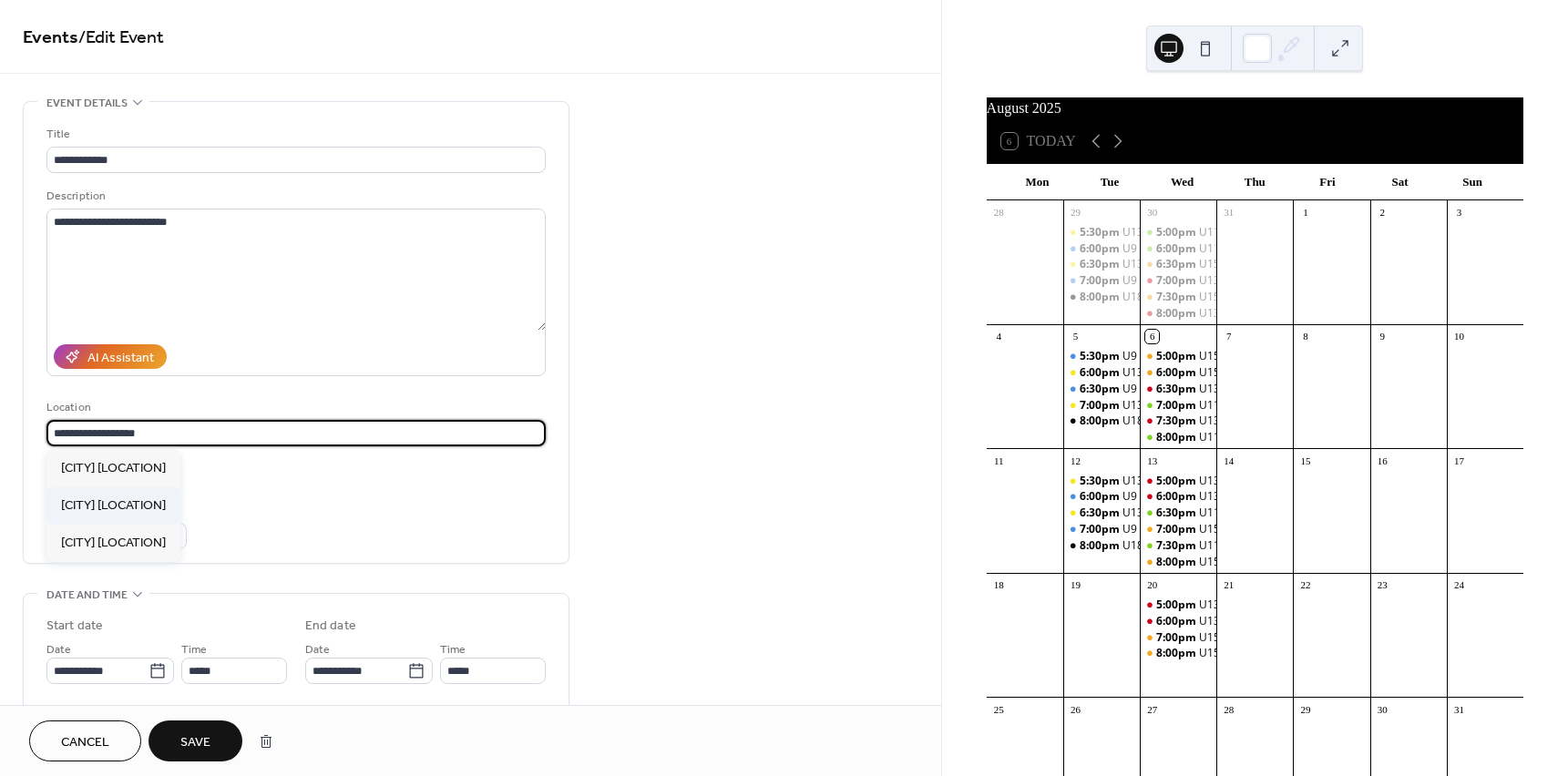 type on "**********" 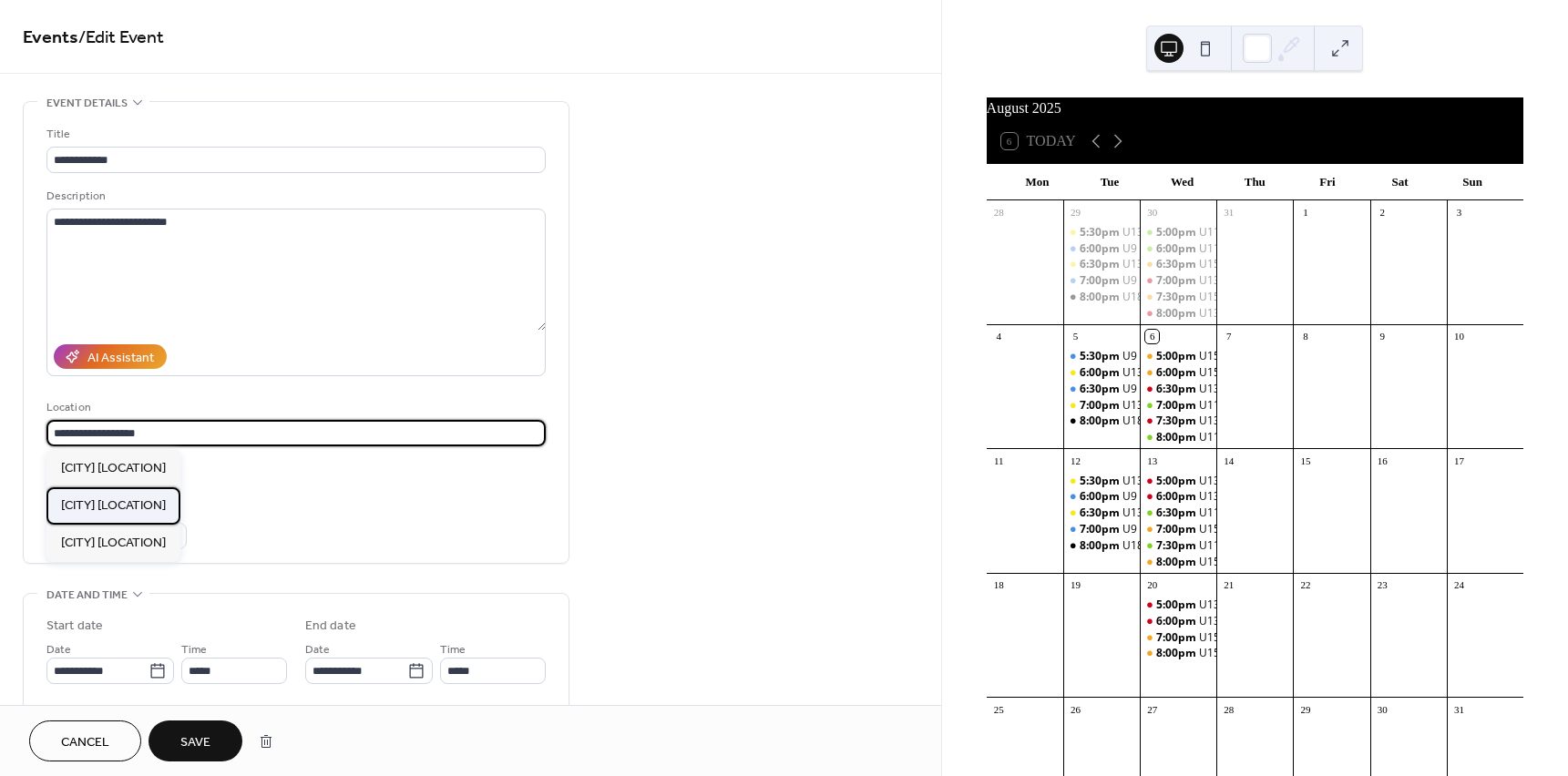 click on "[CITY] [LOCATION]" at bounding box center (113, 505) 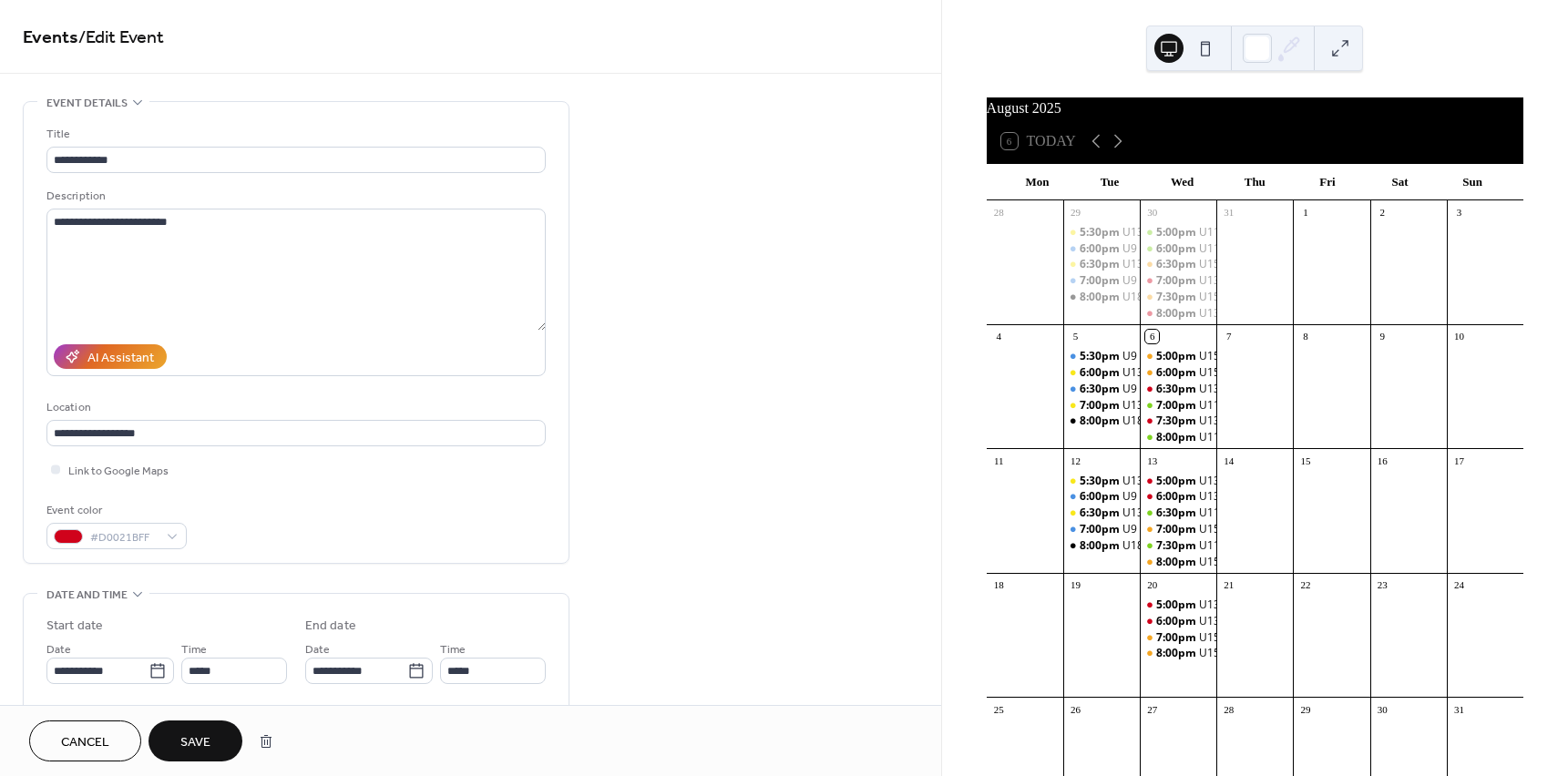 click on "Save" at bounding box center (195, 742) 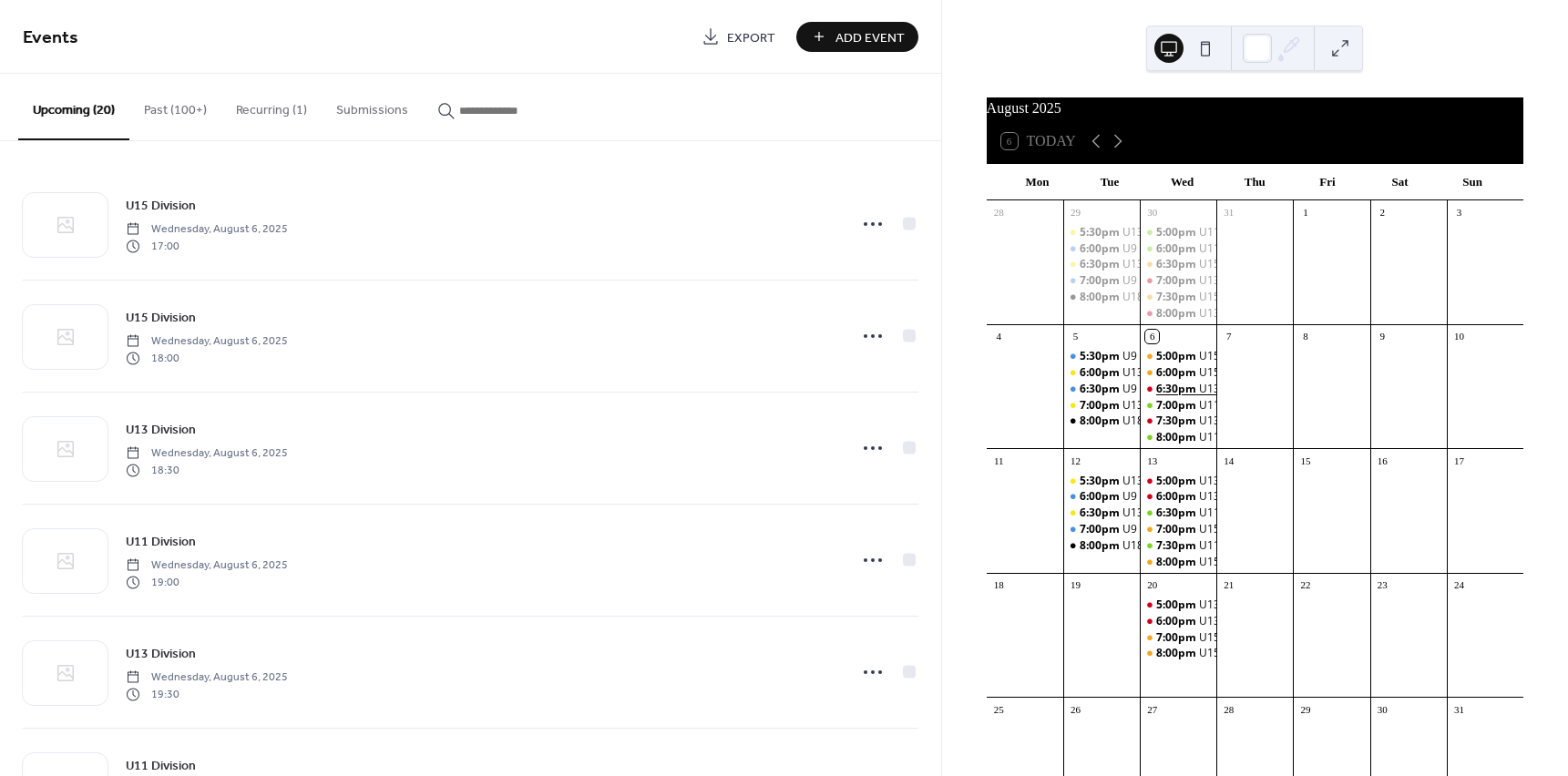 click on "6:30pm" at bounding box center [1177, 389] 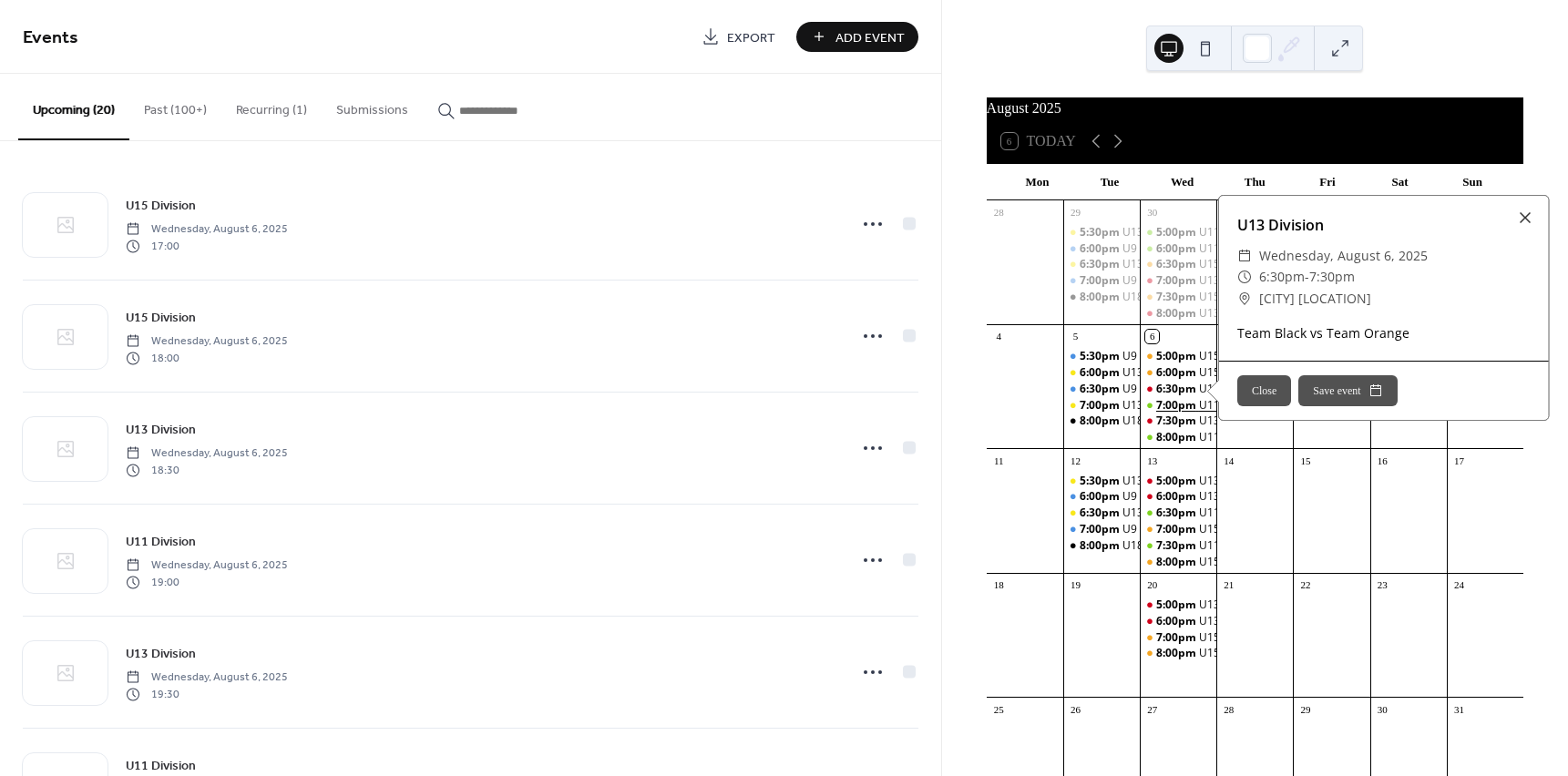click on "7:00pm" at bounding box center (1177, 405) 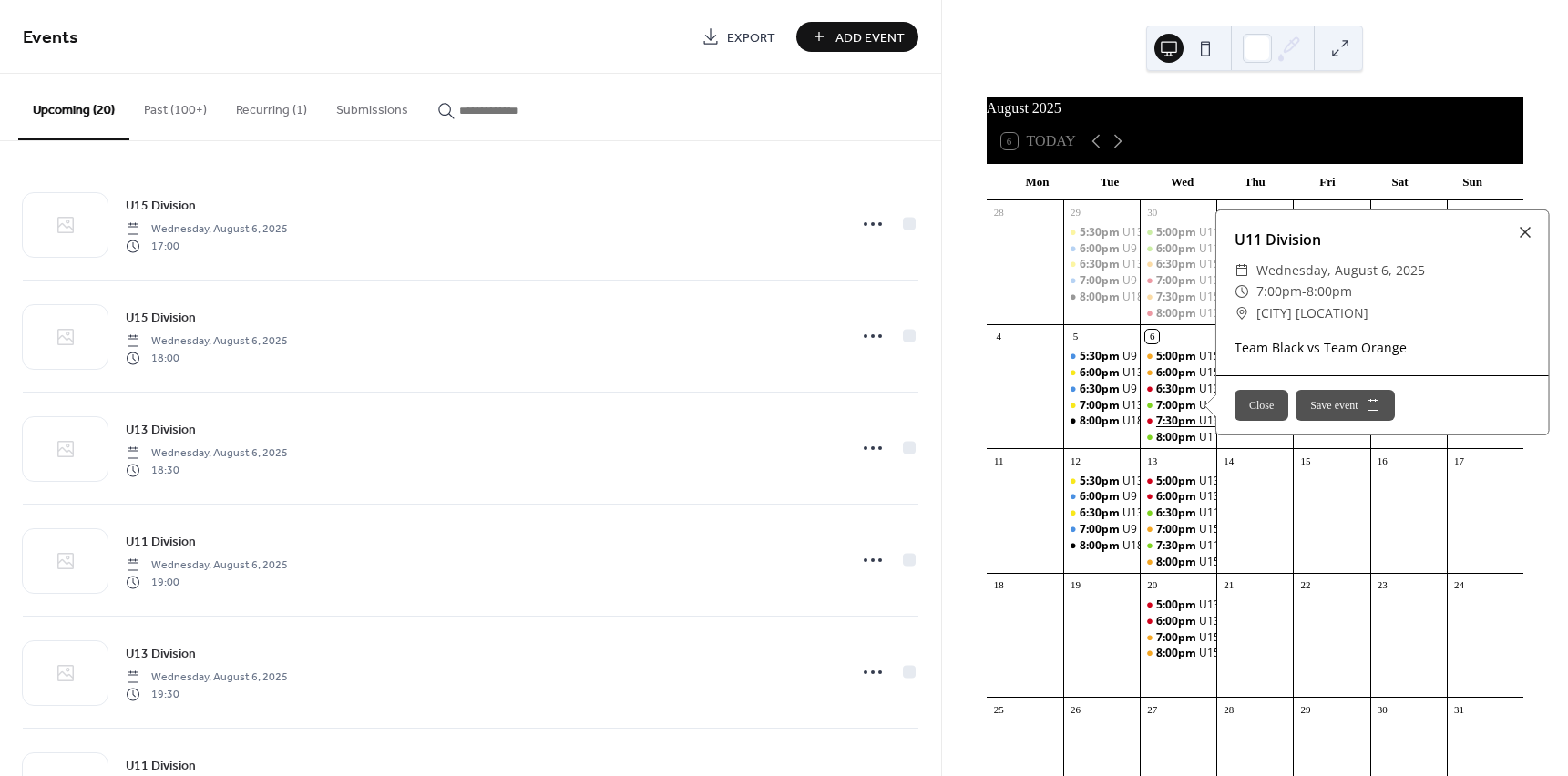 click on "7:30pm" at bounding box center [1177, 421] 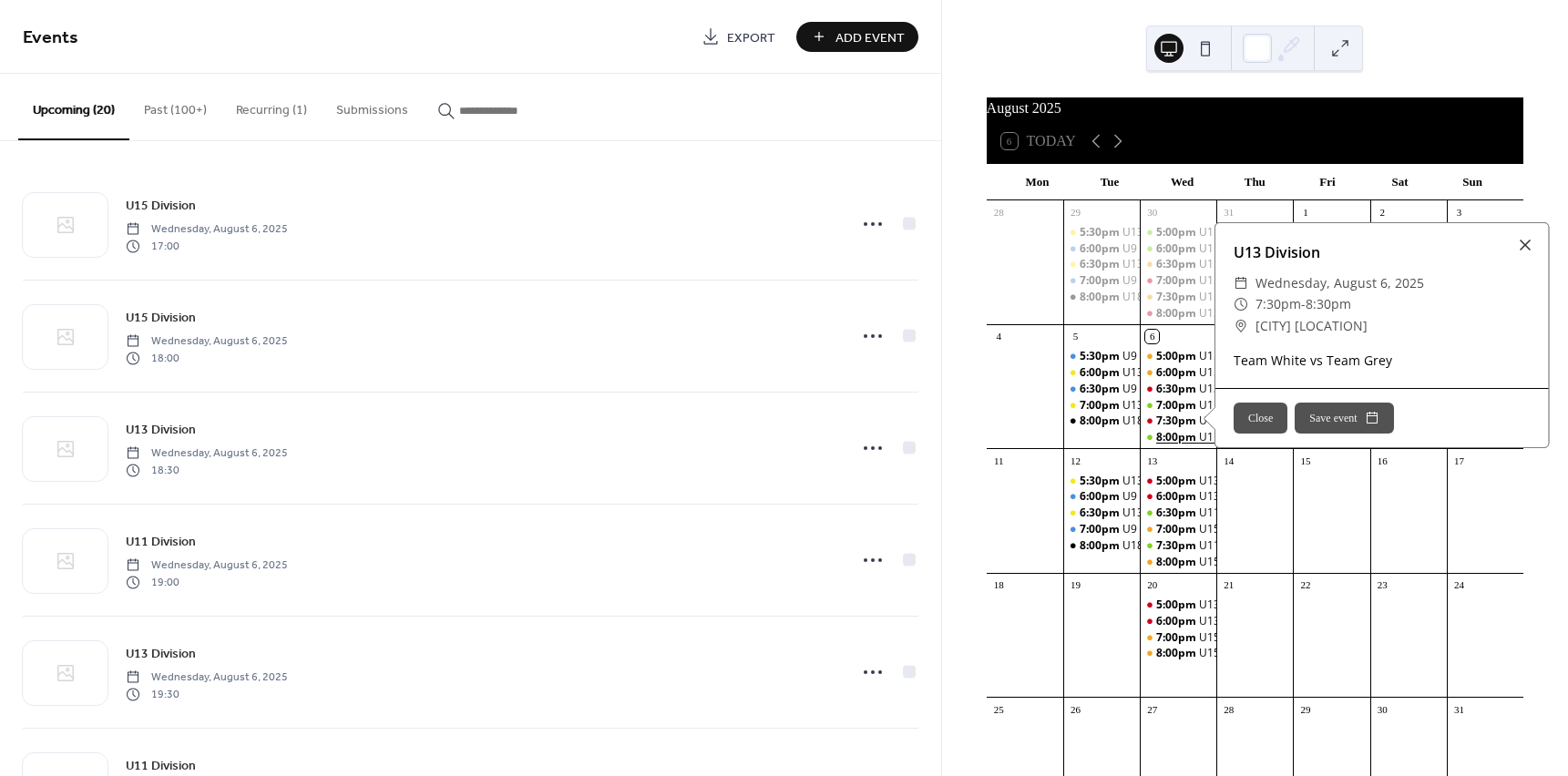 click on "8:00pm" at bounding box center (1177, 437) 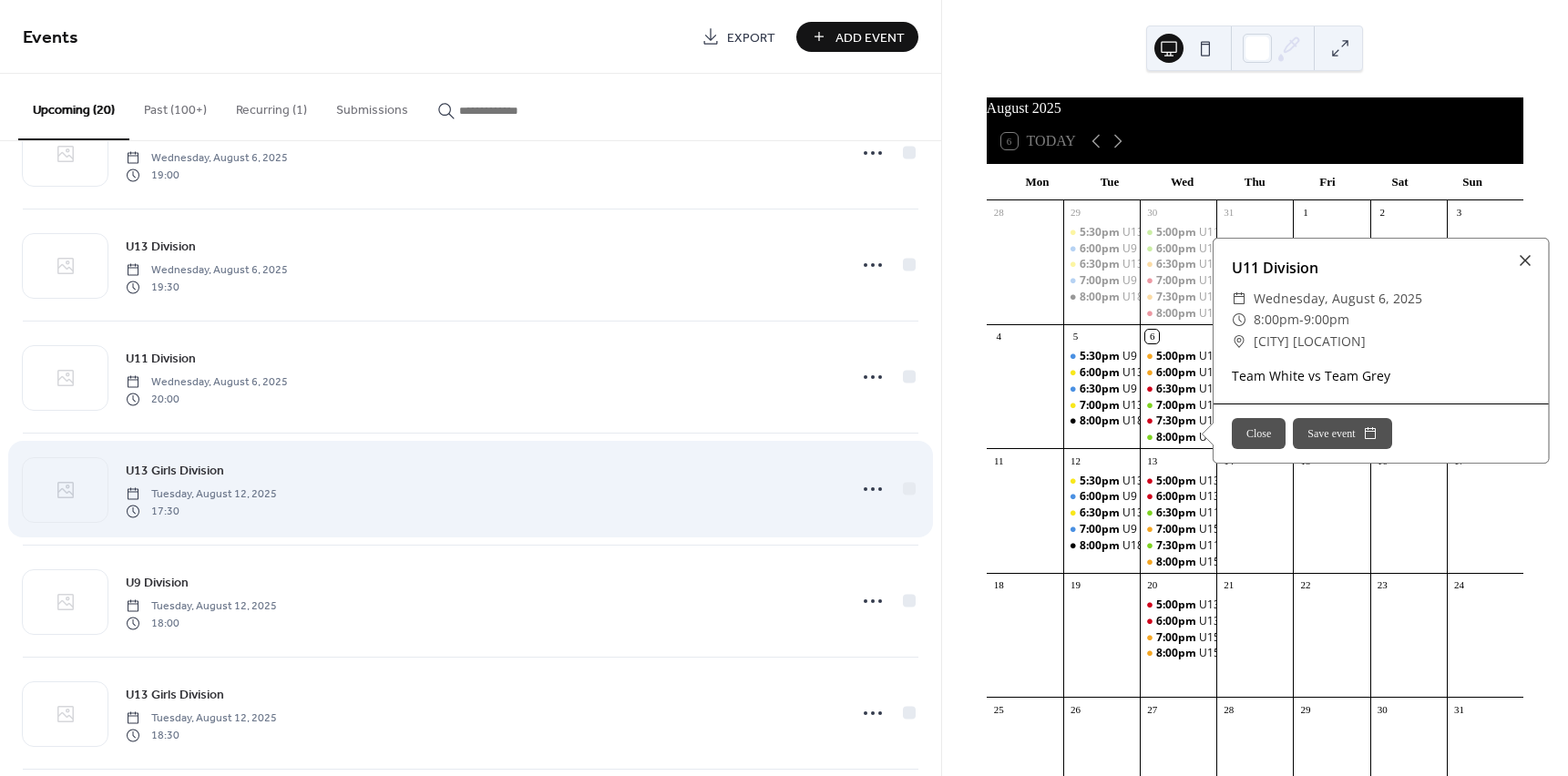 scroll, scrollTop: 364, scrollLeft: 0, axis: vertical 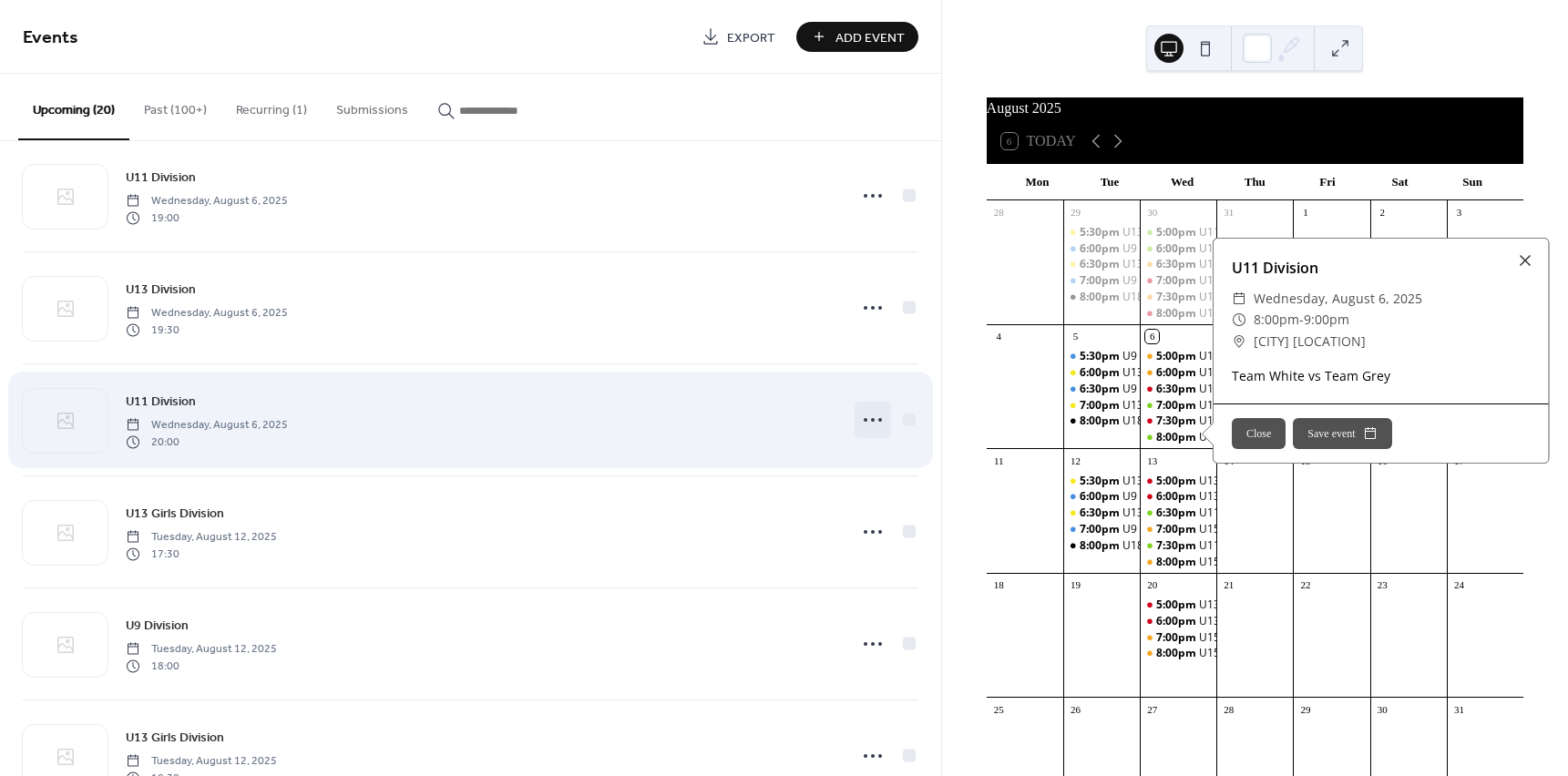 click 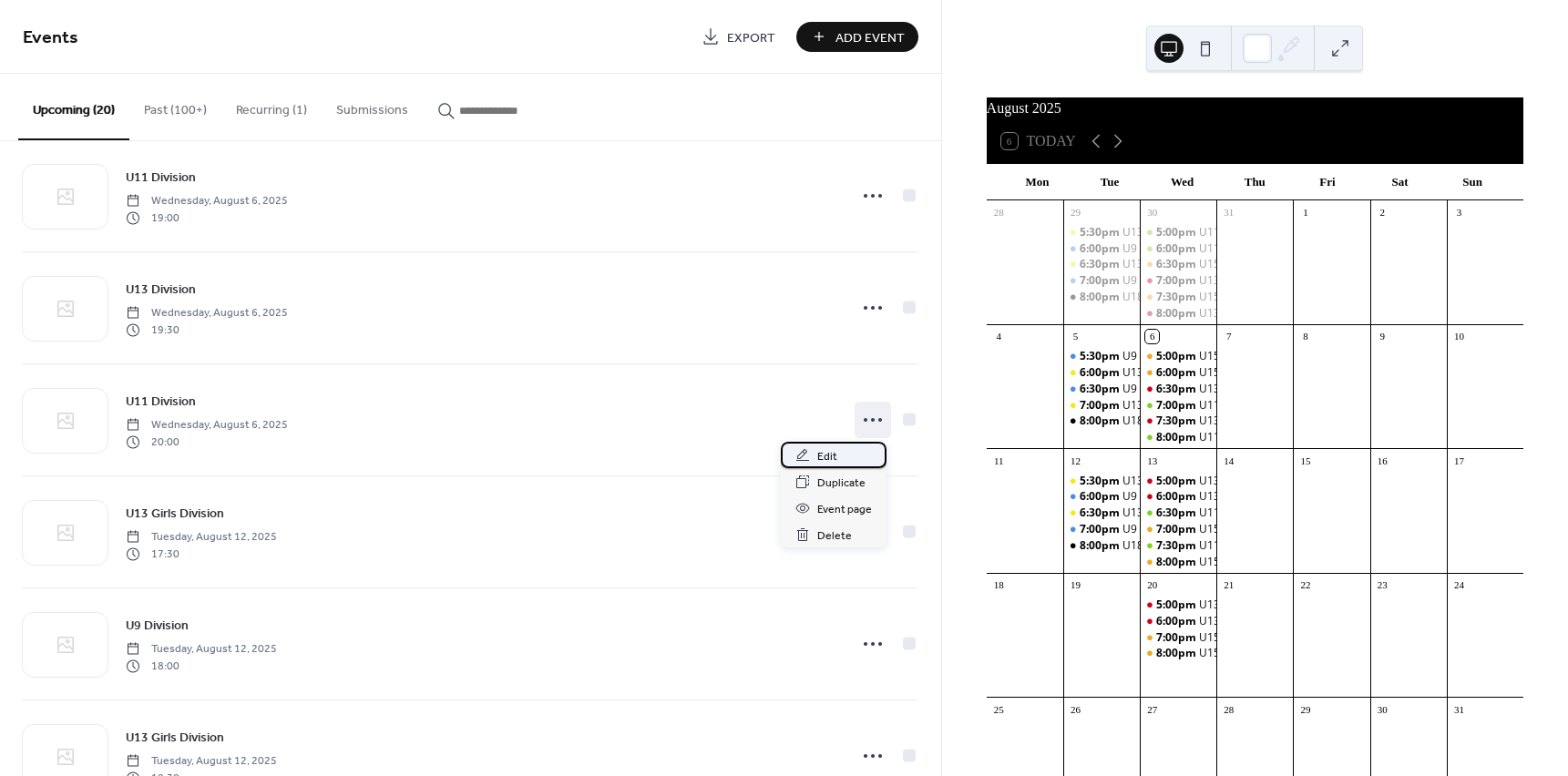 click on "Edit" at bounding box center (834, 454) 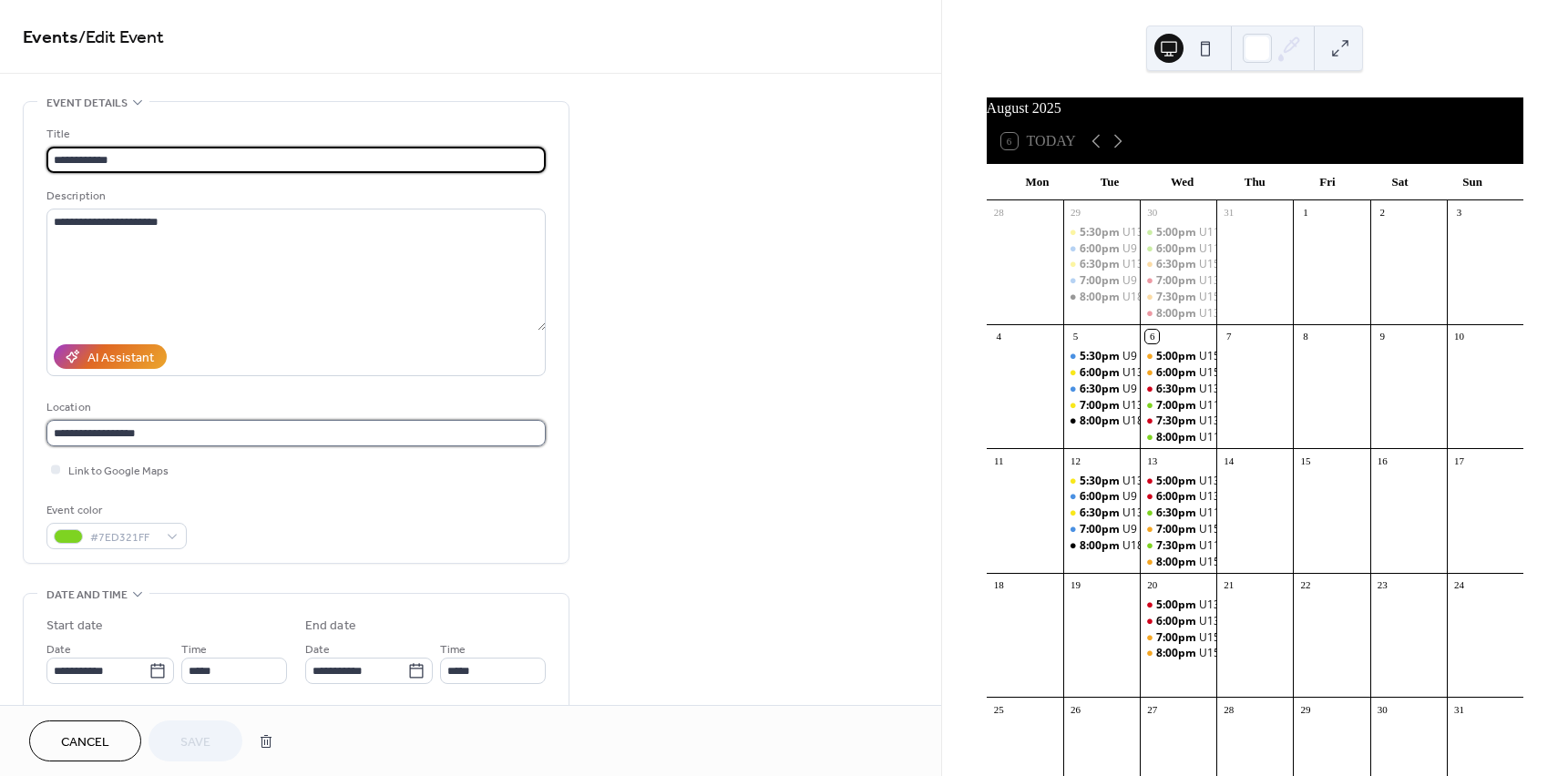 click on "**********" at bounding box center [296, 433] 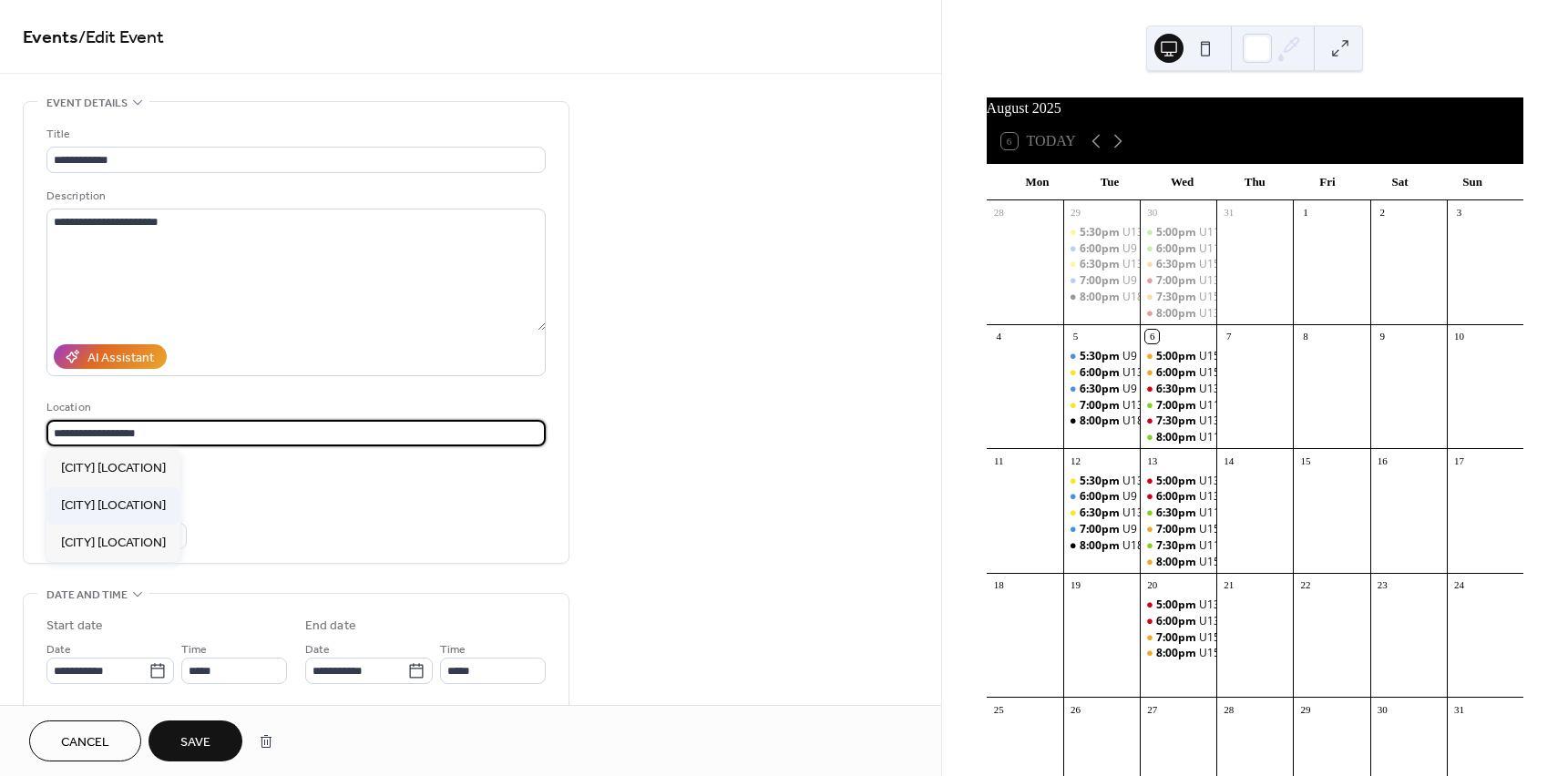type on "**********" 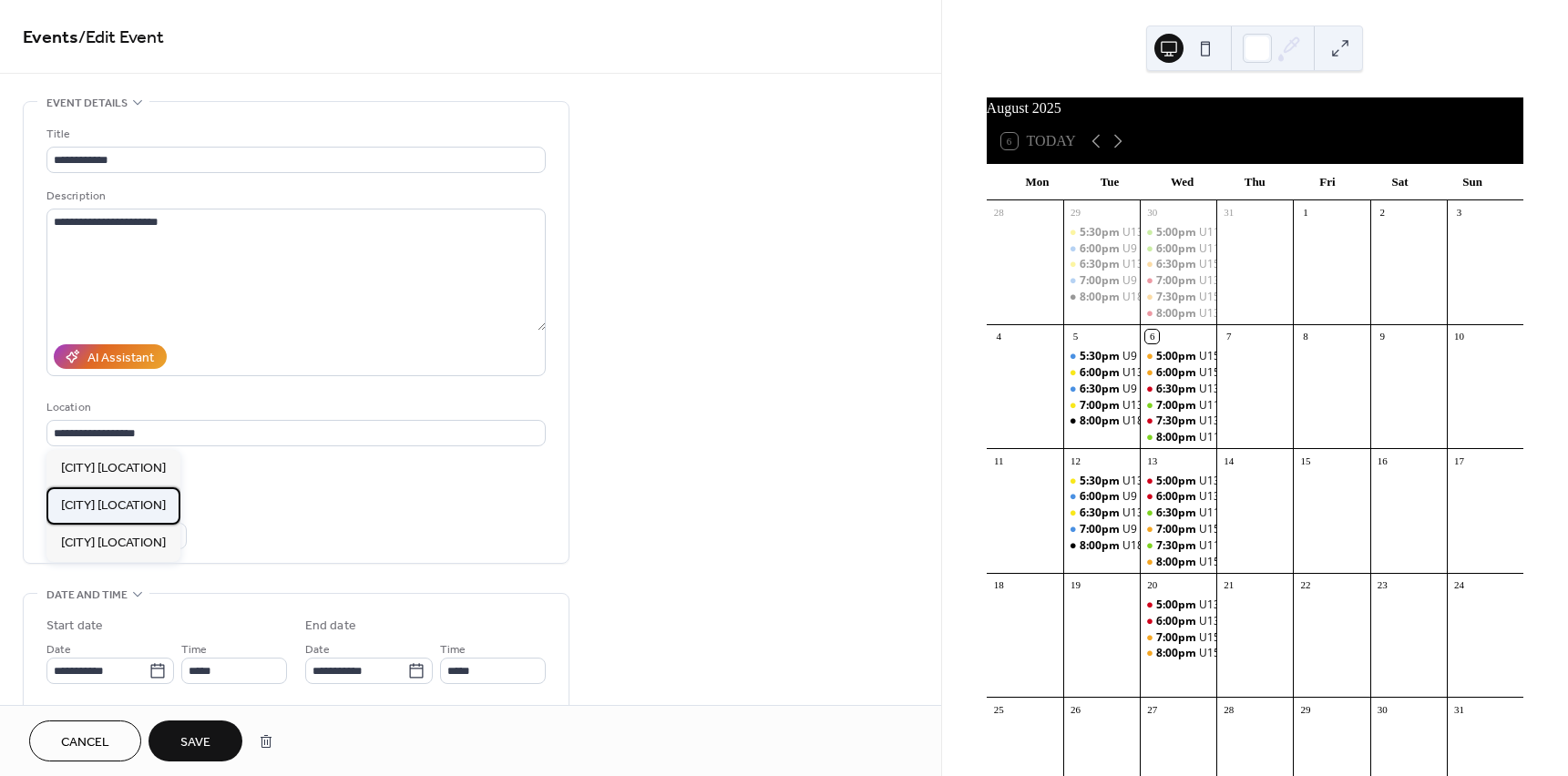 click on "[CITY] [LOCATION]" at bounding box center (113, 505) 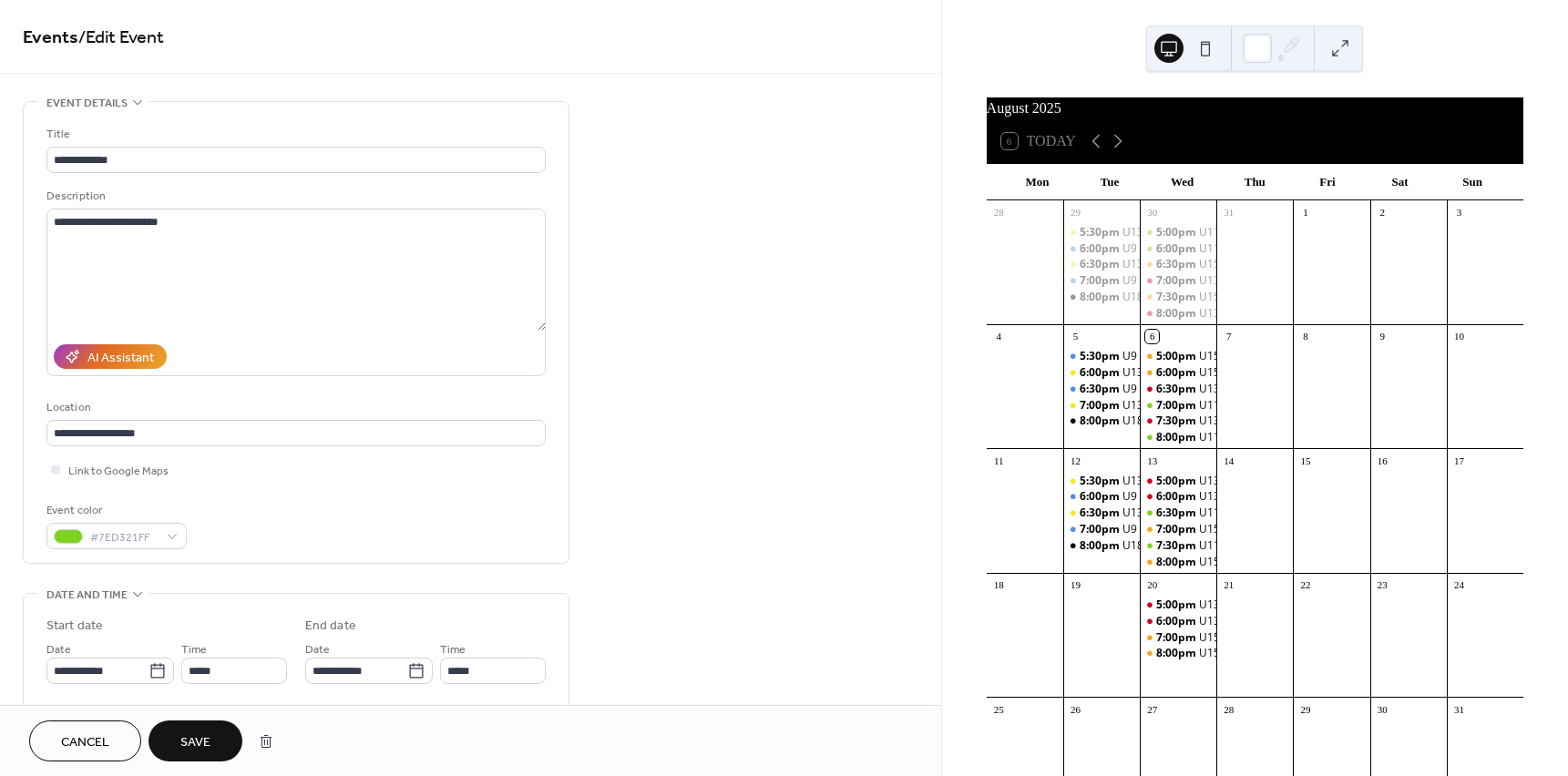 click on "Save" at bounding box center [195, 742] 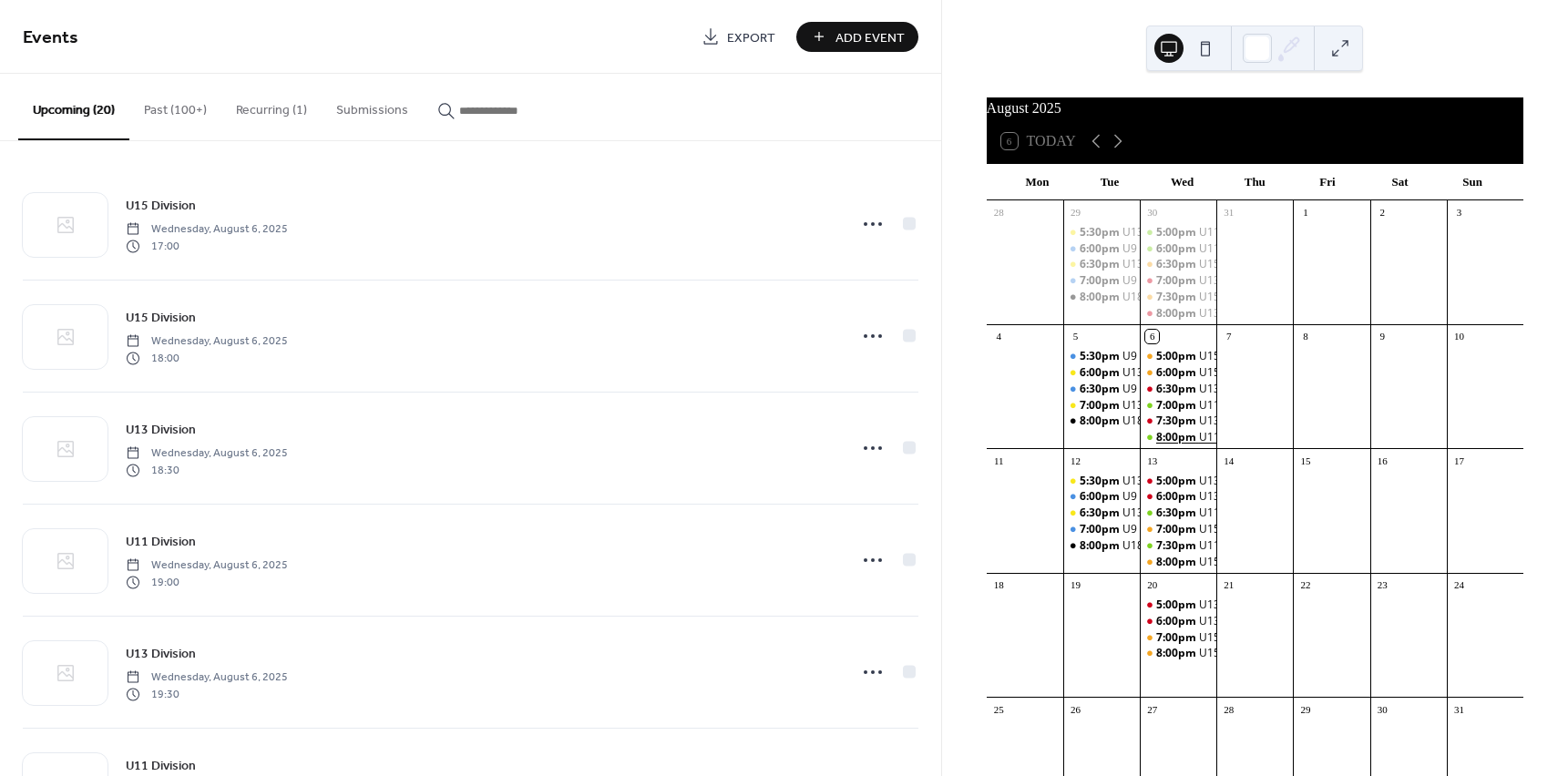 click on "8:00pm" at bounding box center (1177, 437) 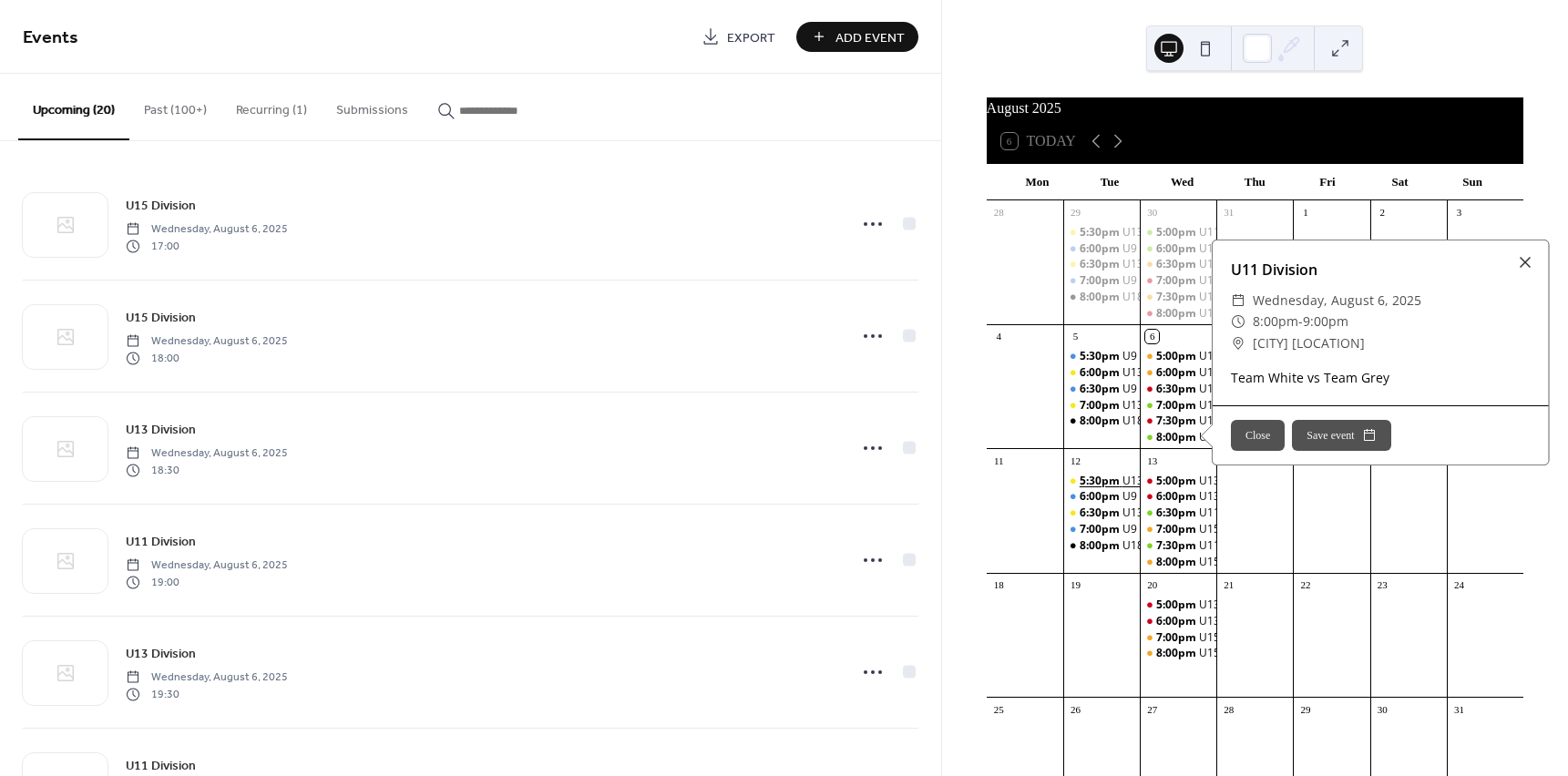 click on "5:30pm" at bounding box center [1101, 481] 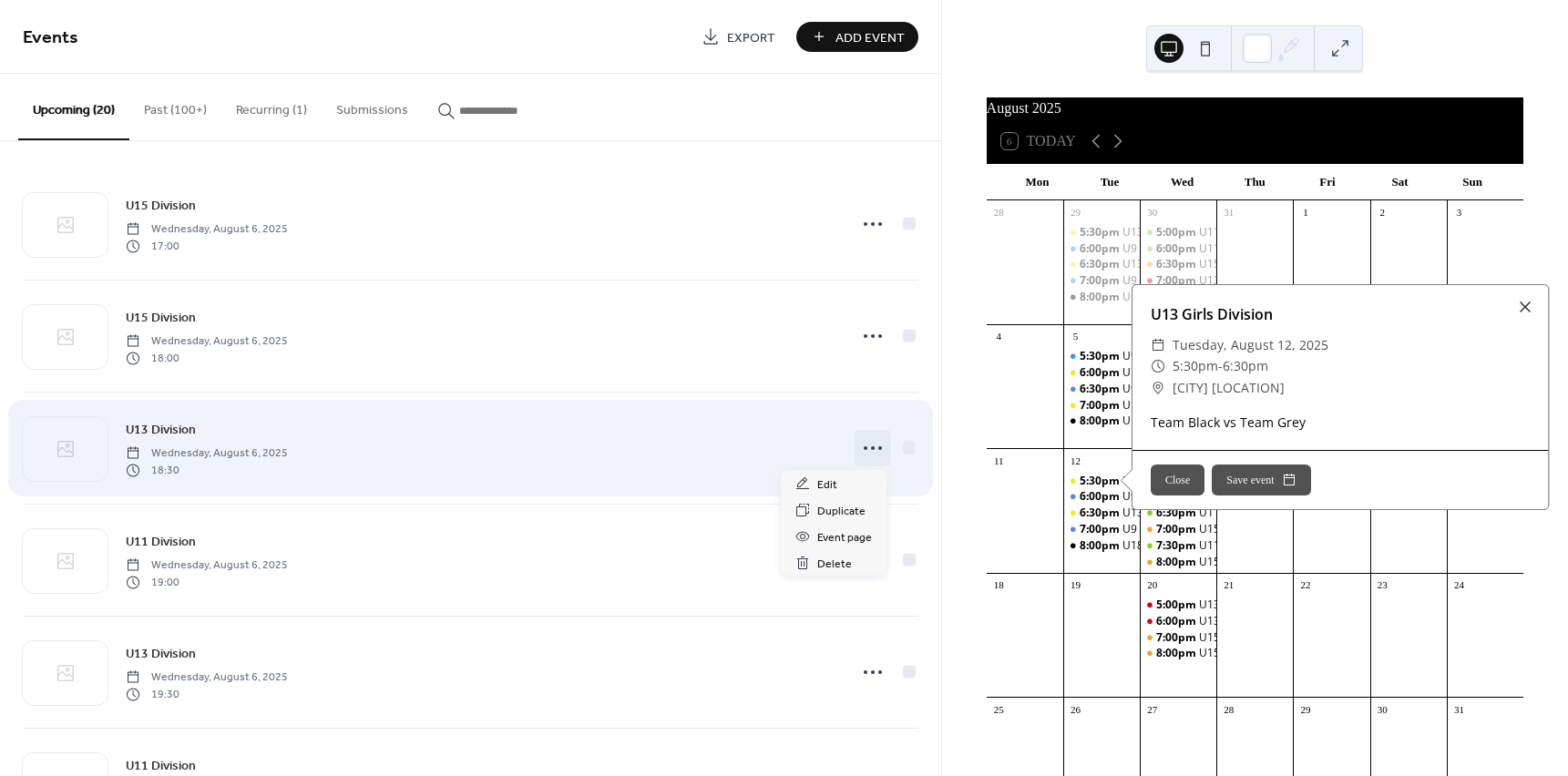 click 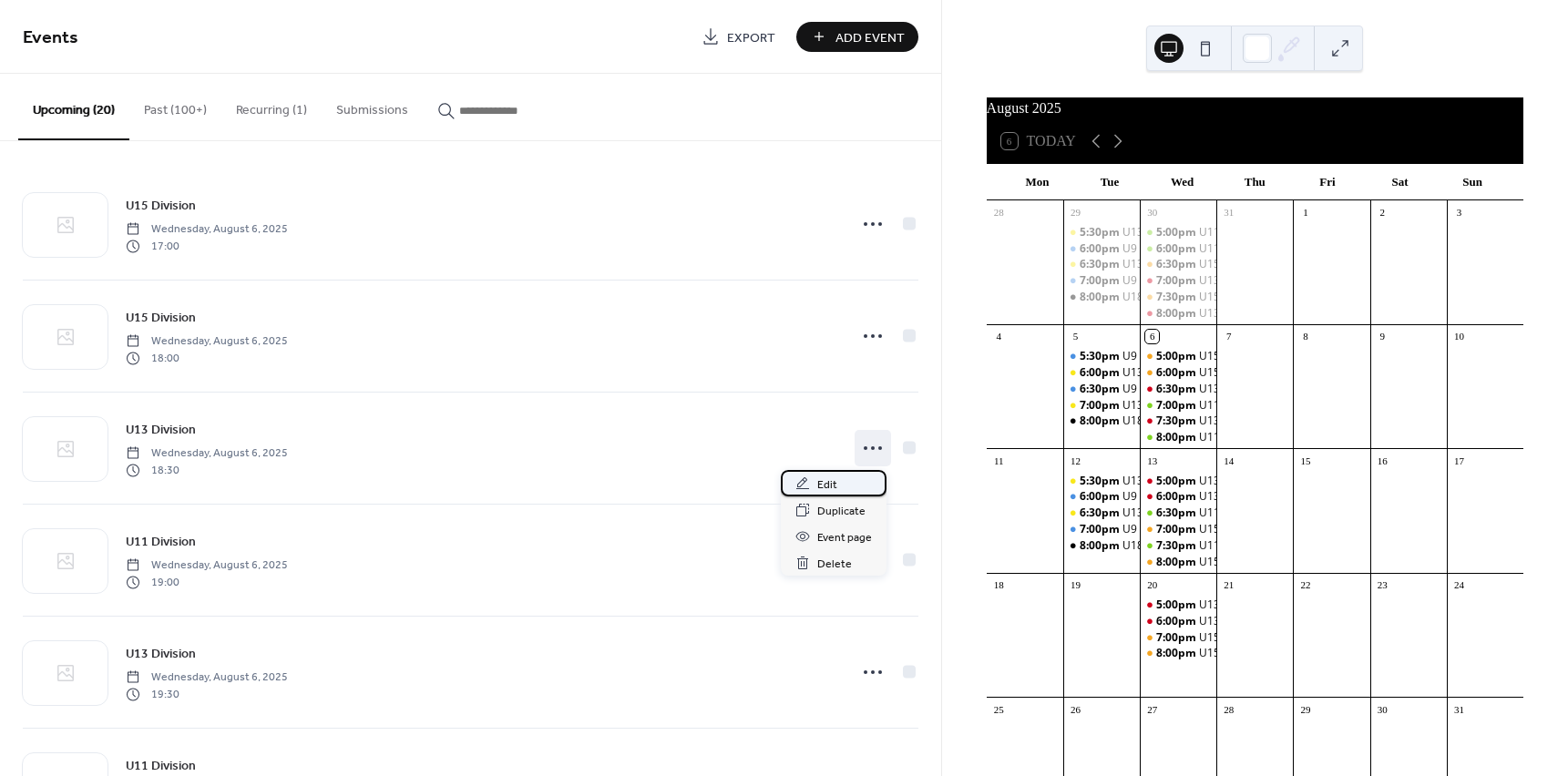 click on "Edit" at bounding box center (827, 485) 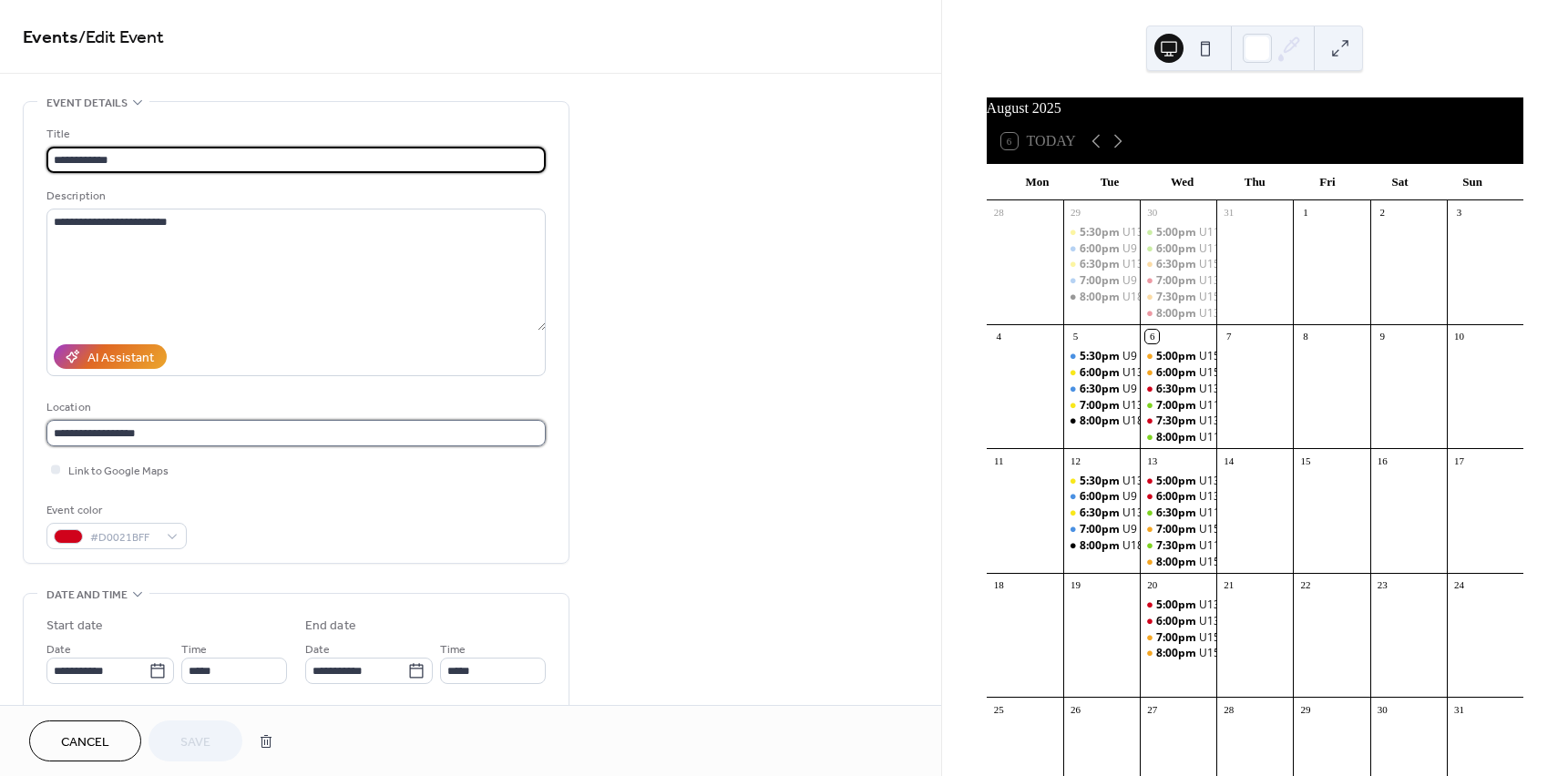 click on "**********" at bounding box center [296, 433] 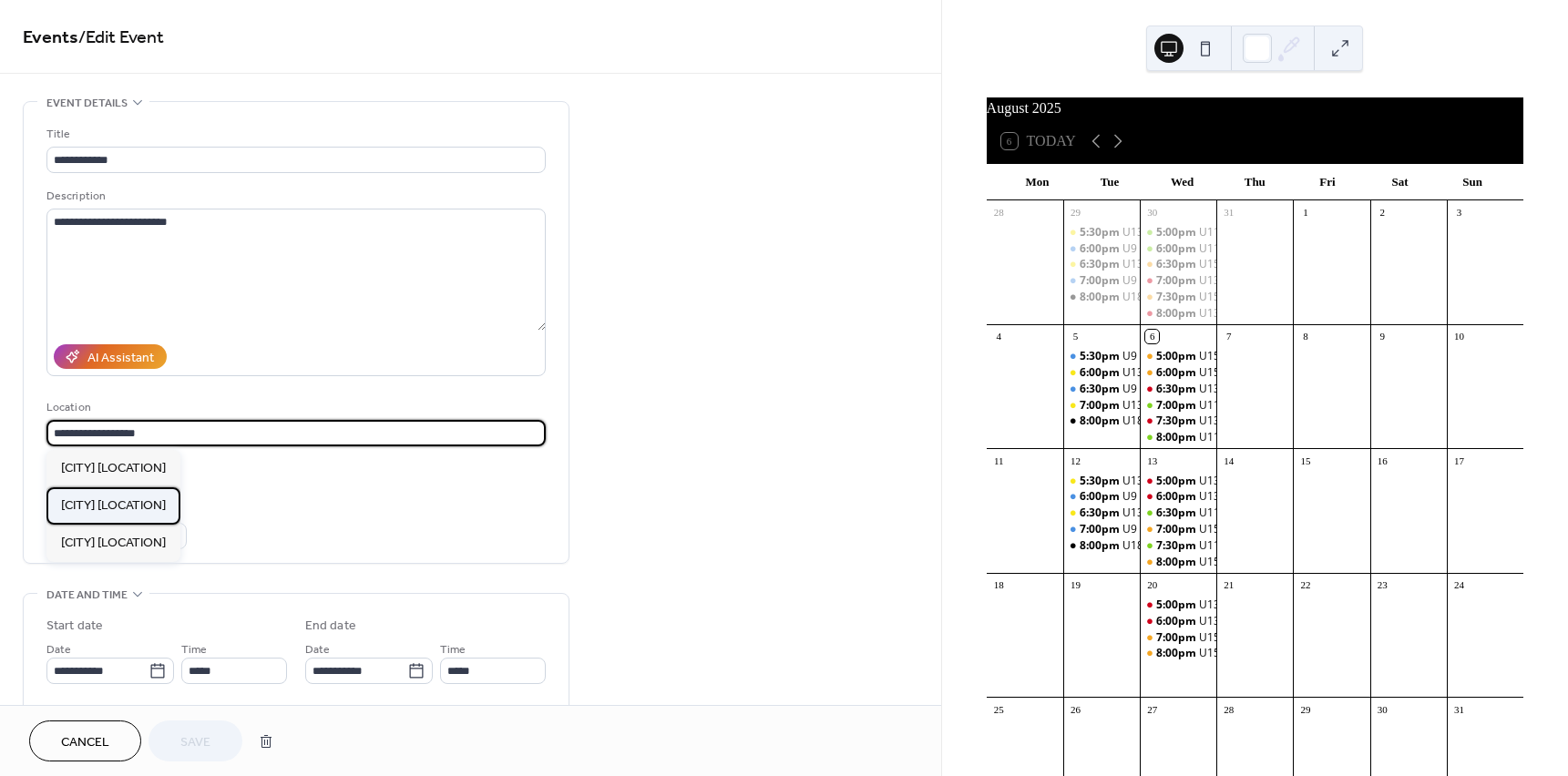 click on "[CITY] [LOCATION]" at bounding box center [113, 505] 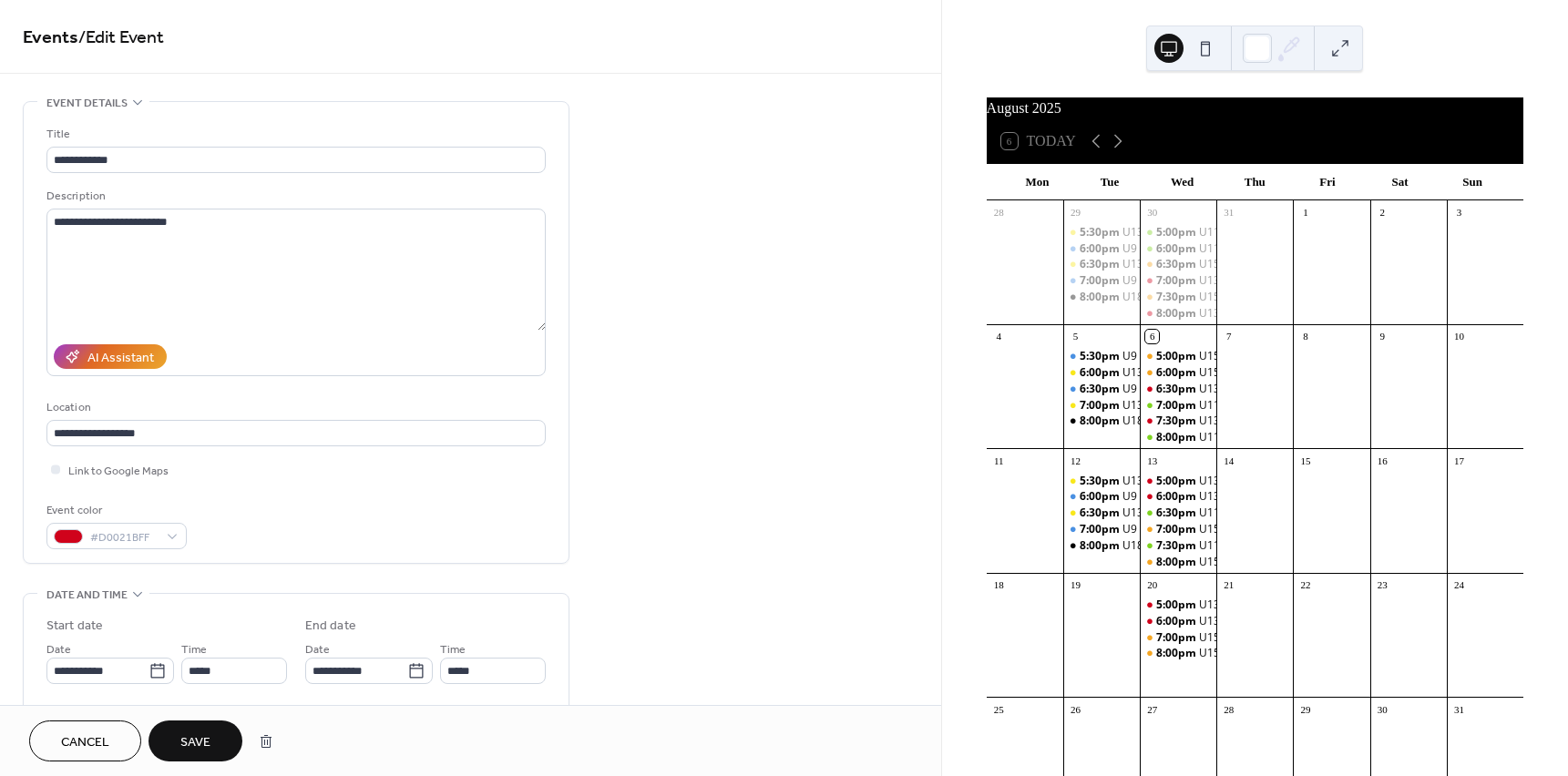 click on "Save" at bounding box center (195, 742) 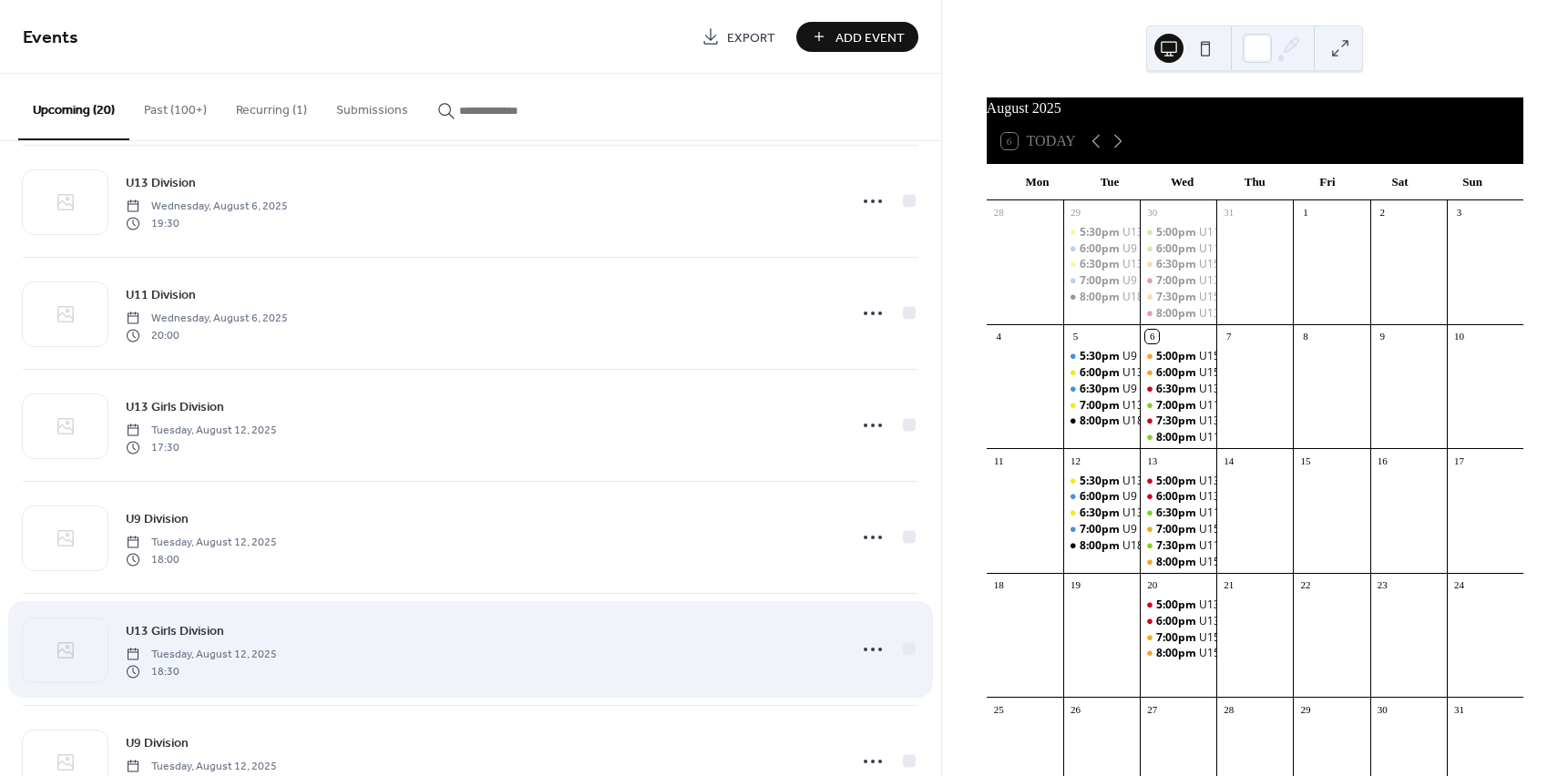 scroll, scrollTop: 455, scrollLeft: 0, axis: vertical 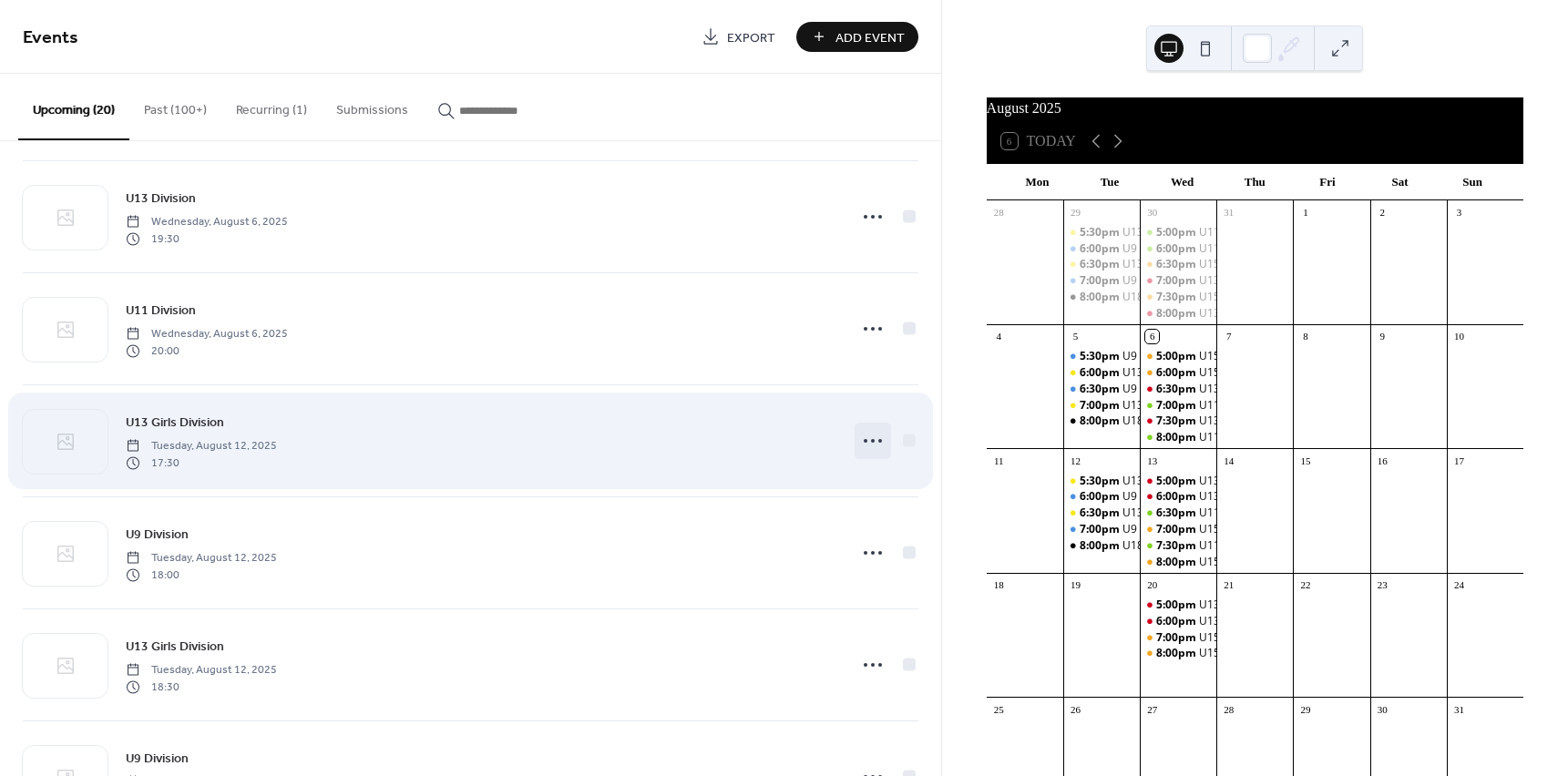 click 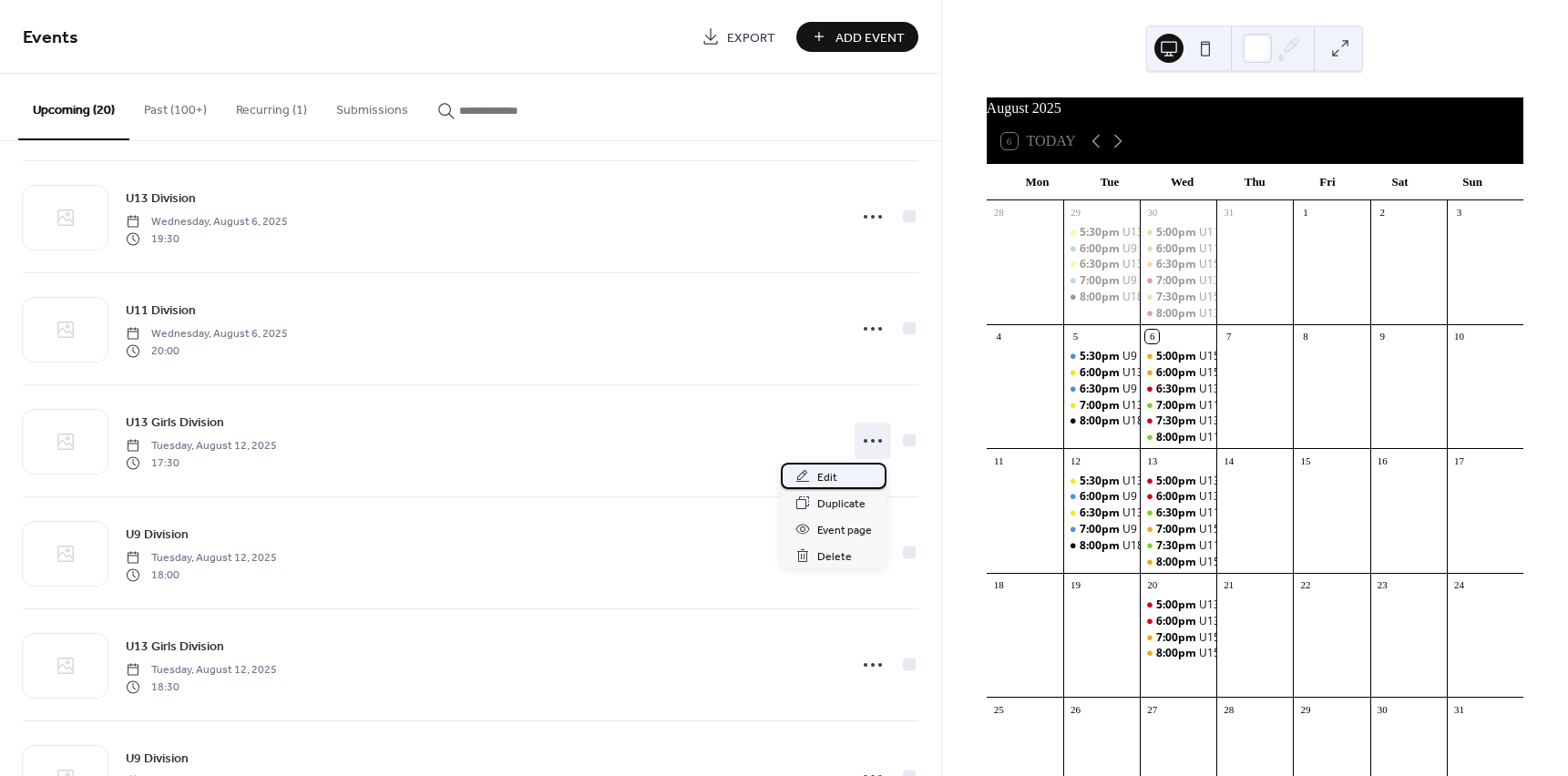 click on "Edit" at bounding box center (827, 477) 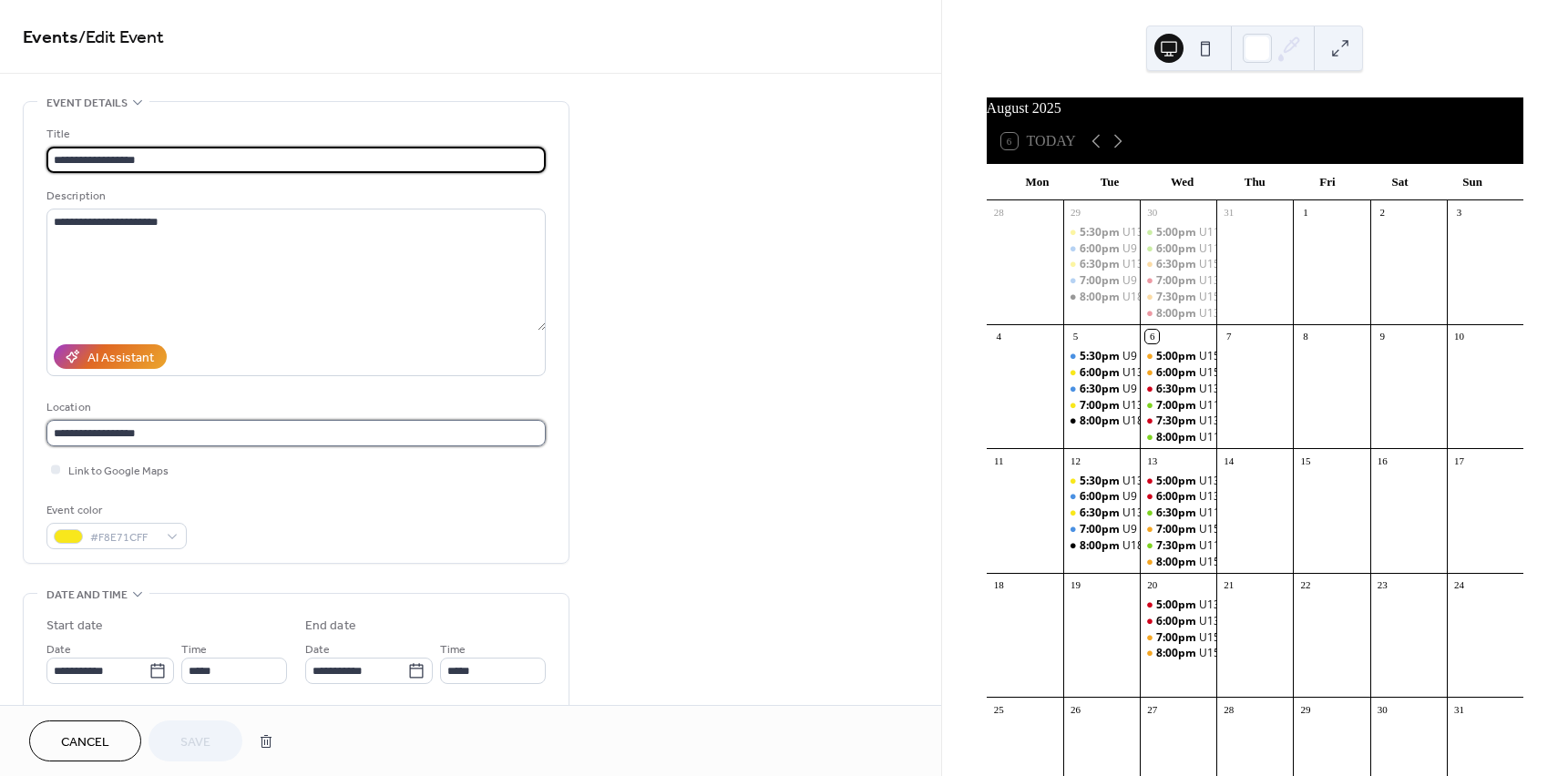click on "**********" at bounding box center (296, 433) 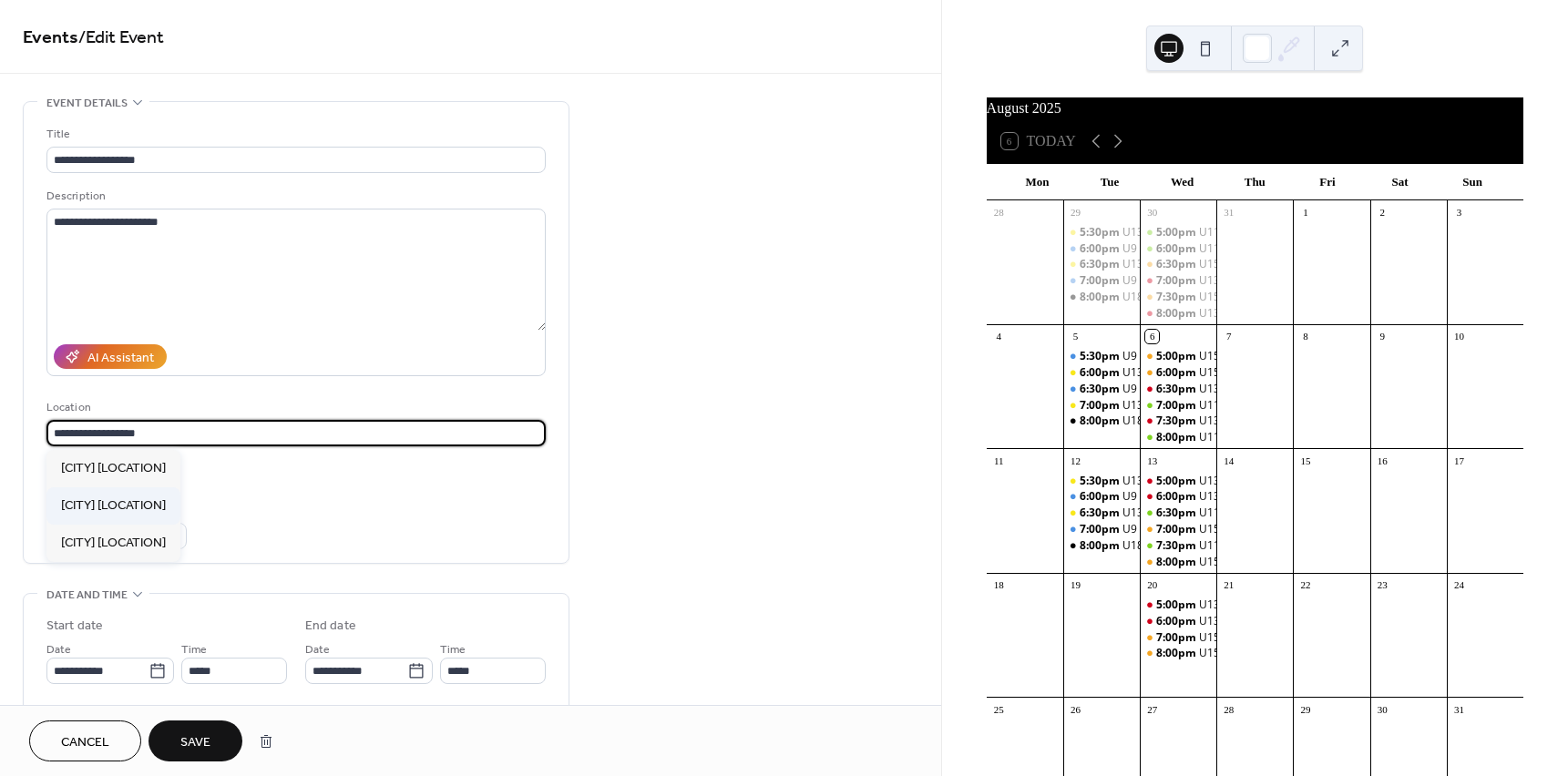 type on "**********" 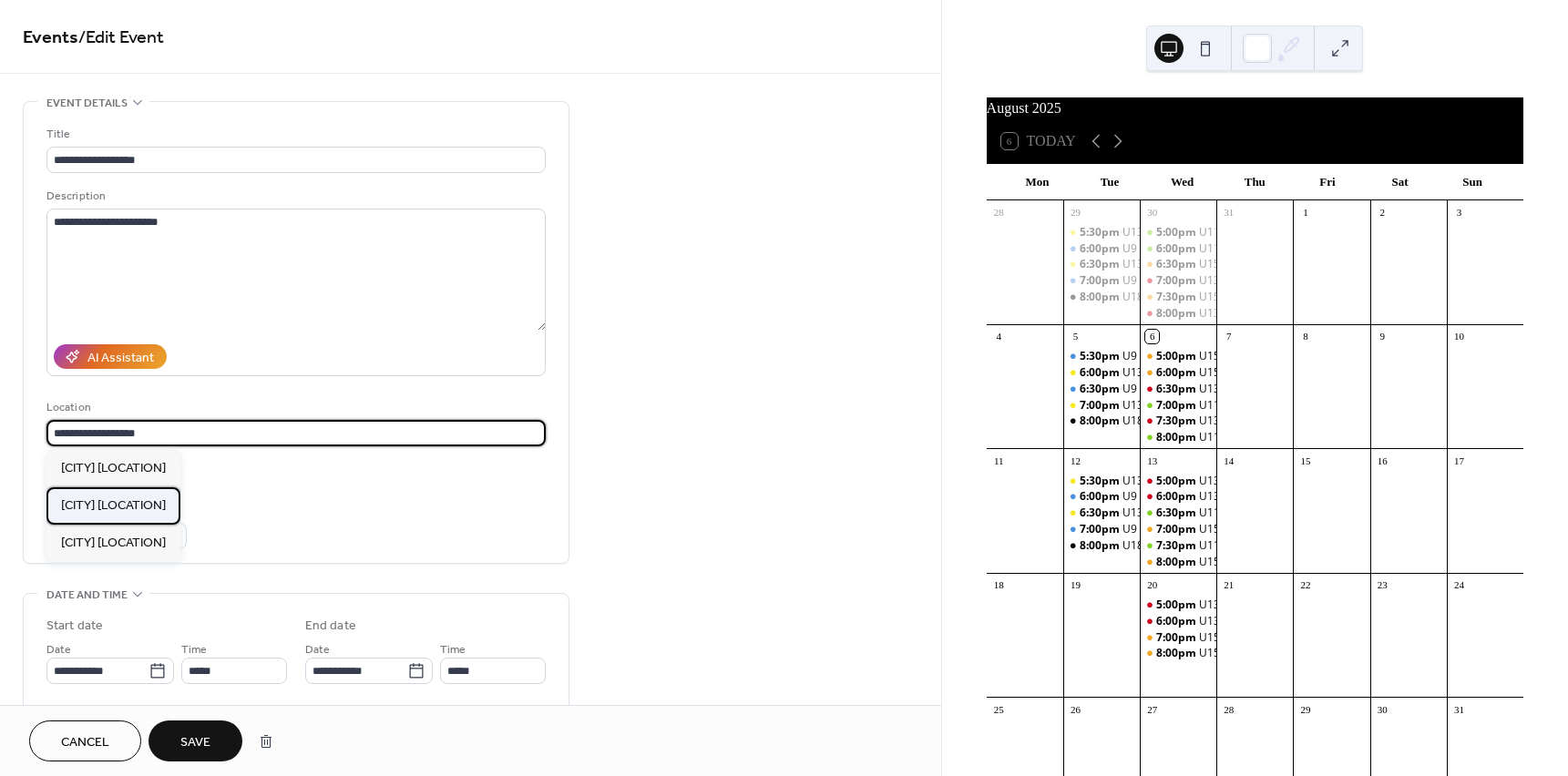 click on "[CITY] [LOCATION]" at bounding box center [113, 505] 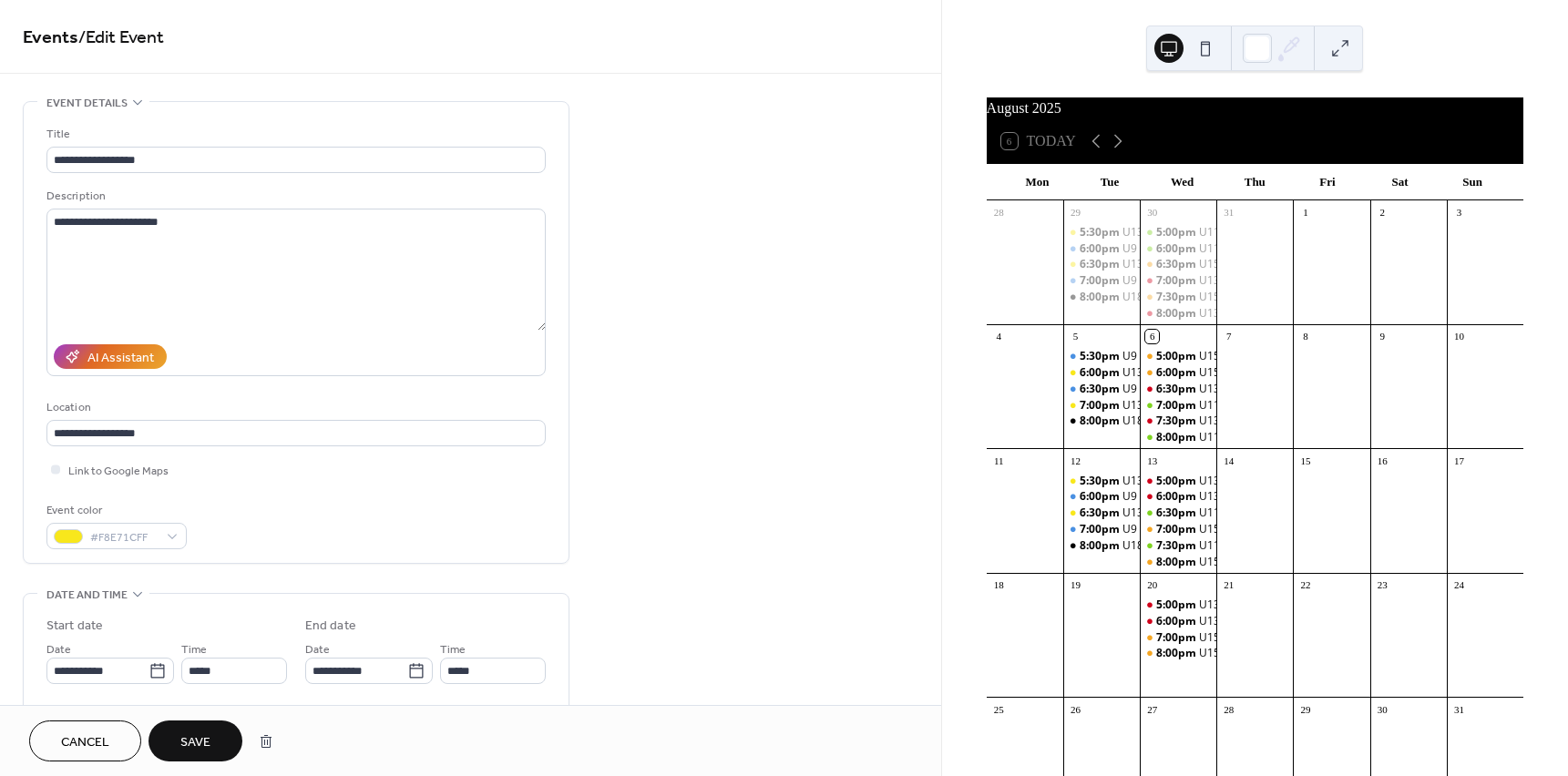 click on "Save" at bounding box center [195, 740] 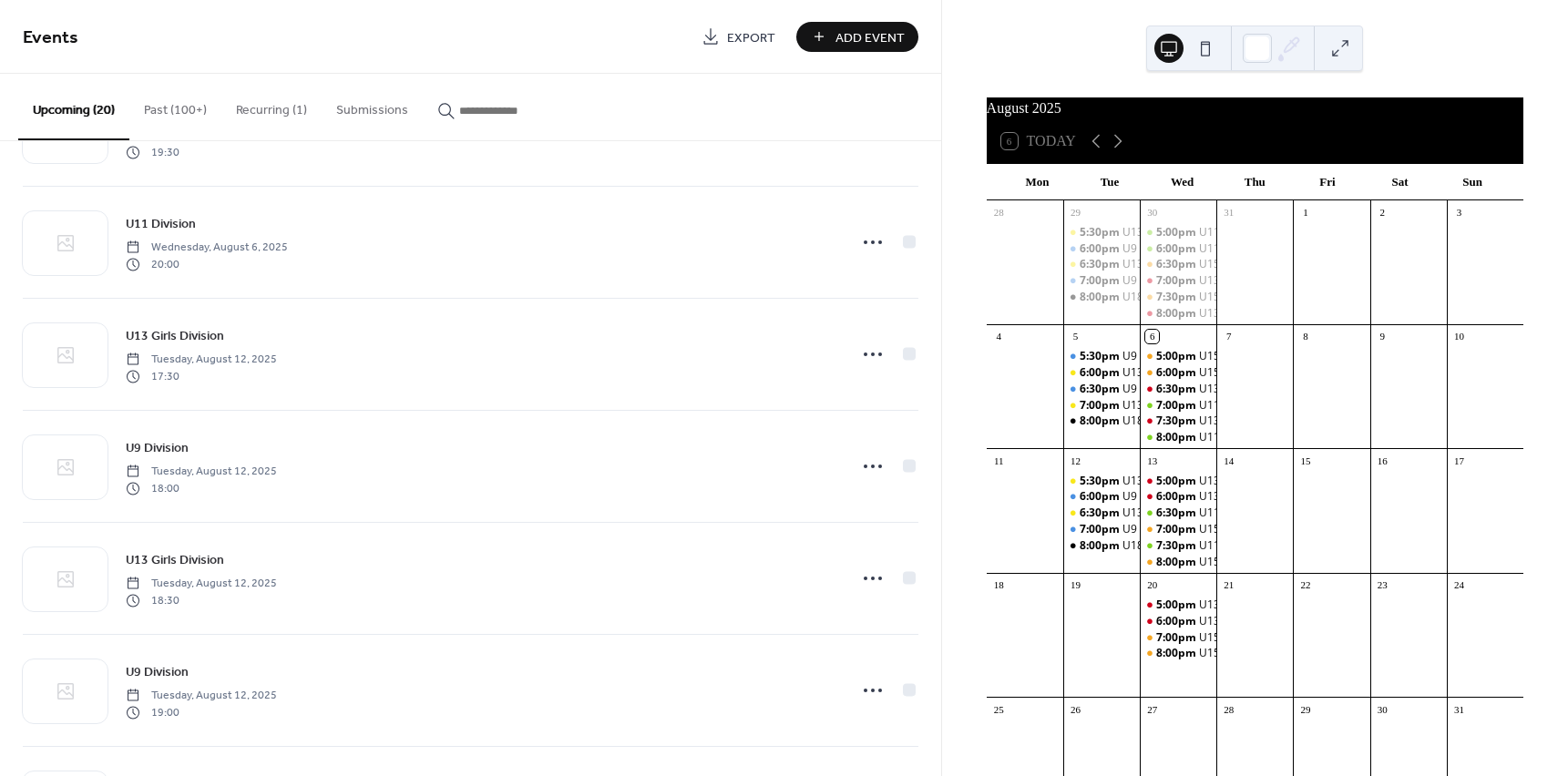 scroll, scrollTop: 546, scrollLeft: 0, axis: vertical 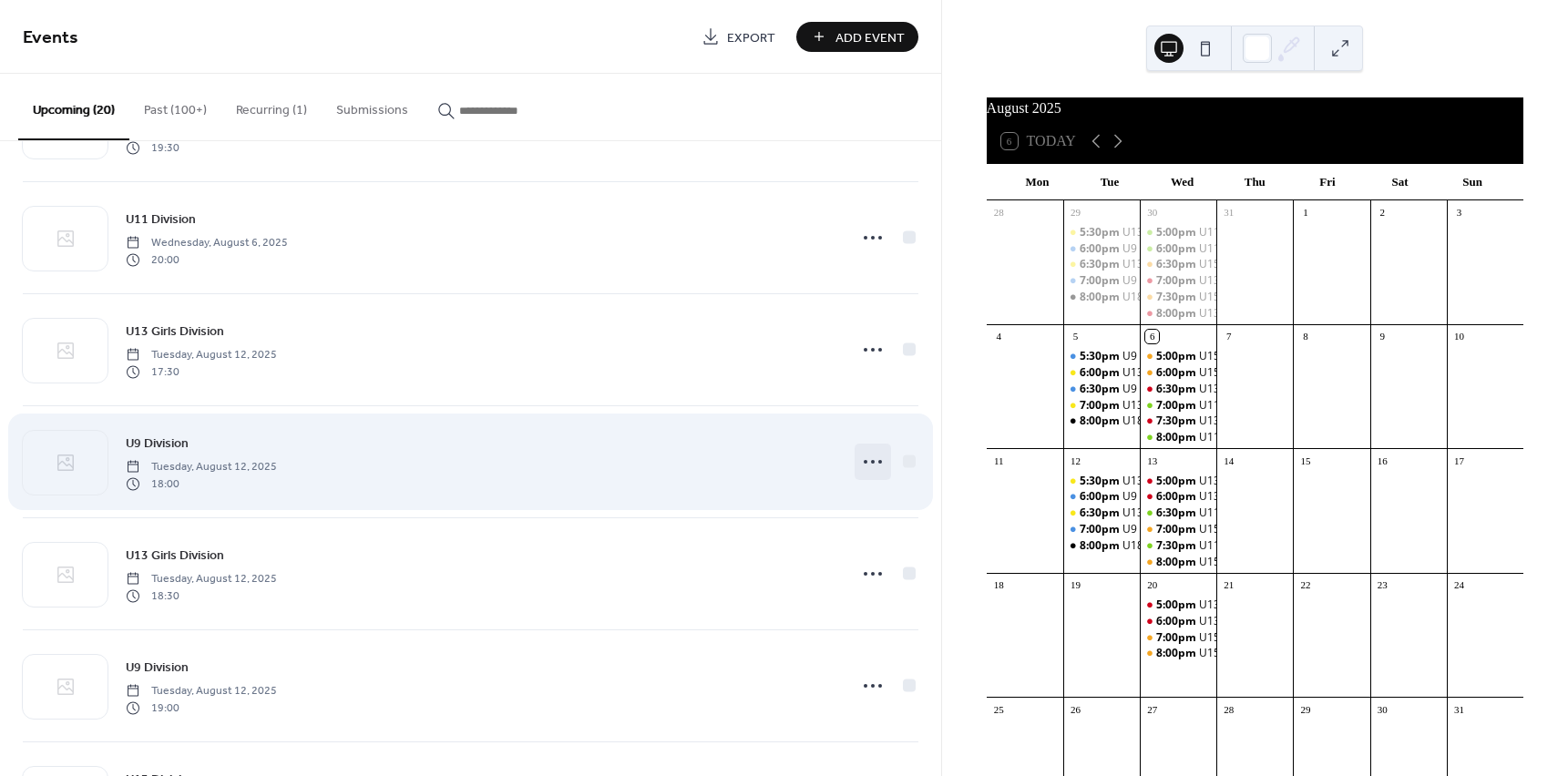click 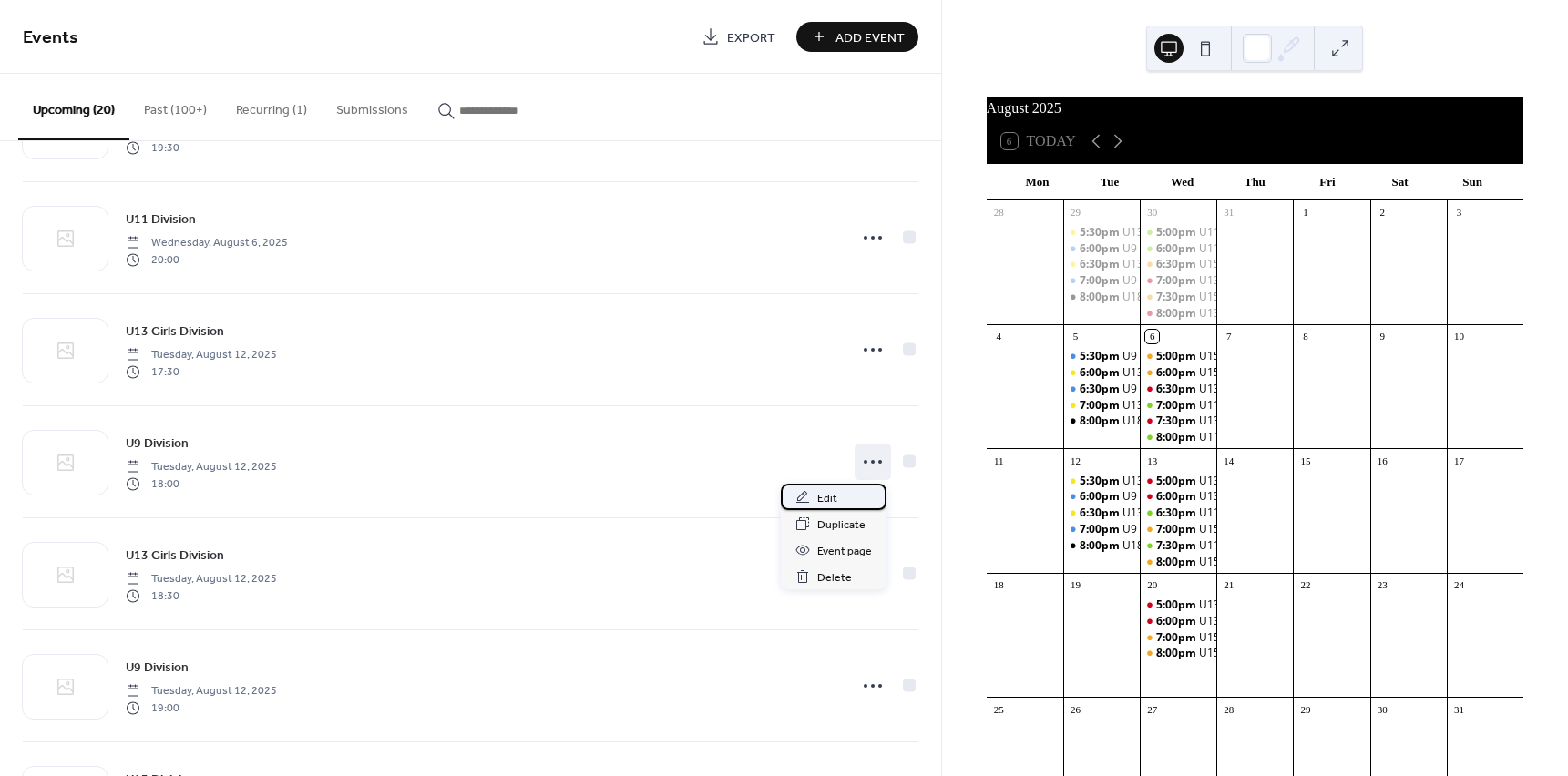 click on "Edit" at bounding box center (827, 498) 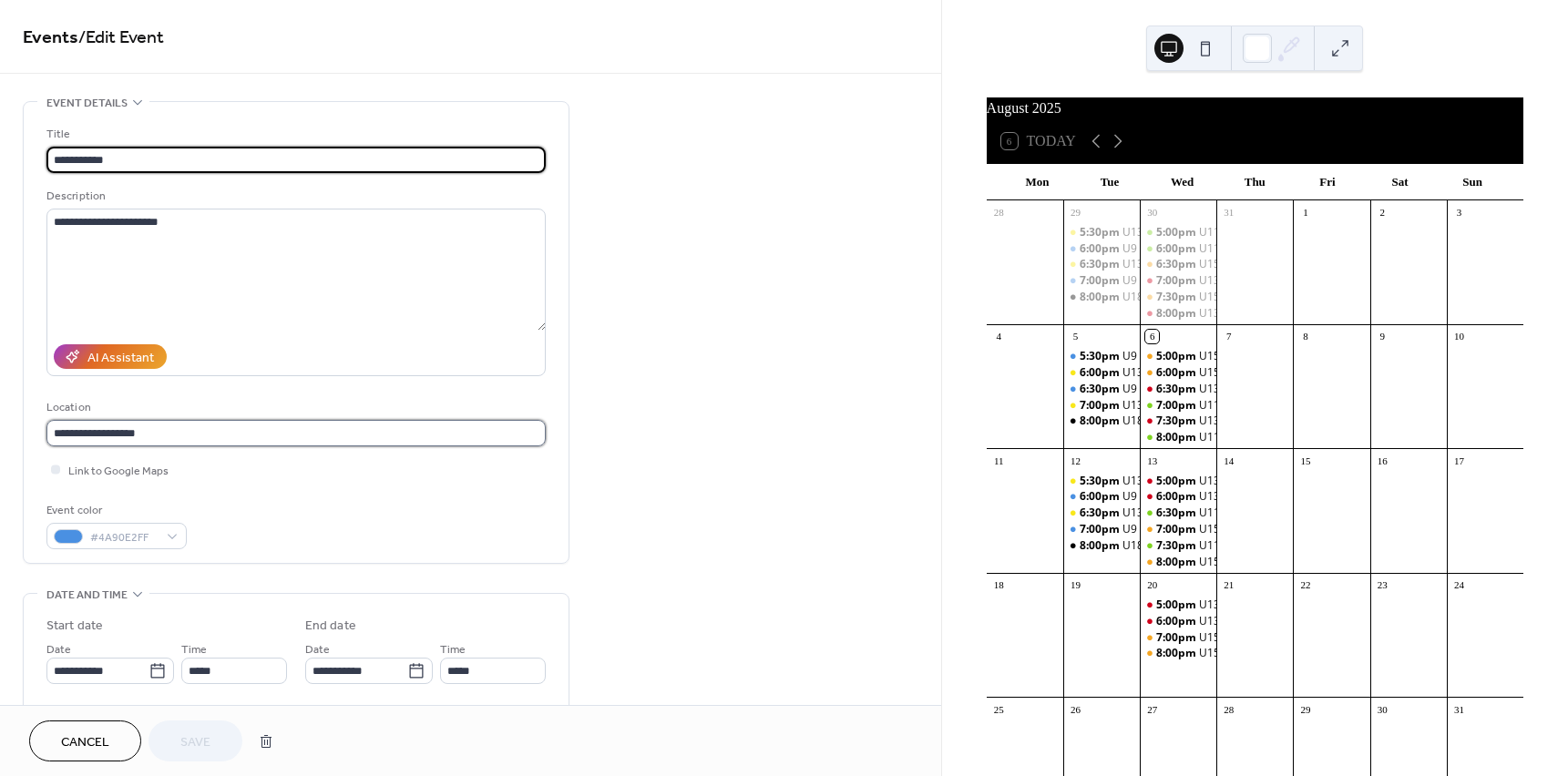 click on "**********" at bounding box center (296, 433) 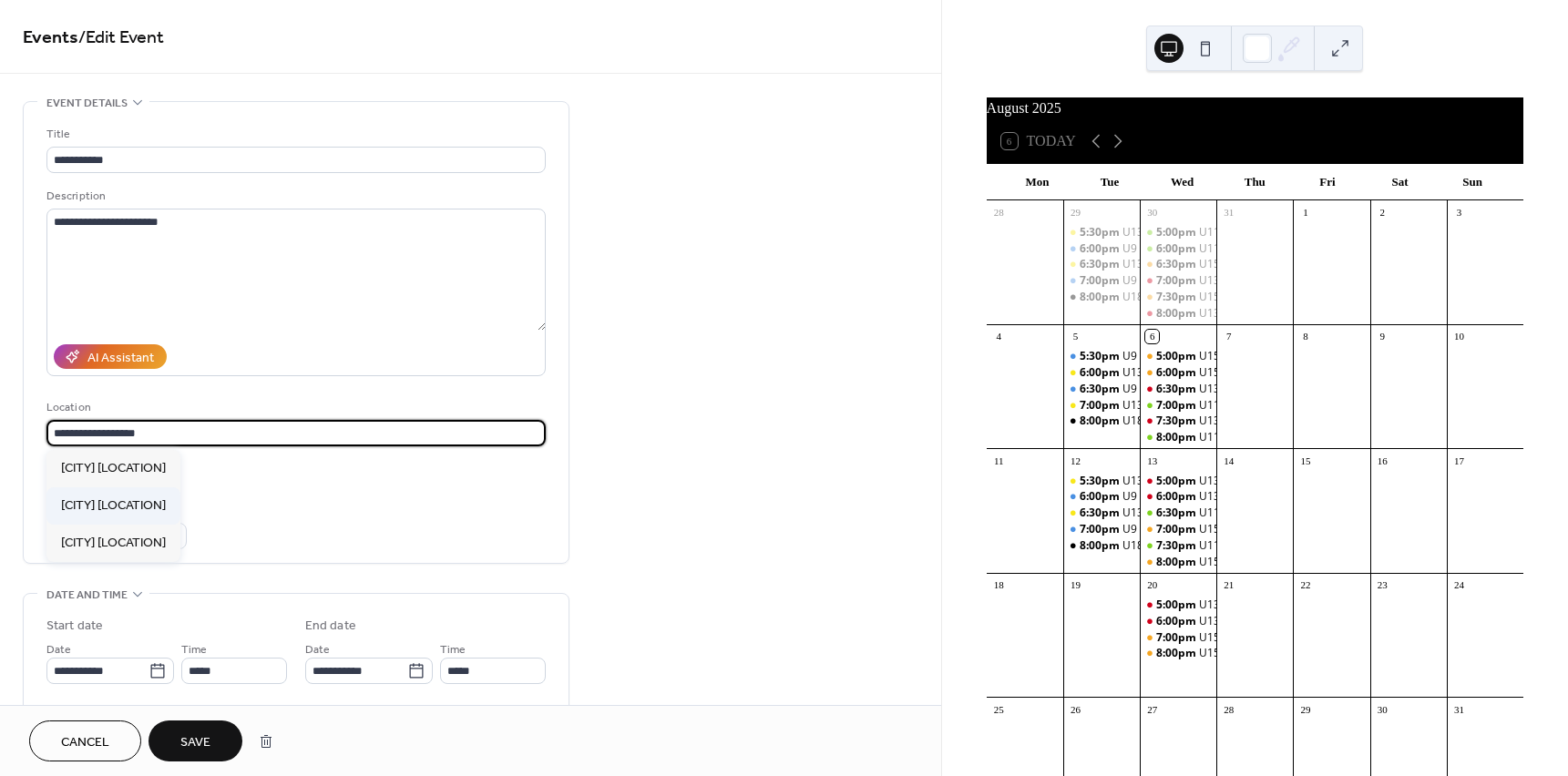 type on "**********" 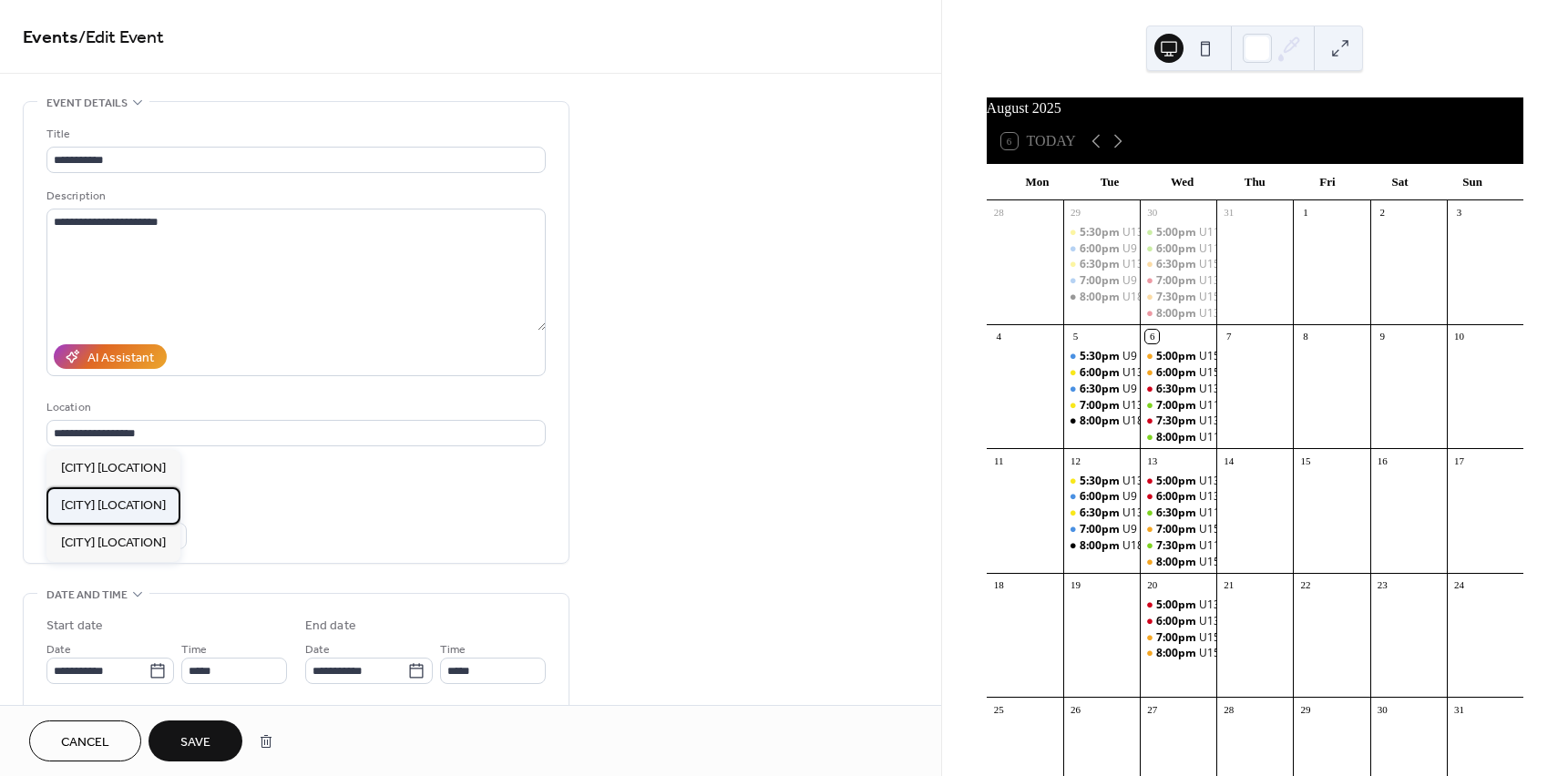 click on "[CITY] [LOCATION]" at bounding box center (113, 505) 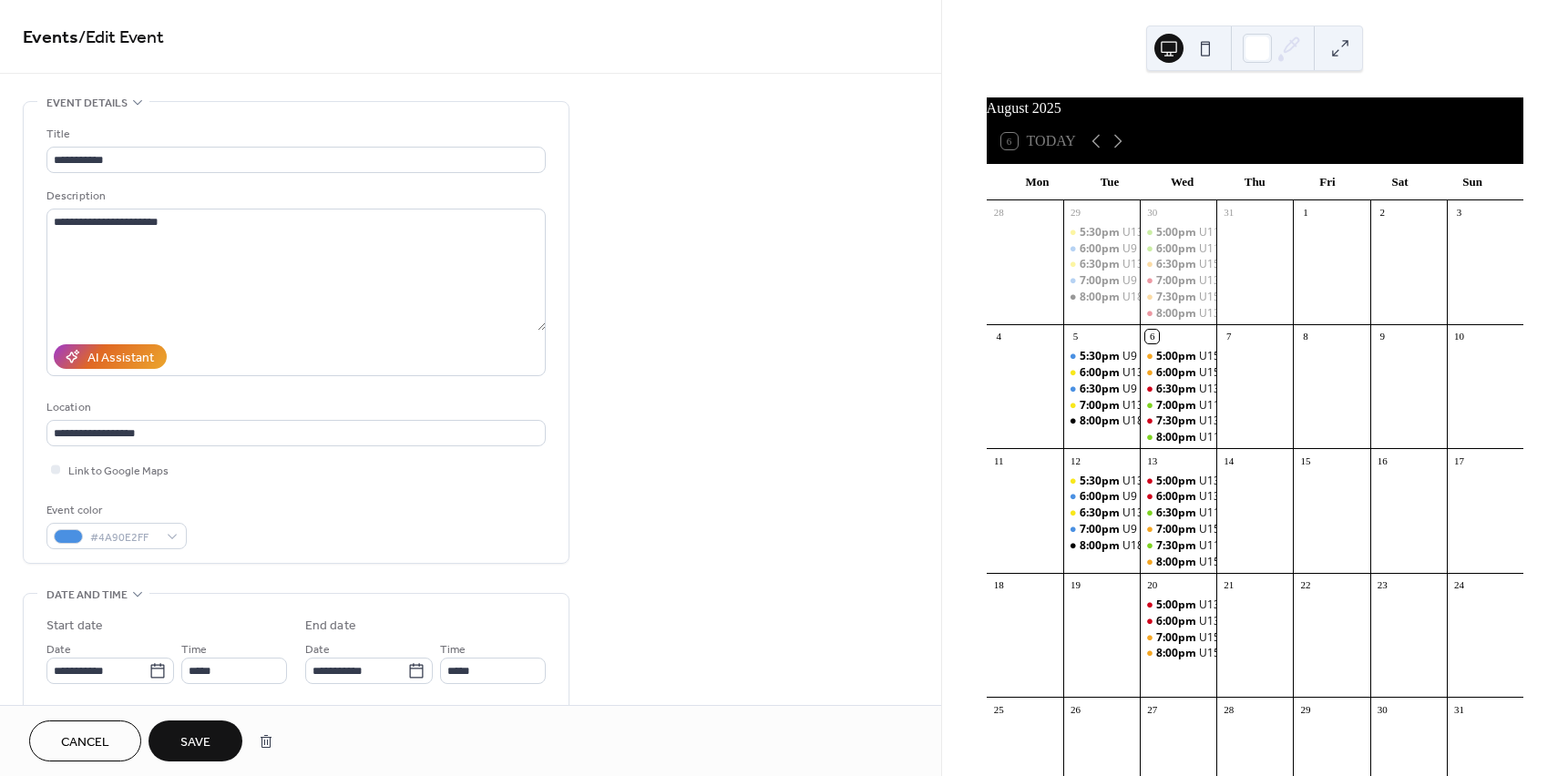 click on "Save" at bounding box center [195, 742] 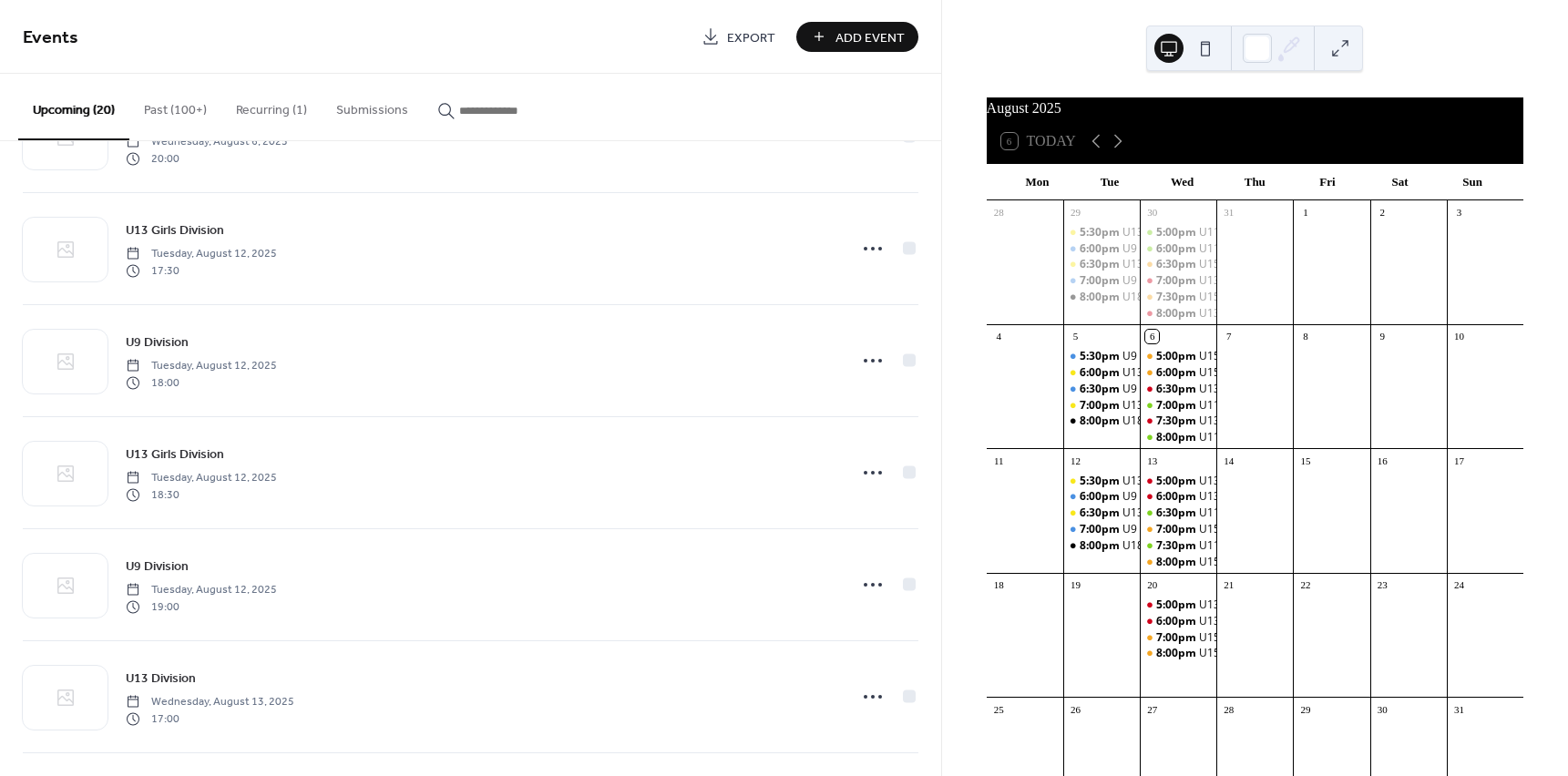 scroll, scrollTop: 729, scrollLeft: 0, axis: vertical 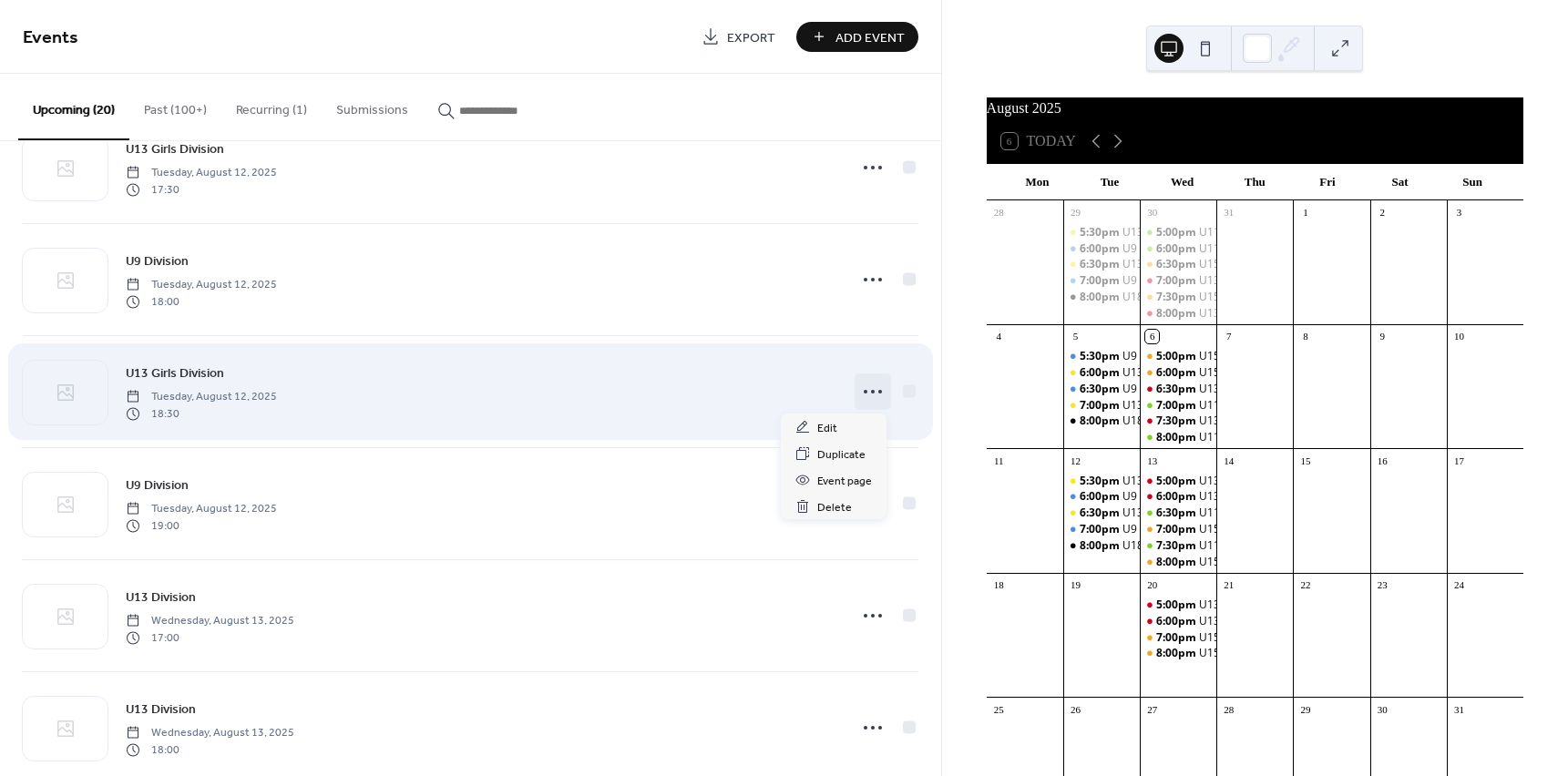 click 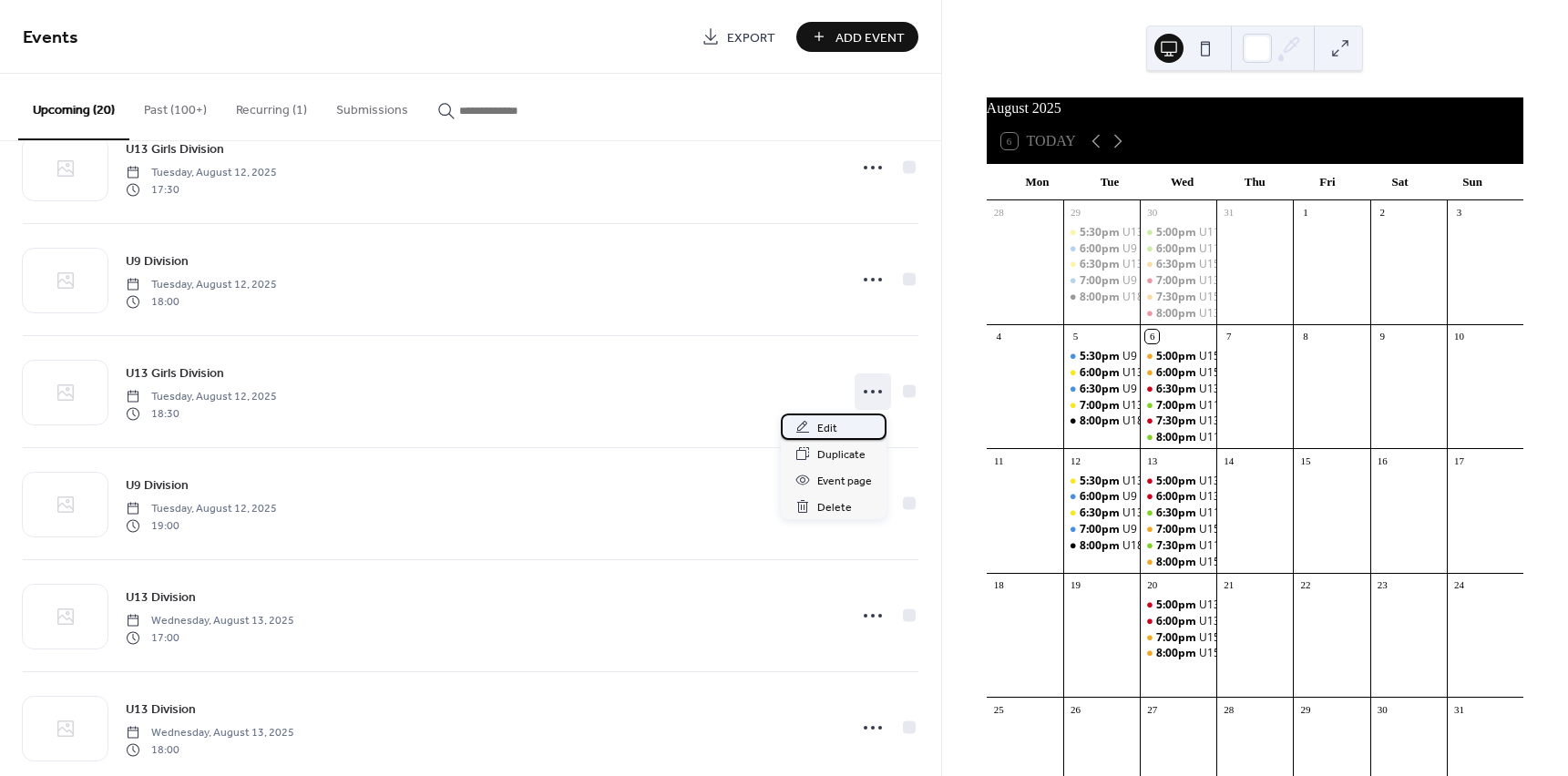 click on "Edit" at bounding box center [827, 428] 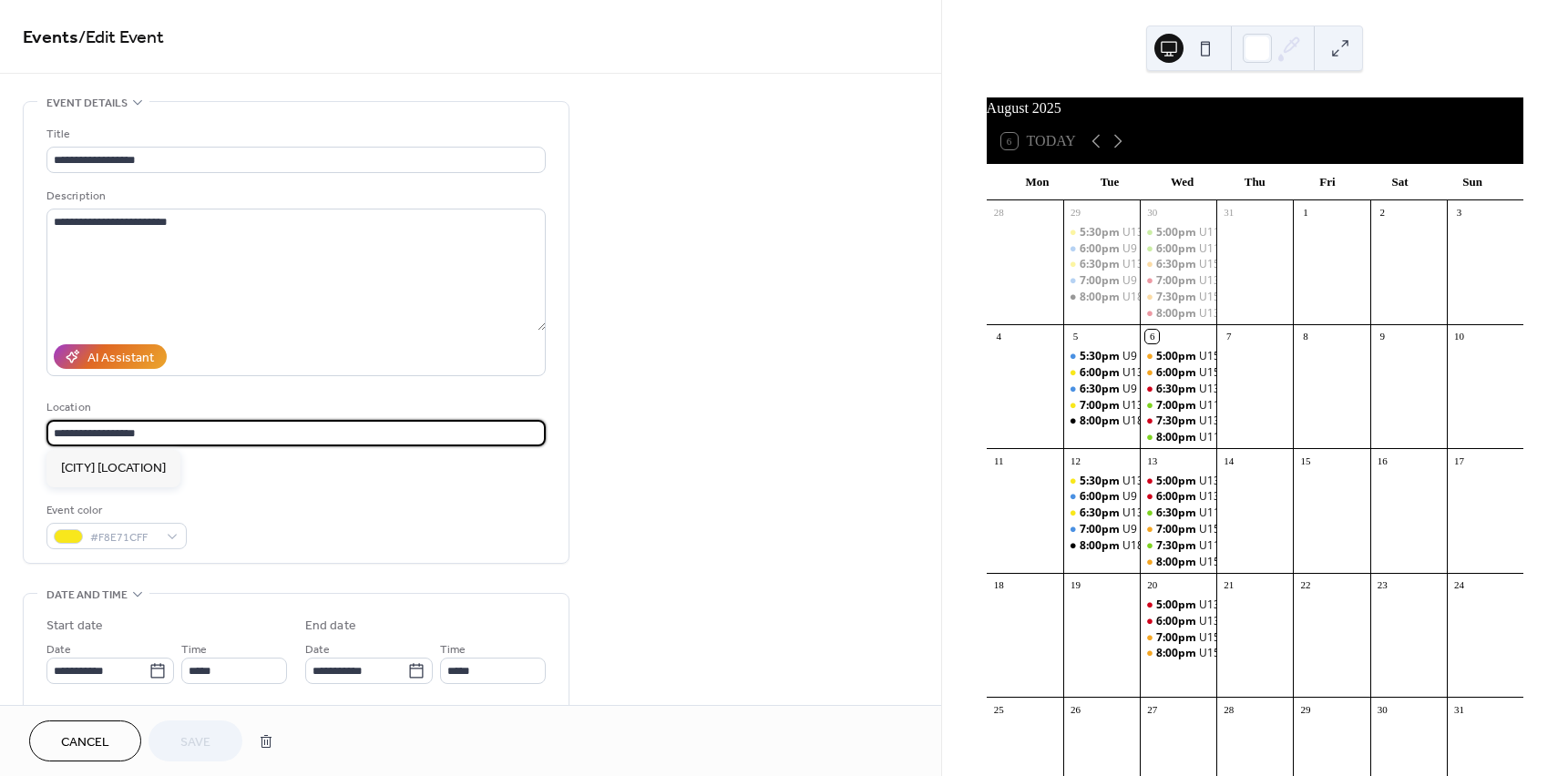 click on "**********" at bounding box center (296, 433) 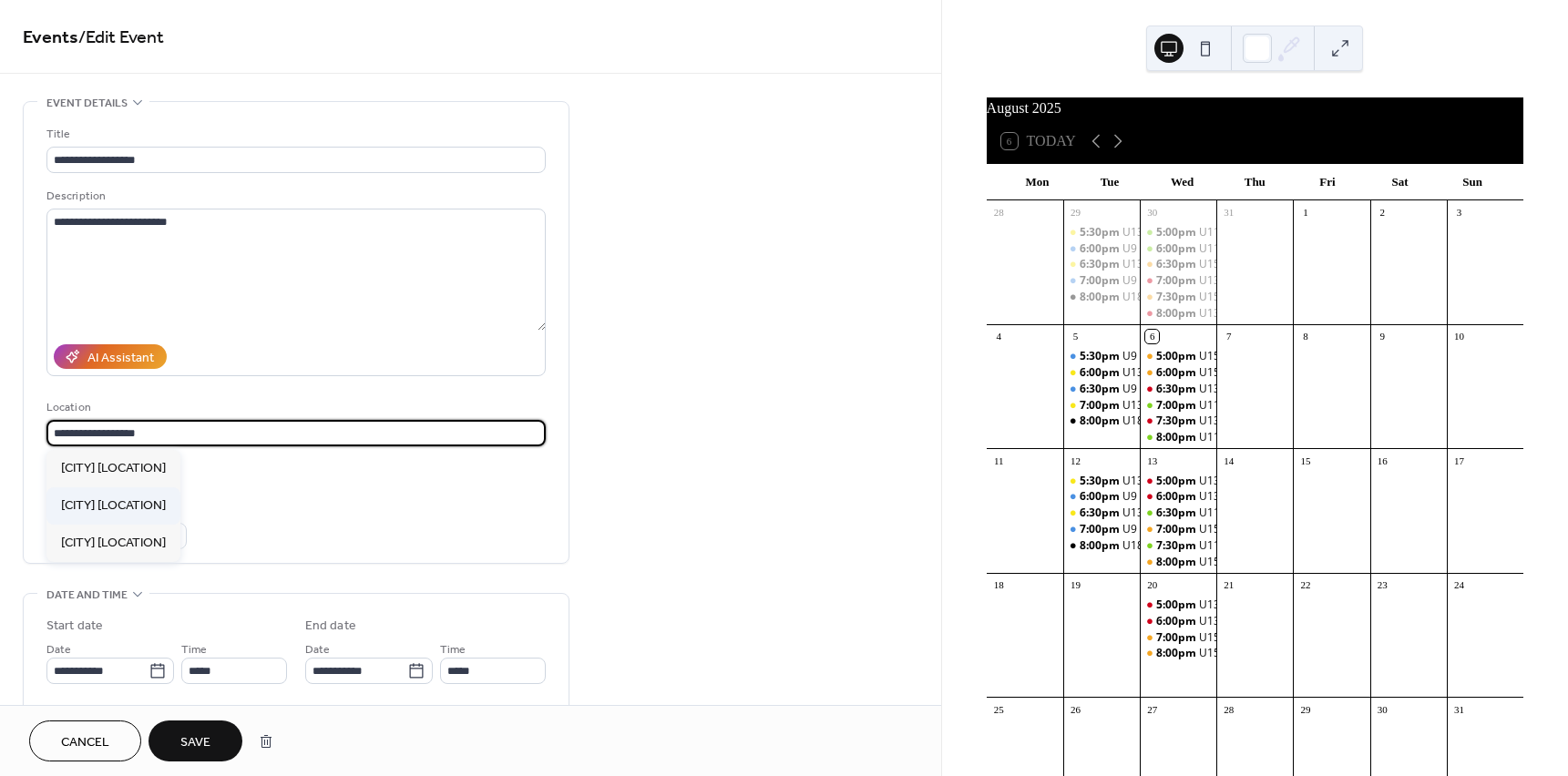 type on "**********" 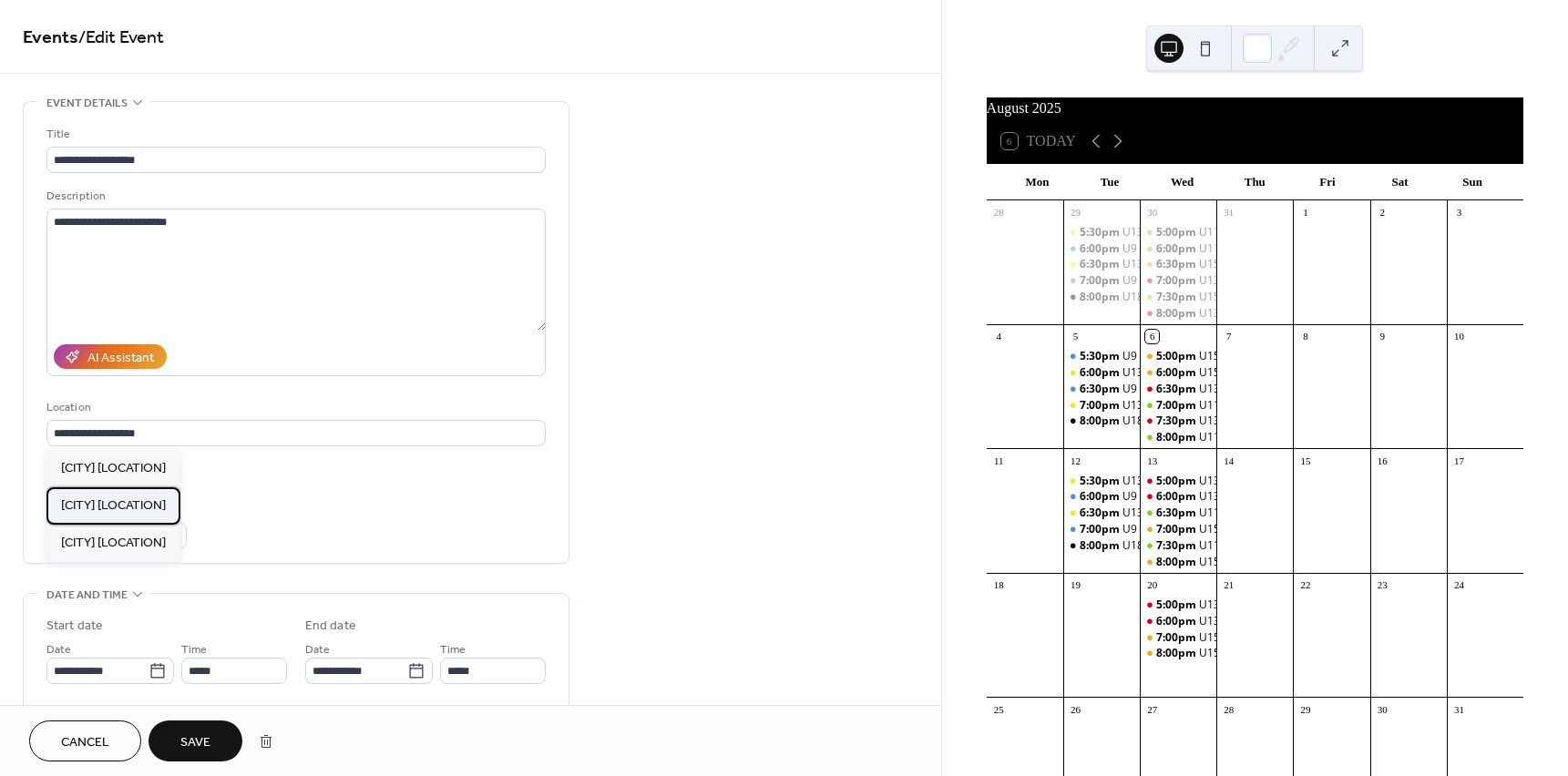 click on "[CITY] [LOCATION]" at bounding box center (113, 505) 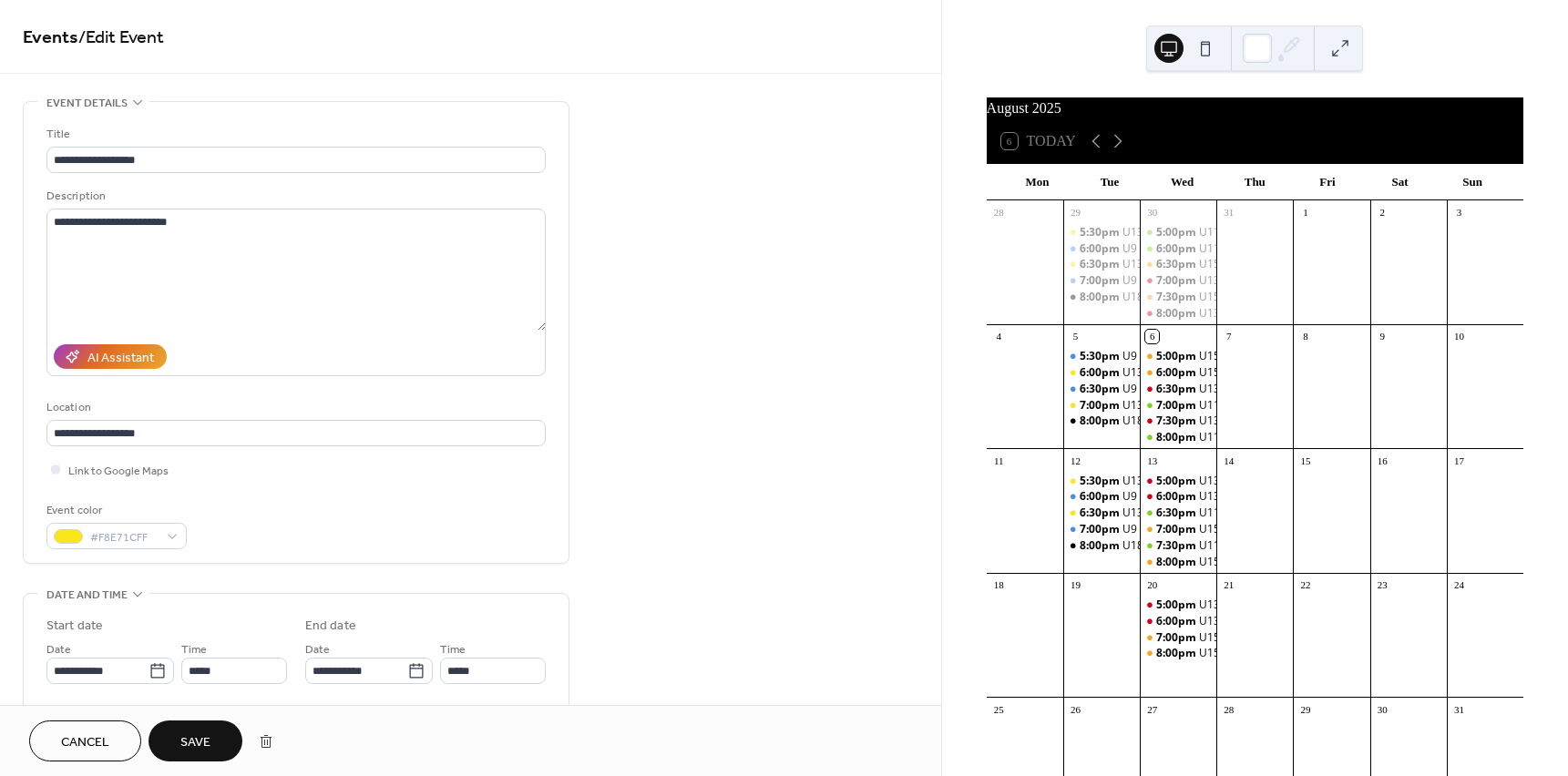 click on "Save" at bounding box center [195, 740] 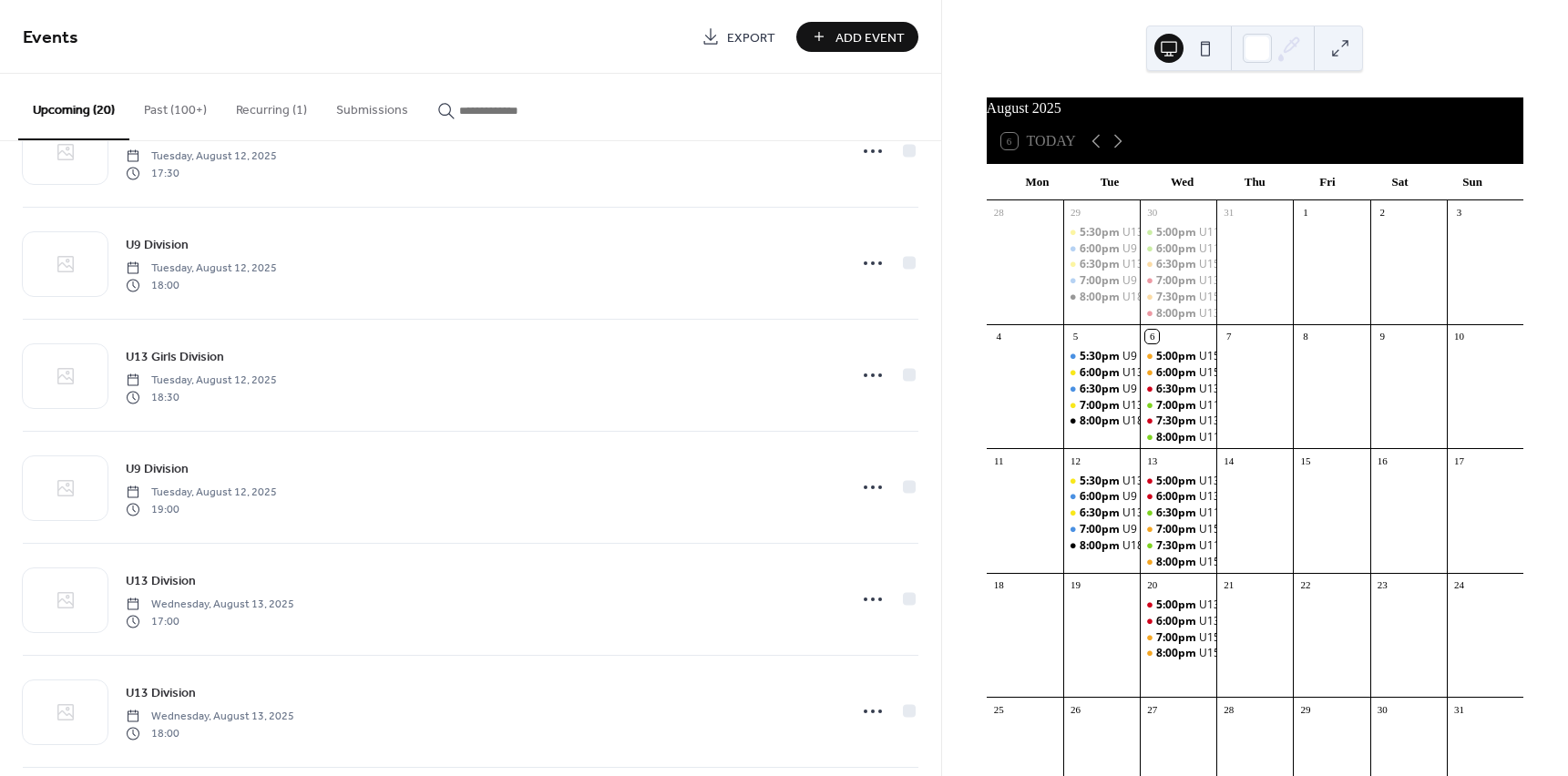 scroll, scrollTop: 820, scrollLeft: 0, axis: vertical 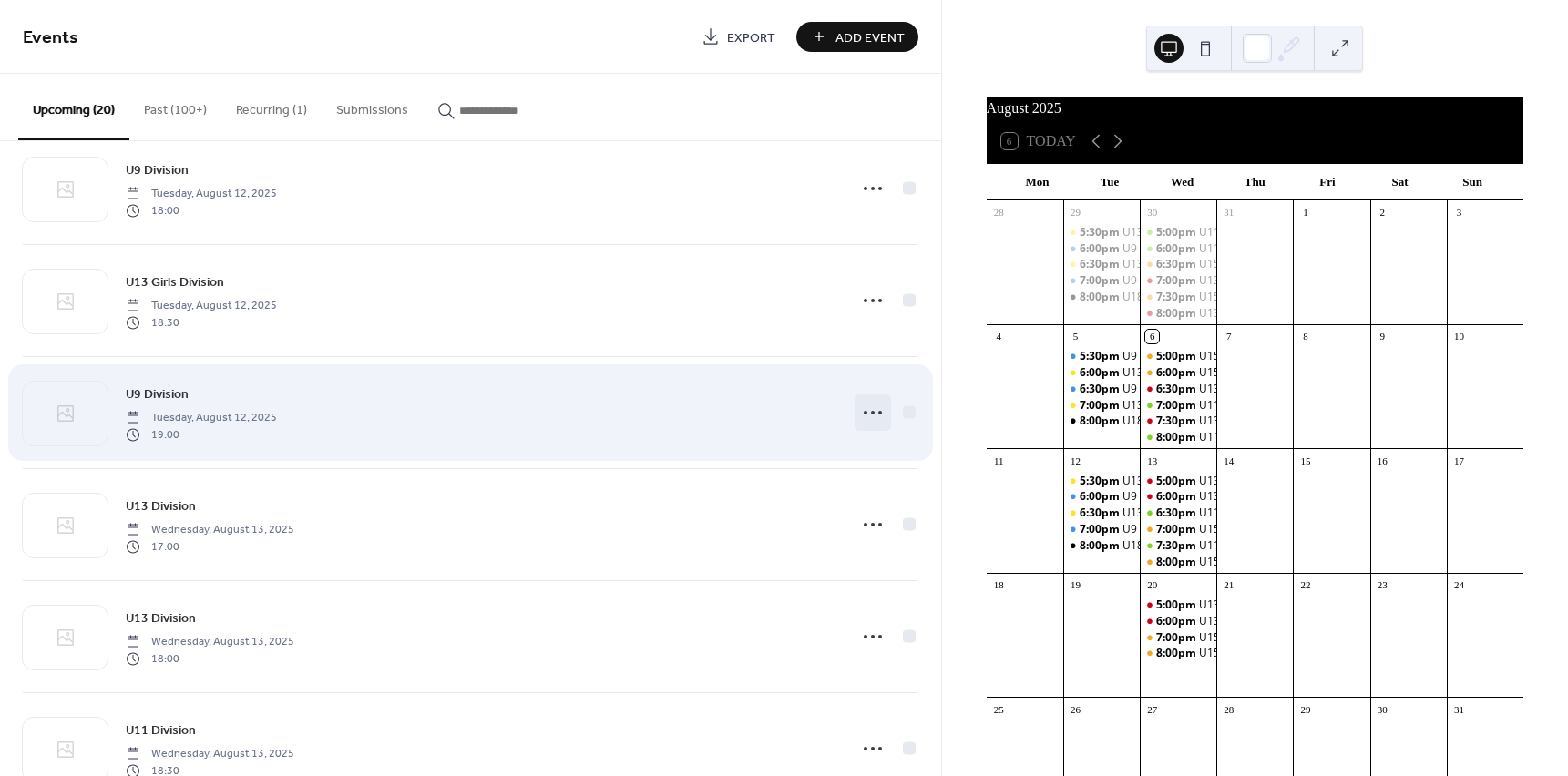 click 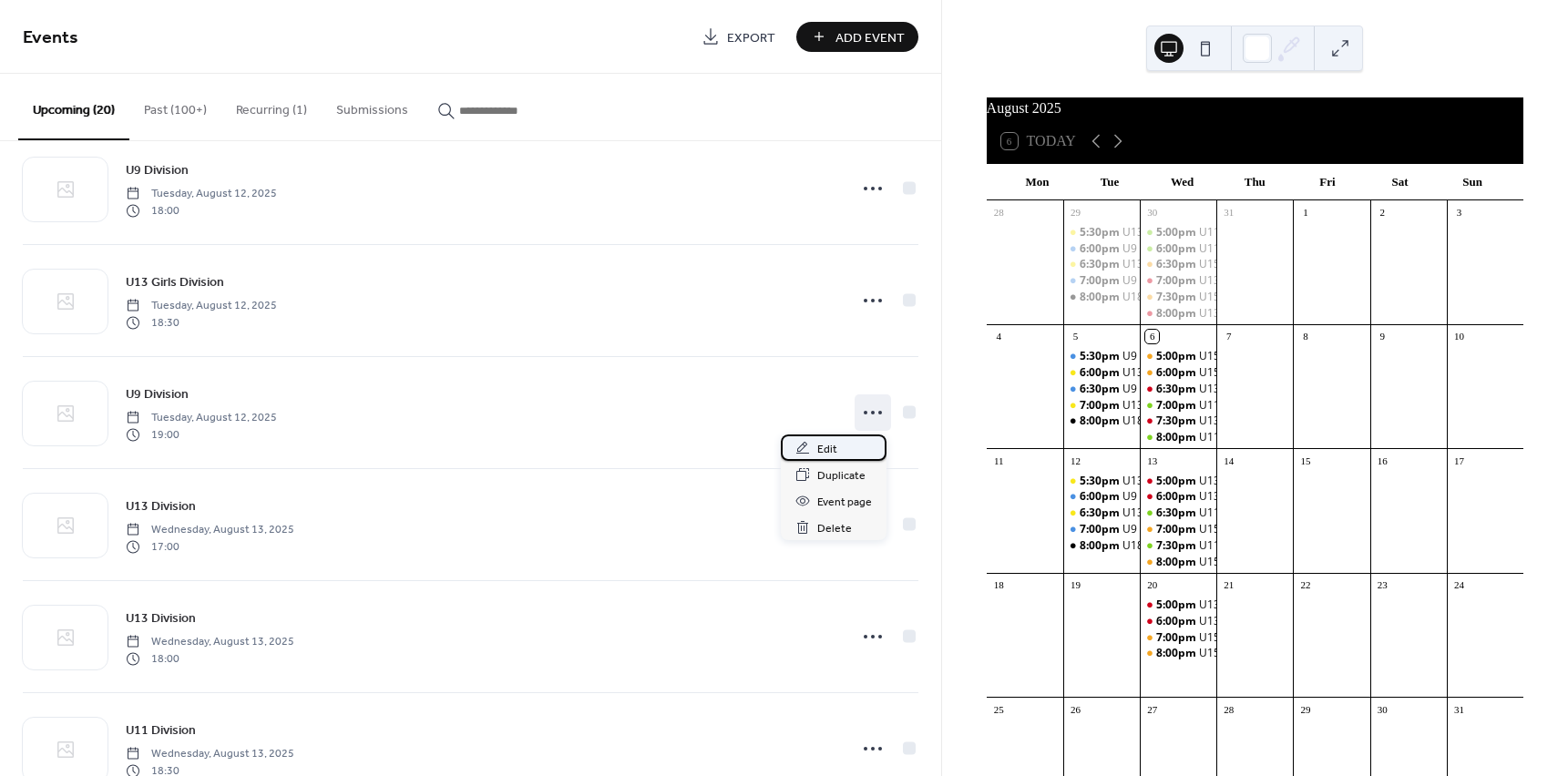click on "Edit" at bounding box center (834, 447) 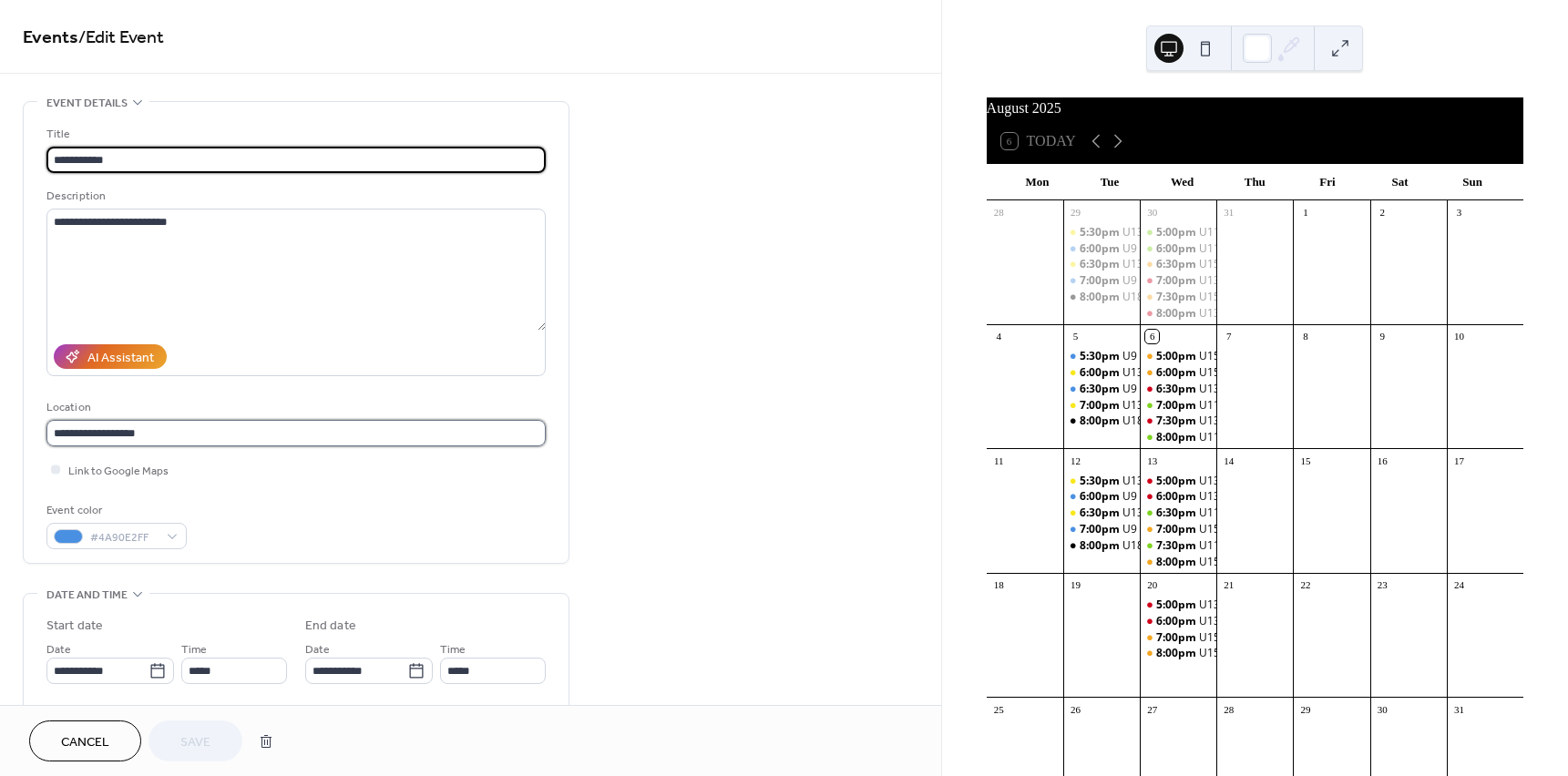 click on "**********" at bounding box center (296, 433) 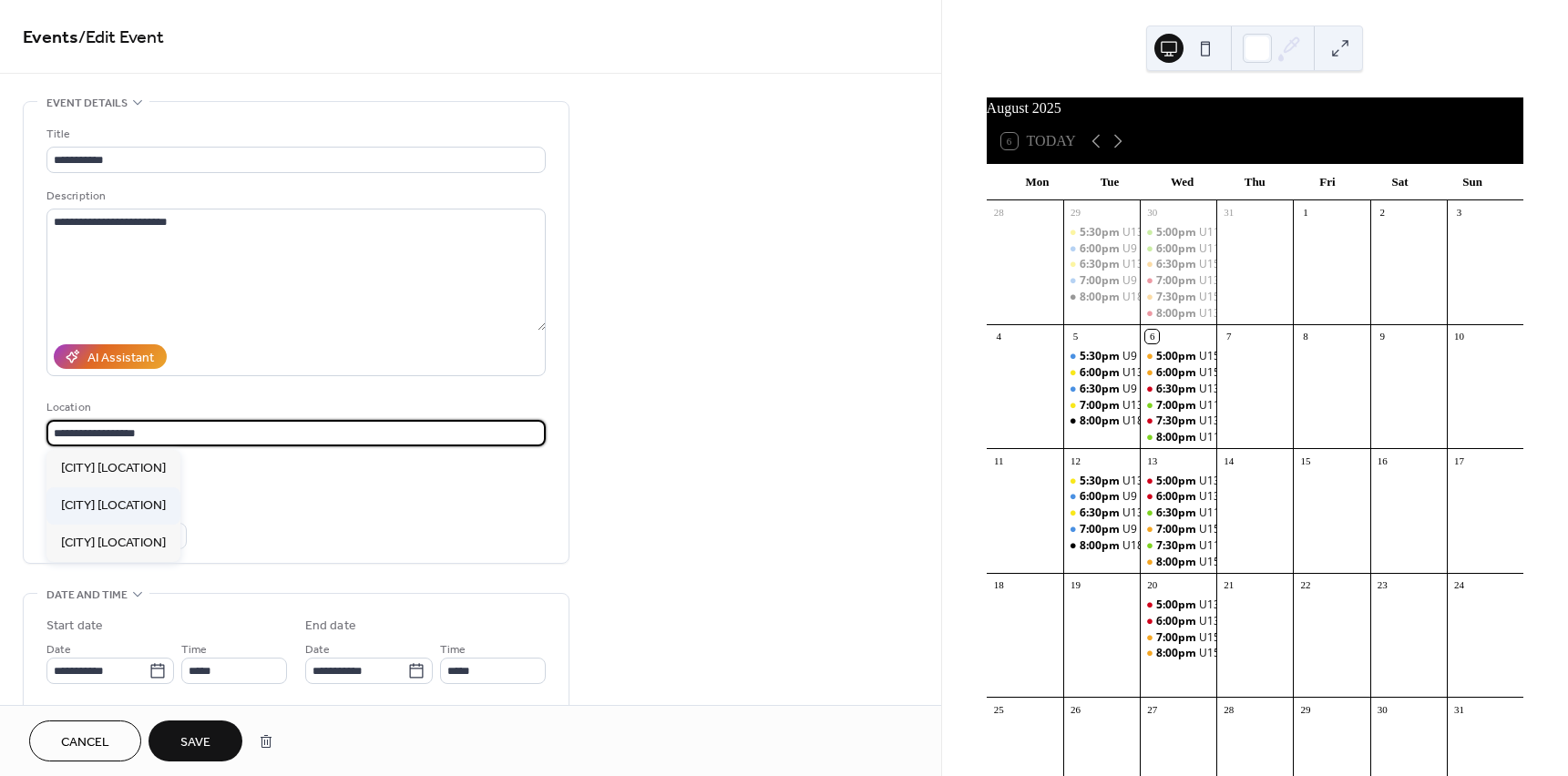 type on "**********" 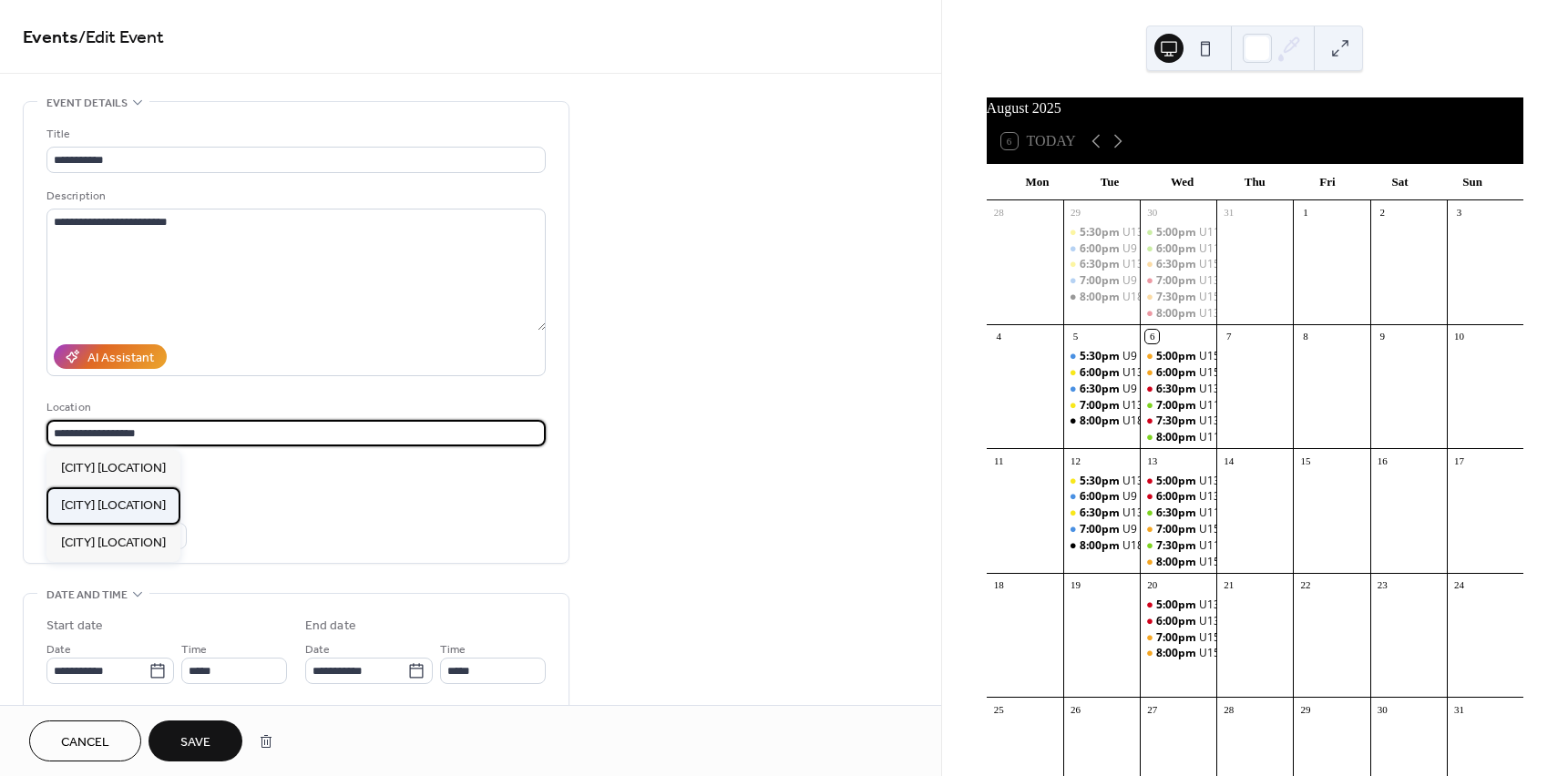 click on "[CITY] [LOCATION]" at bounding box center (113, 505) 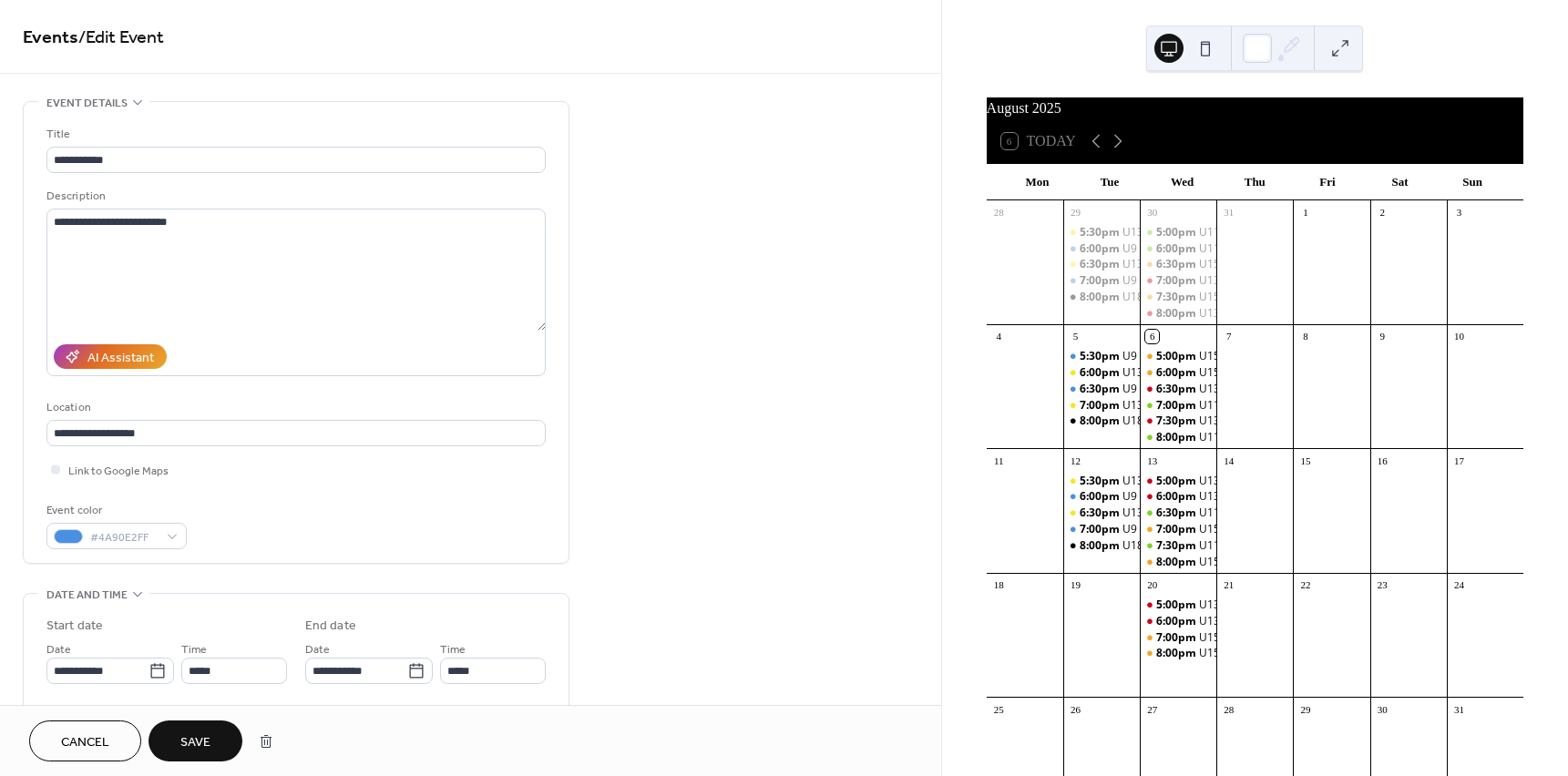 click on "Save" at bounding box center [195, 740] 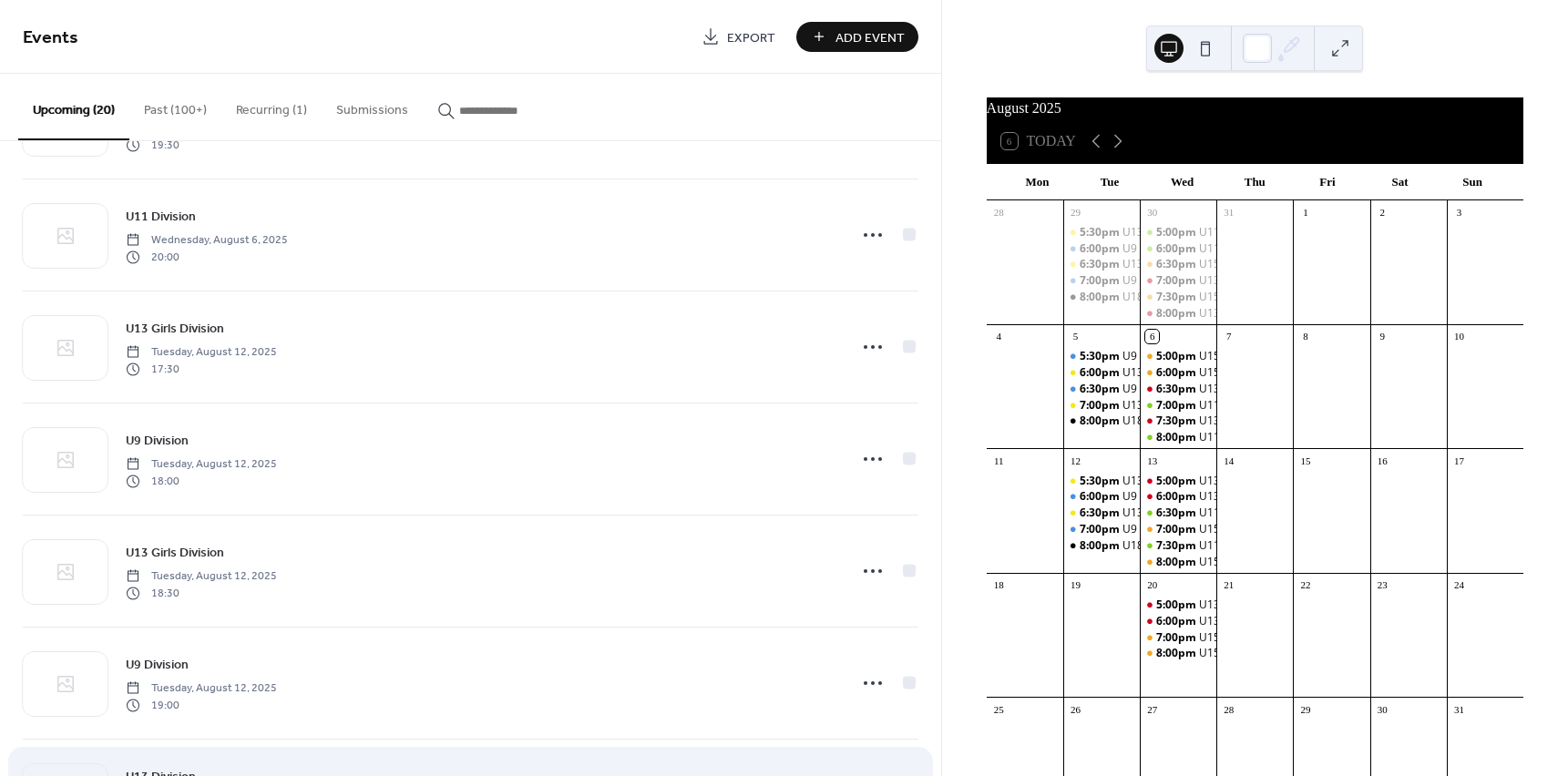 scroll, scrollTop: 546, scrollLeft: 0, axis: vertical 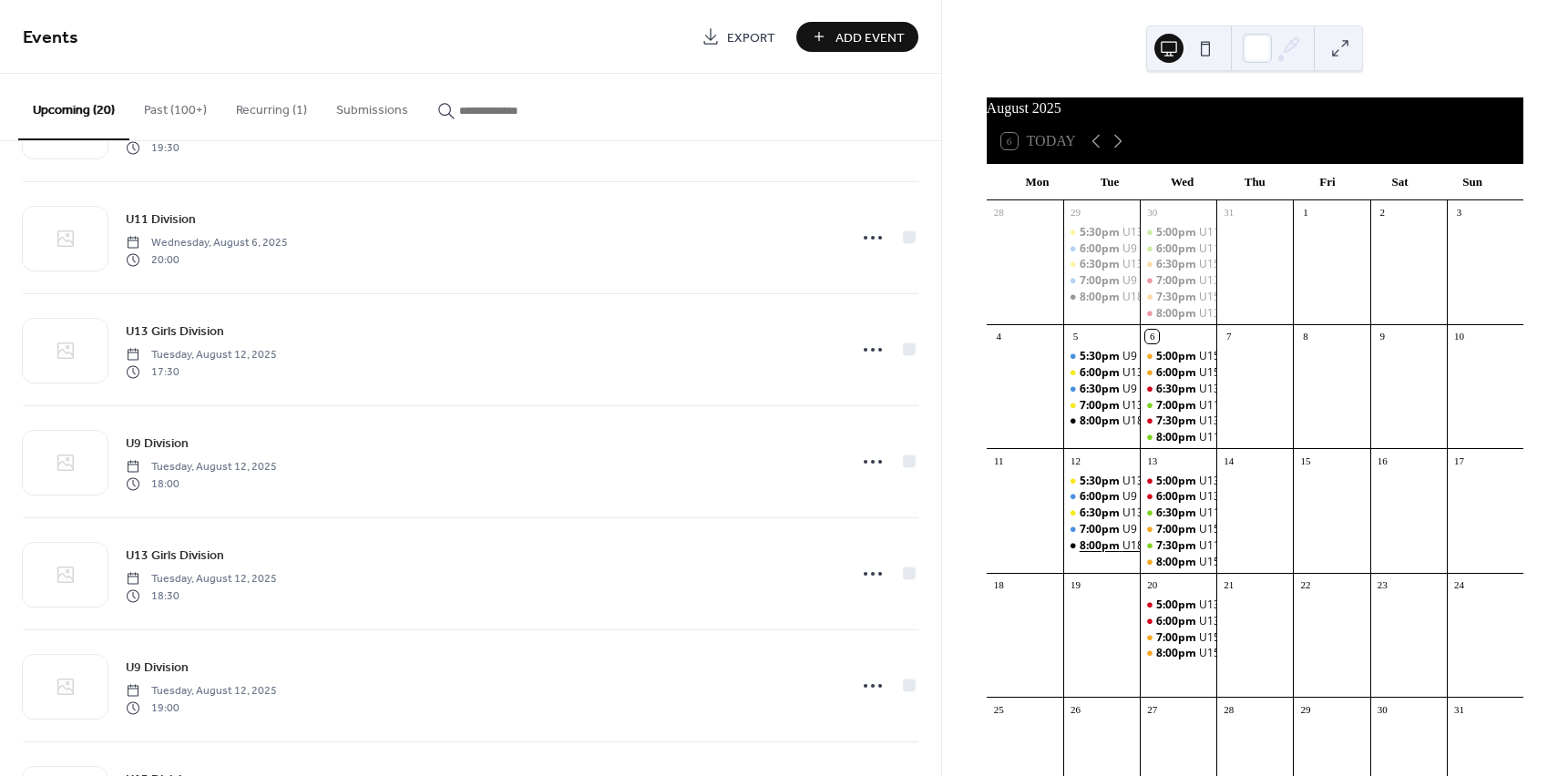 click on "8:00pm" at bounding box center [1101, 546] 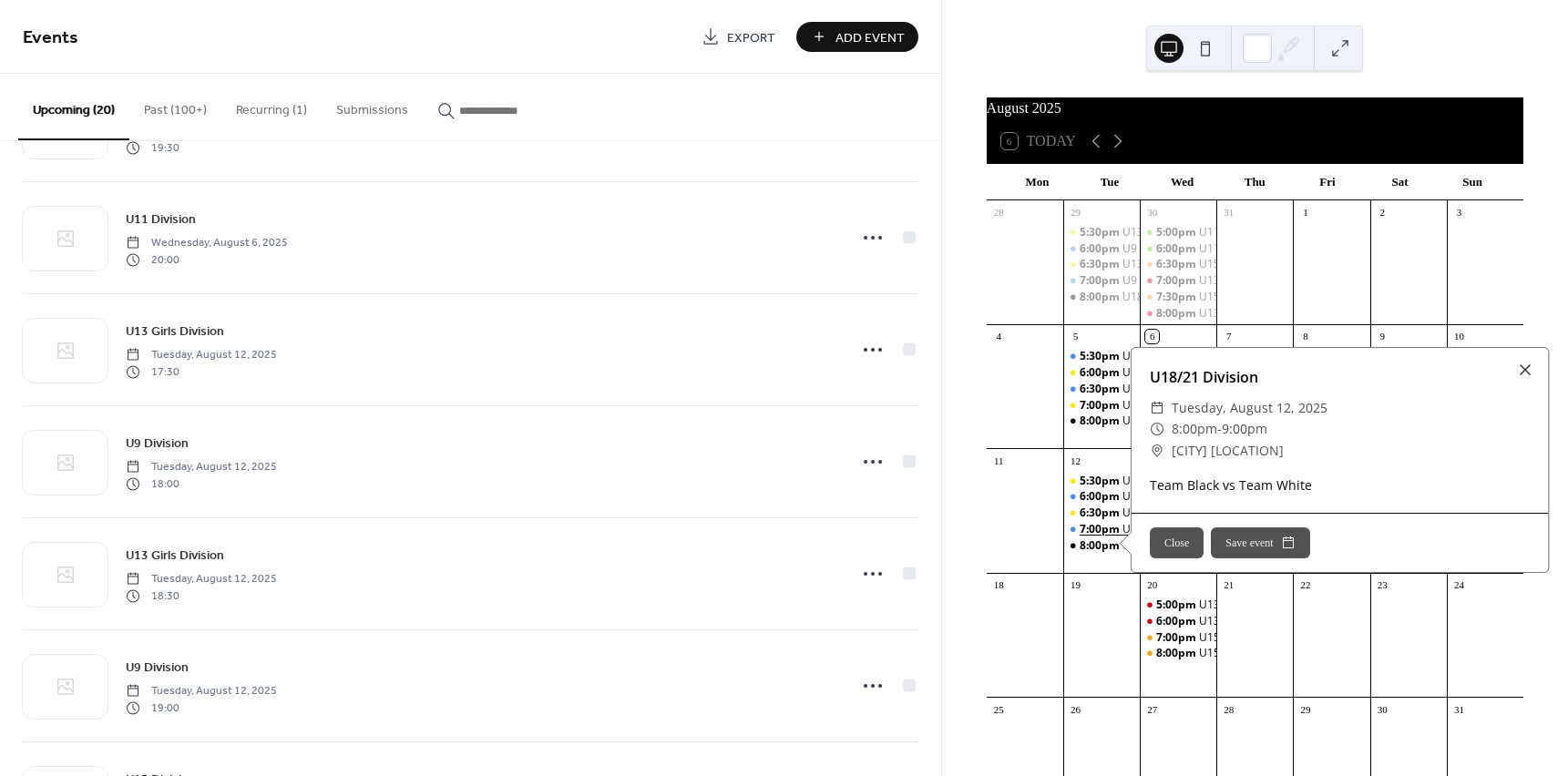 click on "7:00pm" at bounding box center [1101, 529] 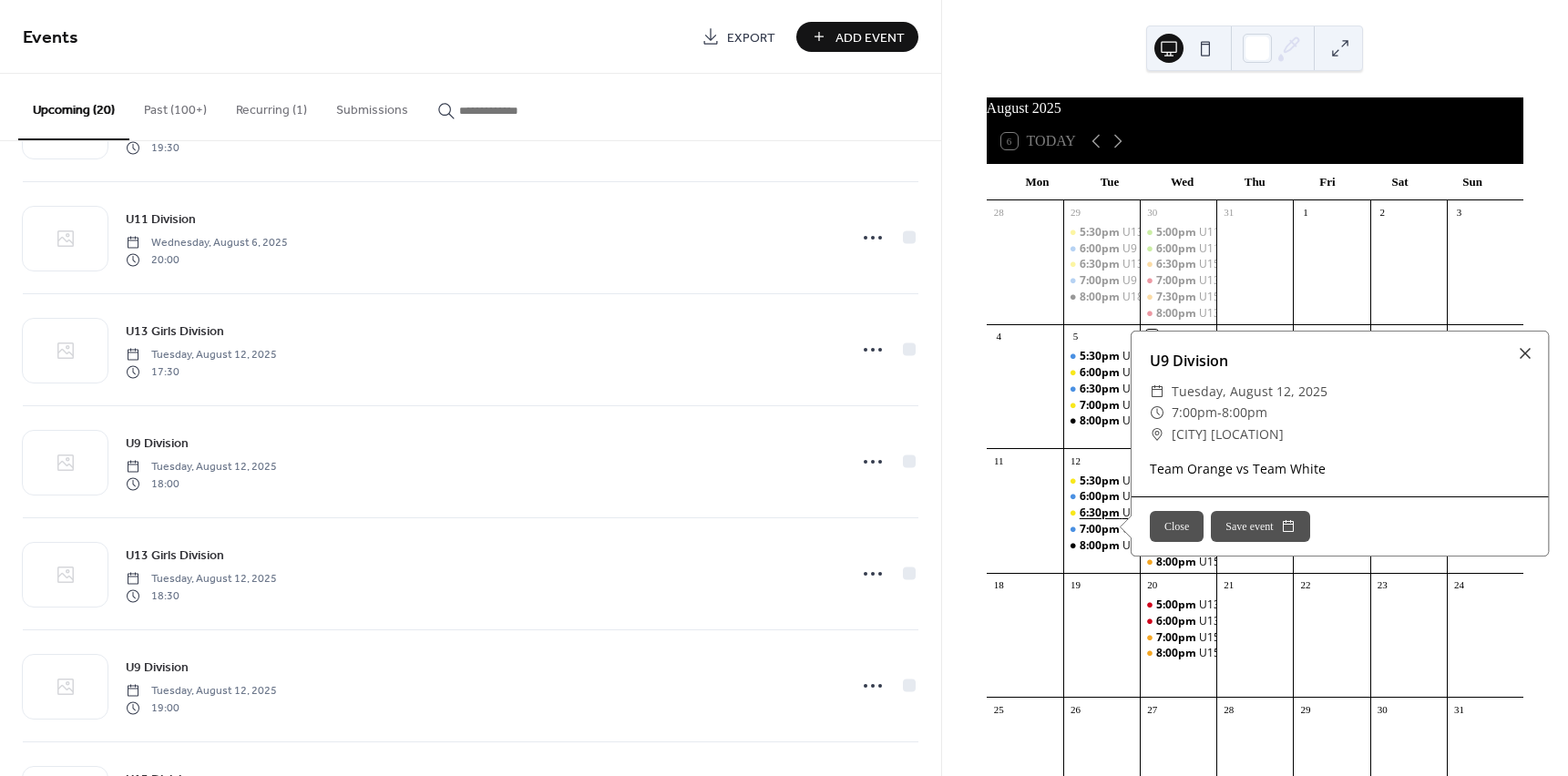 click on "6:30pm" at bounding box center [1101, 513] 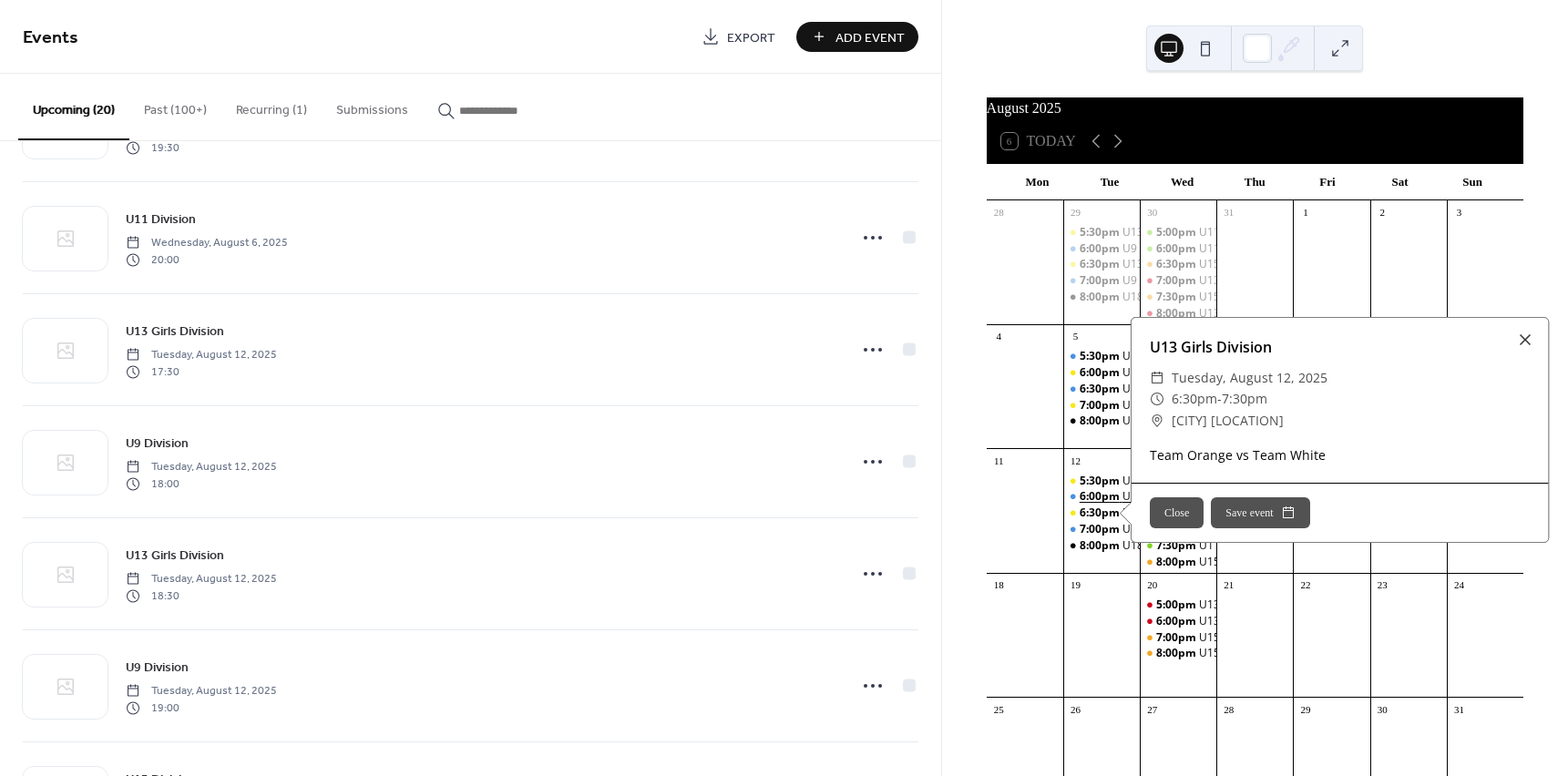 click on "6:00pm" at bounding box center (1101, 496) 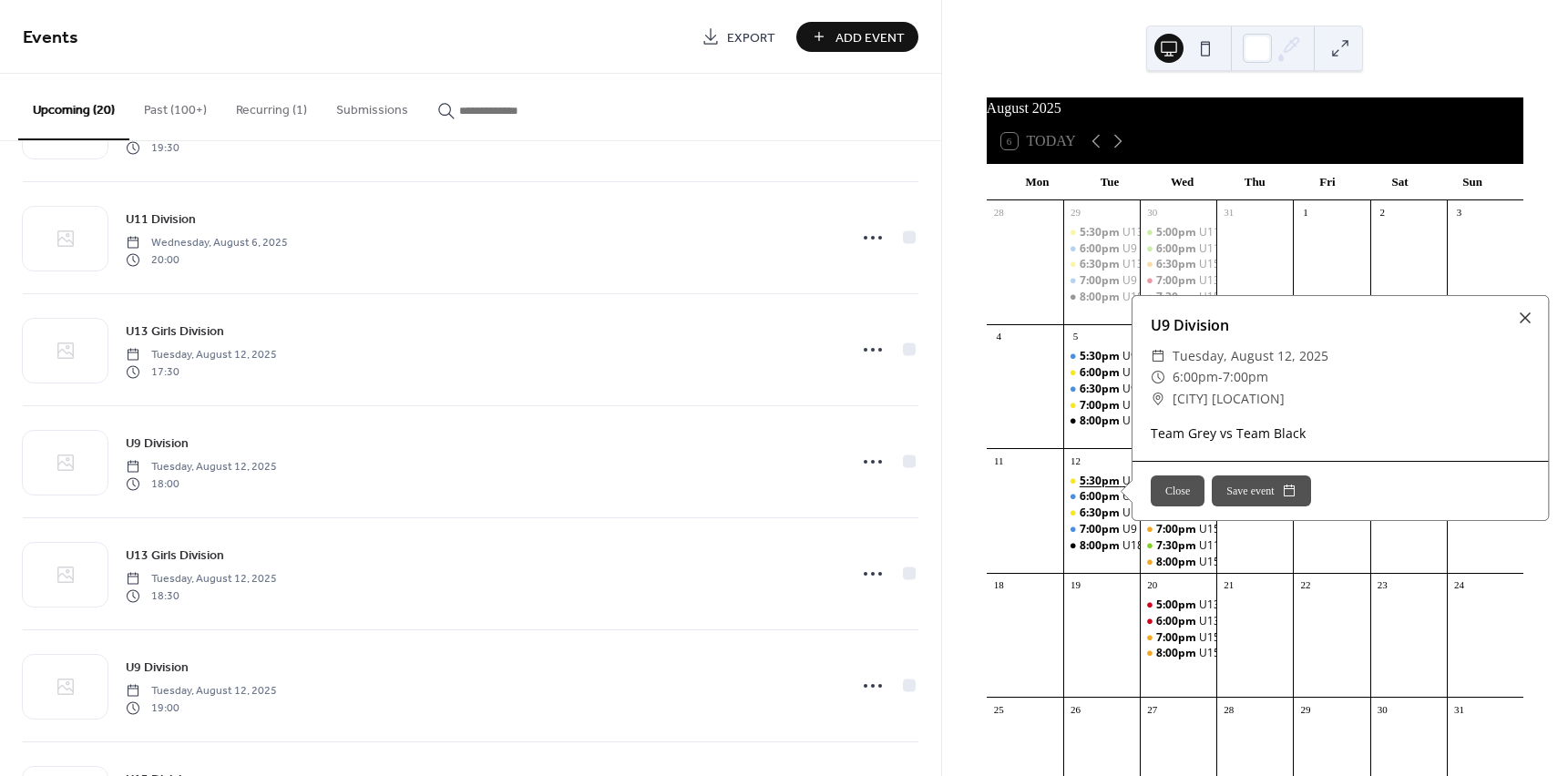 click on "5:30pm" at bounding box center [1101, 481] 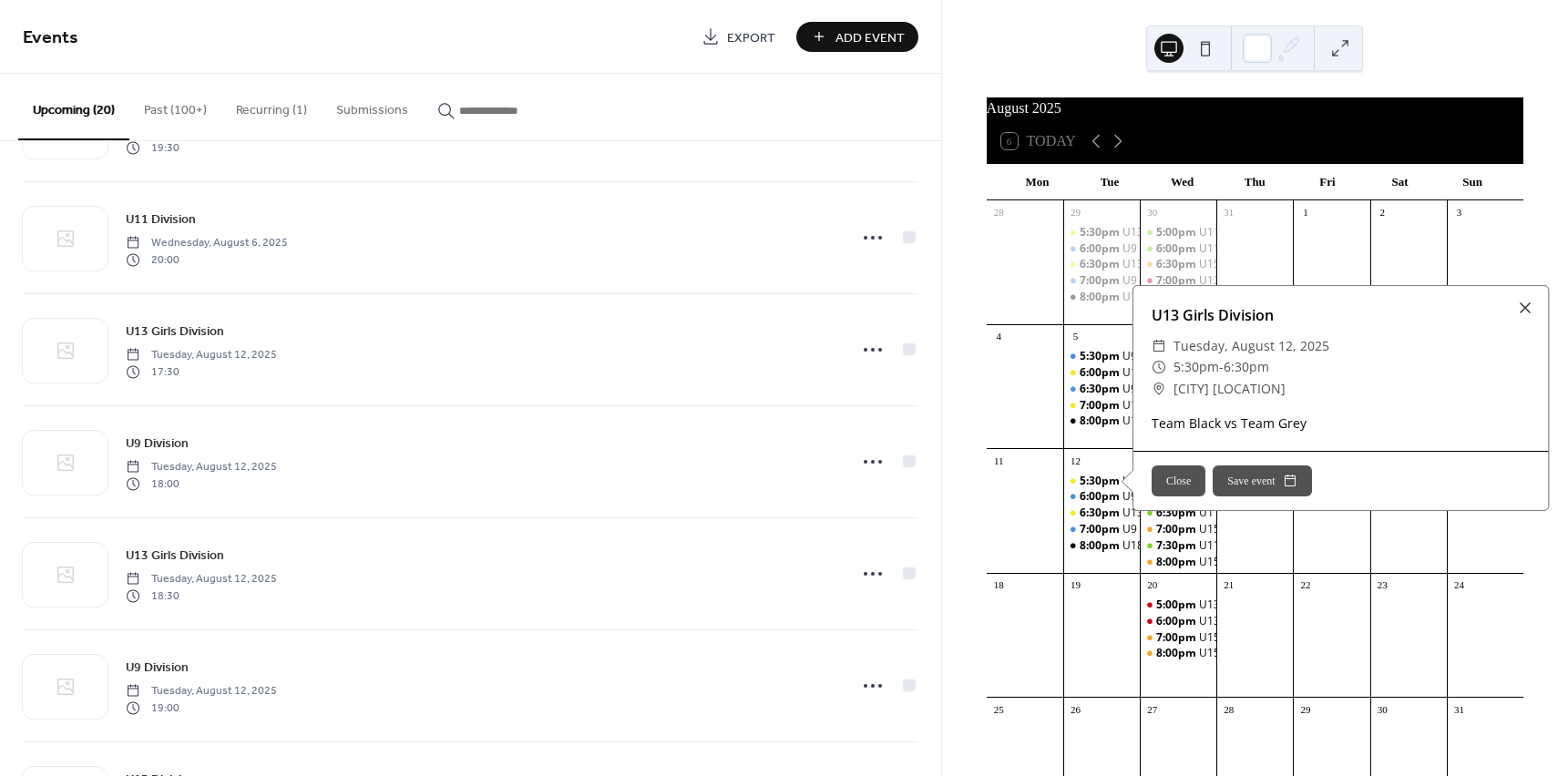 click on "28 29 5:30pm U13 Girls Division 6:00pm U9 Division 6:30pm U13 Girls Division 7:00pm U9 Division 8:00pm U18/21 Division 30 5:00pm U11 Division 6:00pm U11 Division 6:30pm U15 Division 7:00pm U13 Division 7:30pm U15 Division 8:00pm U13 Division 31 1 2 3 4 5 5:30pm U9 Division 6:00pm U13 Girls Division 6:30pm U9 Division 7:00pm U13 Girls Division 8:00pm U18/21 Division 6 5:00pm U15 Division 6:00pm U15 Division 6:30pm U13 Division 7:00pm U11 Division 7:30pm U13 Division 8:00pm U11 Division 7 8 9 10 11 12 5:30pm U13 Girls Division 6:00pm U9 Division 6:30pm U13 Girls Division 7:00pm U9 Division 8:00pm U18/21 Division 13 5:00pm U13 Division 6:00pm U13 Division 6:30pm U11 Division 7:00pm U15 Division 7:30pm U11 Division 8:00pm U15 Division 14 15 16 17 18 19 20 5:00pm U13 Division 6:00pm U13 Division 7:00pm U15 Division 8:00pm U15 Division 21 22 23 24 25 26 27 28 29 30 31 1 2 3 4 5 6 7" at bounding box center [1255, 579] 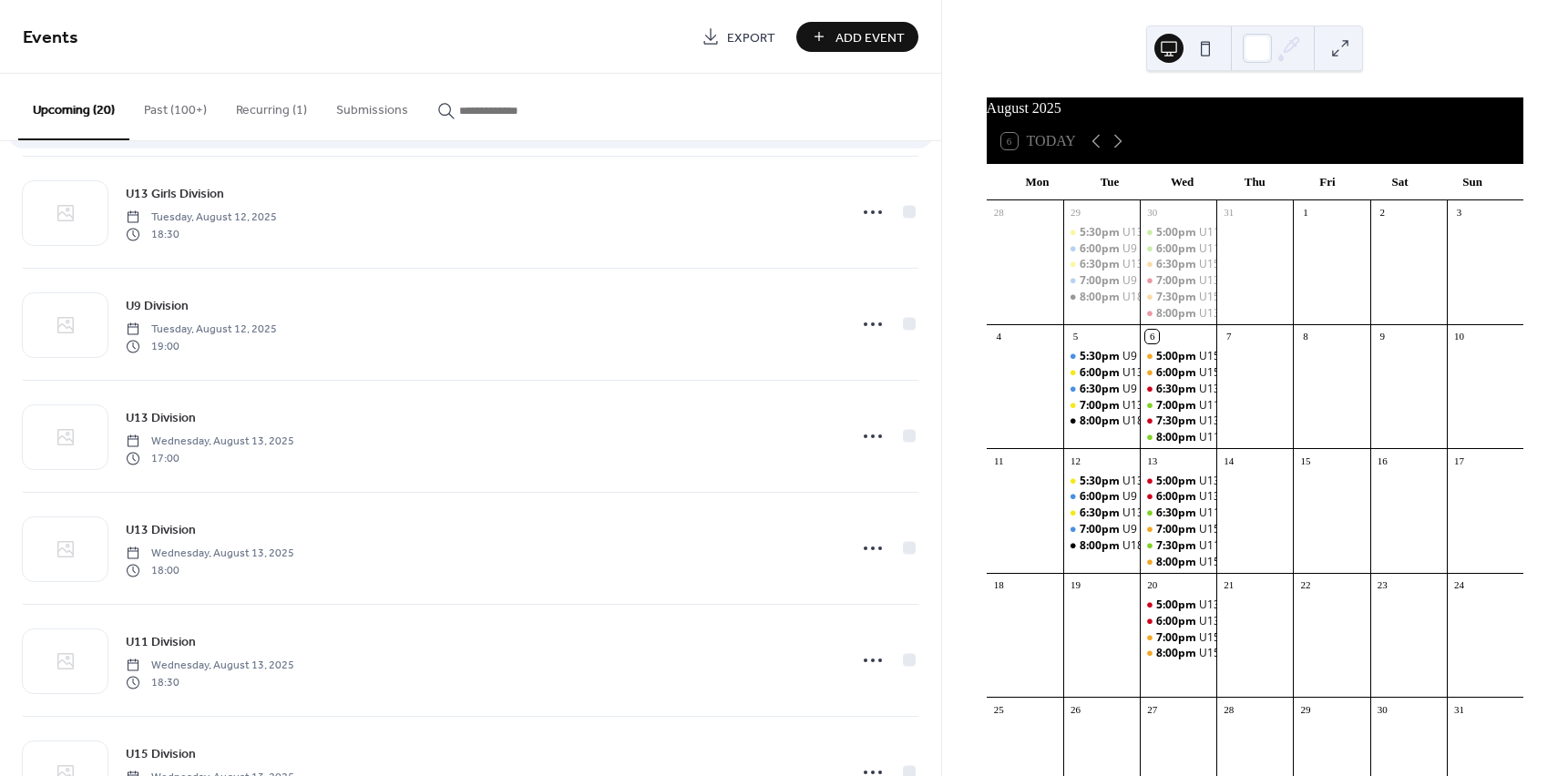 scroll, scrollTop: 911, scrollLeft: 0, axis: vertical 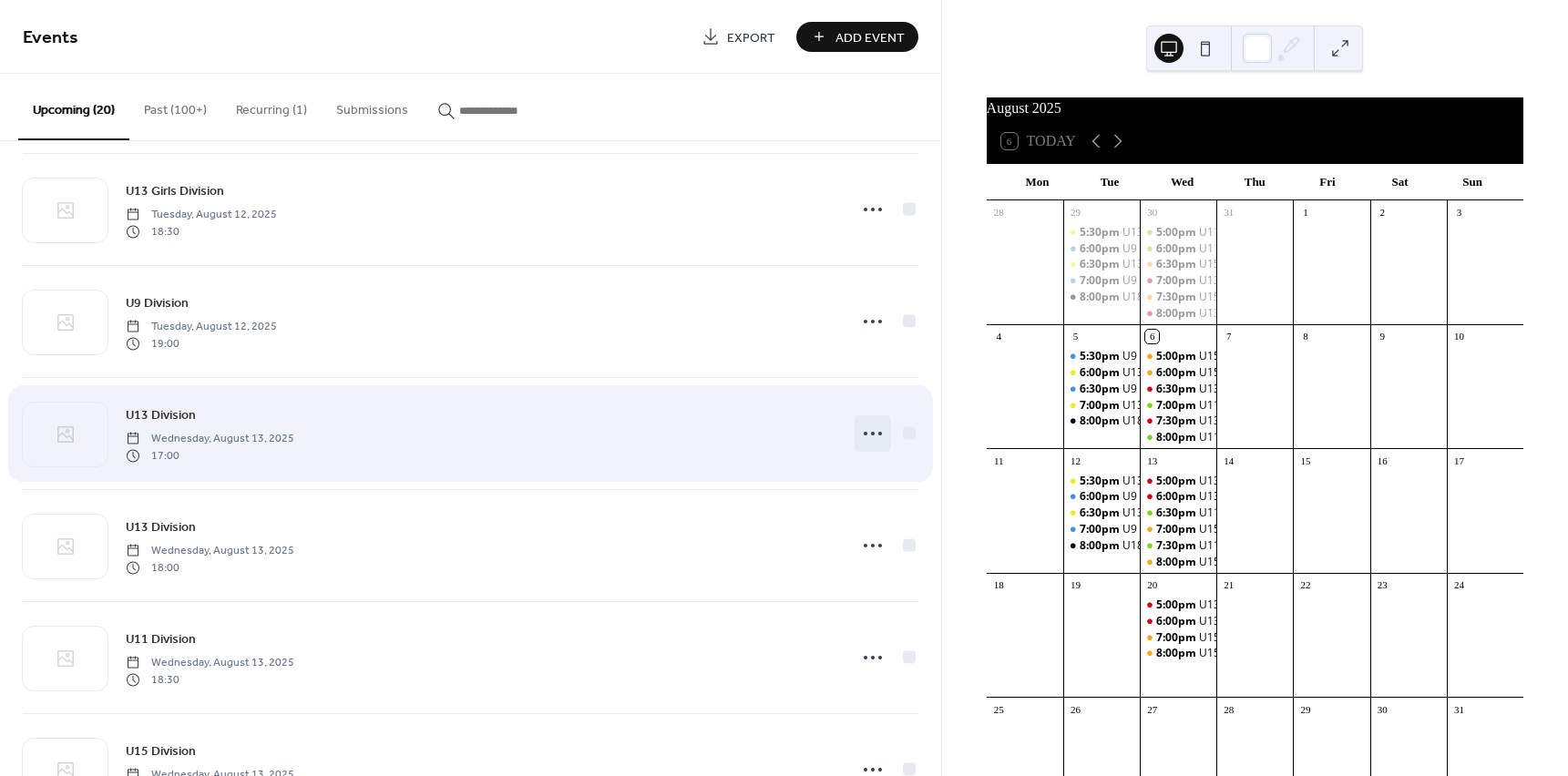 click 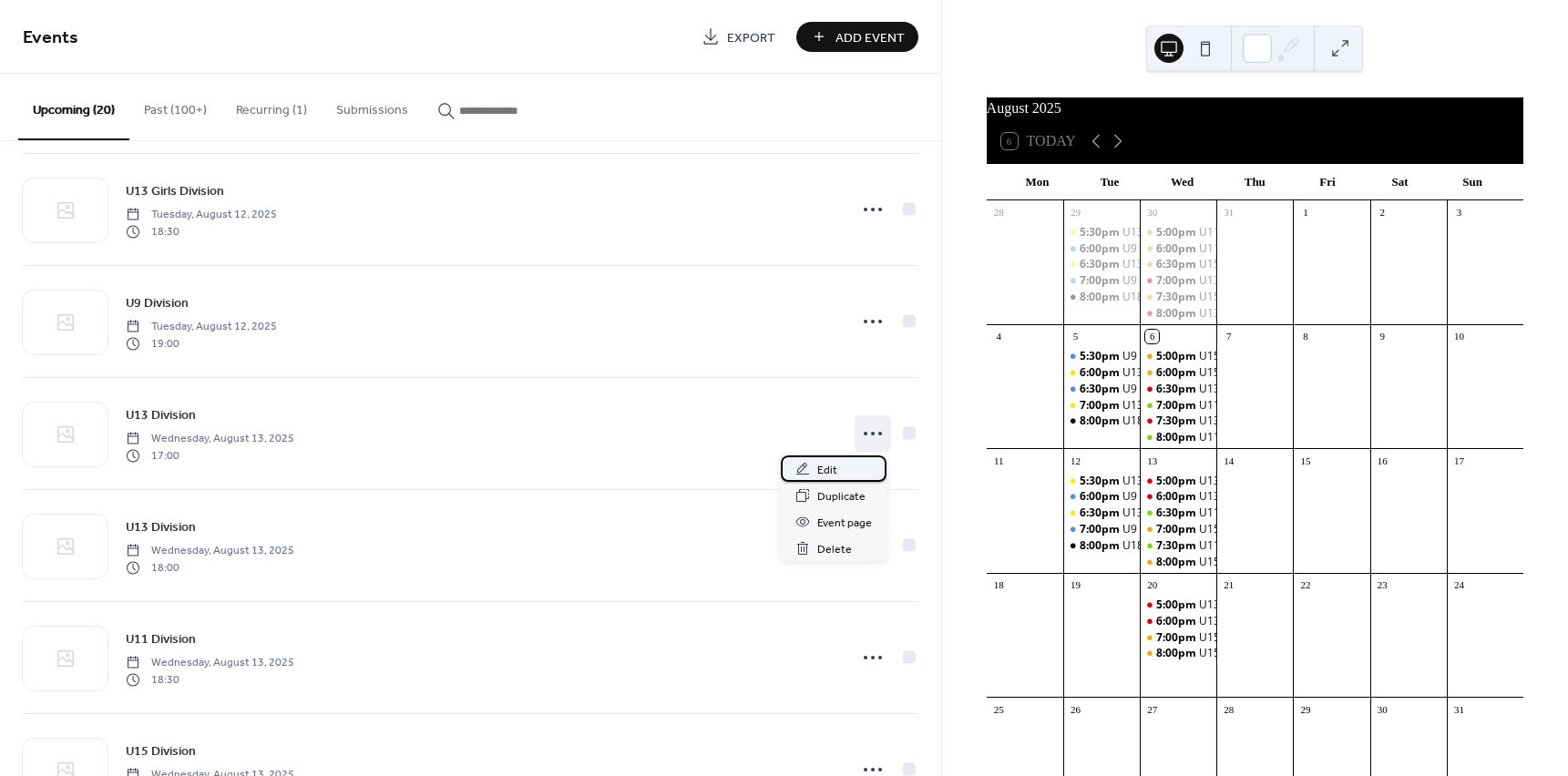 click on "Edit" at bounding box center [827, 470] 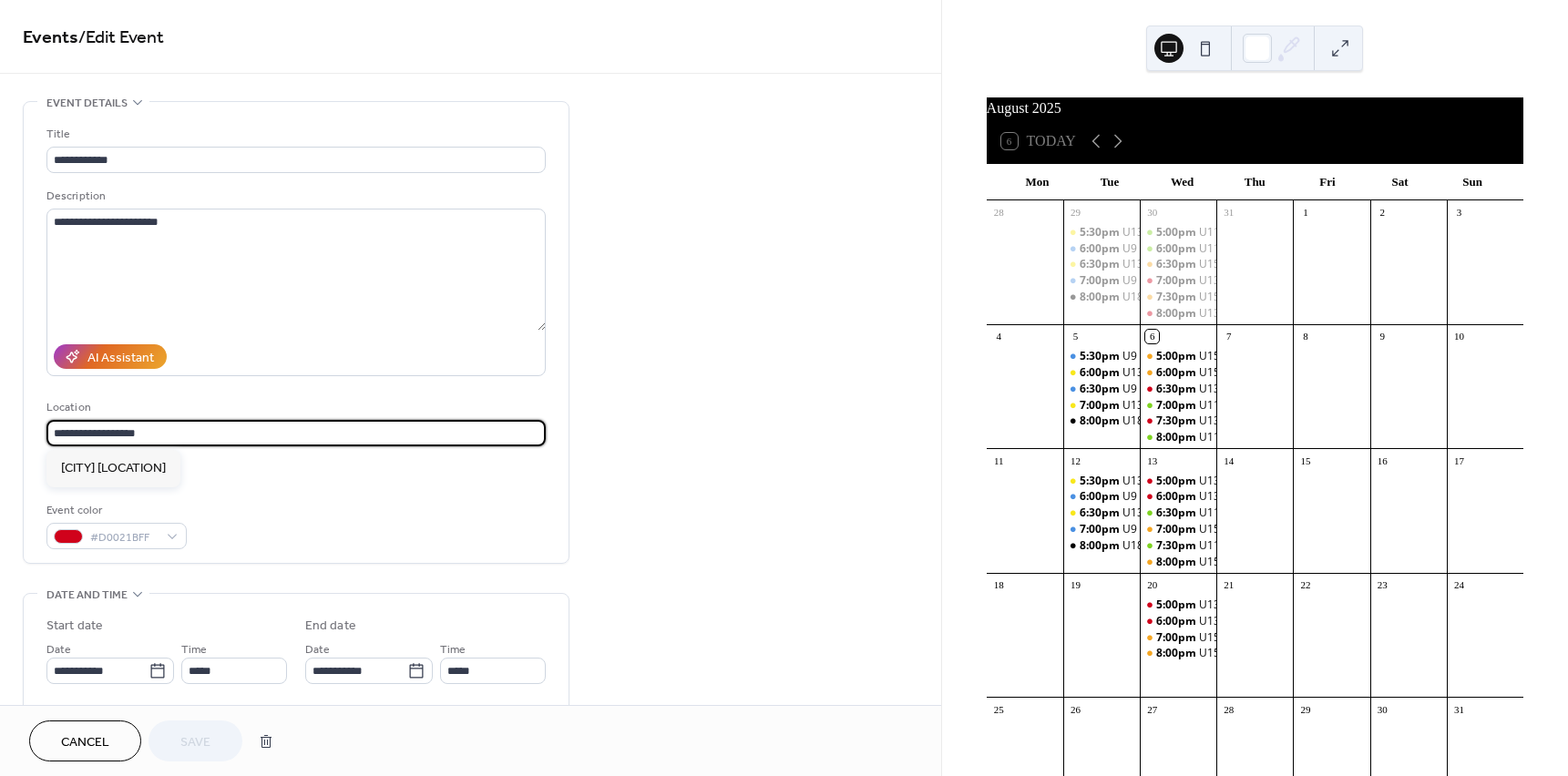 click on "**********" at bounding box center [296, 433] 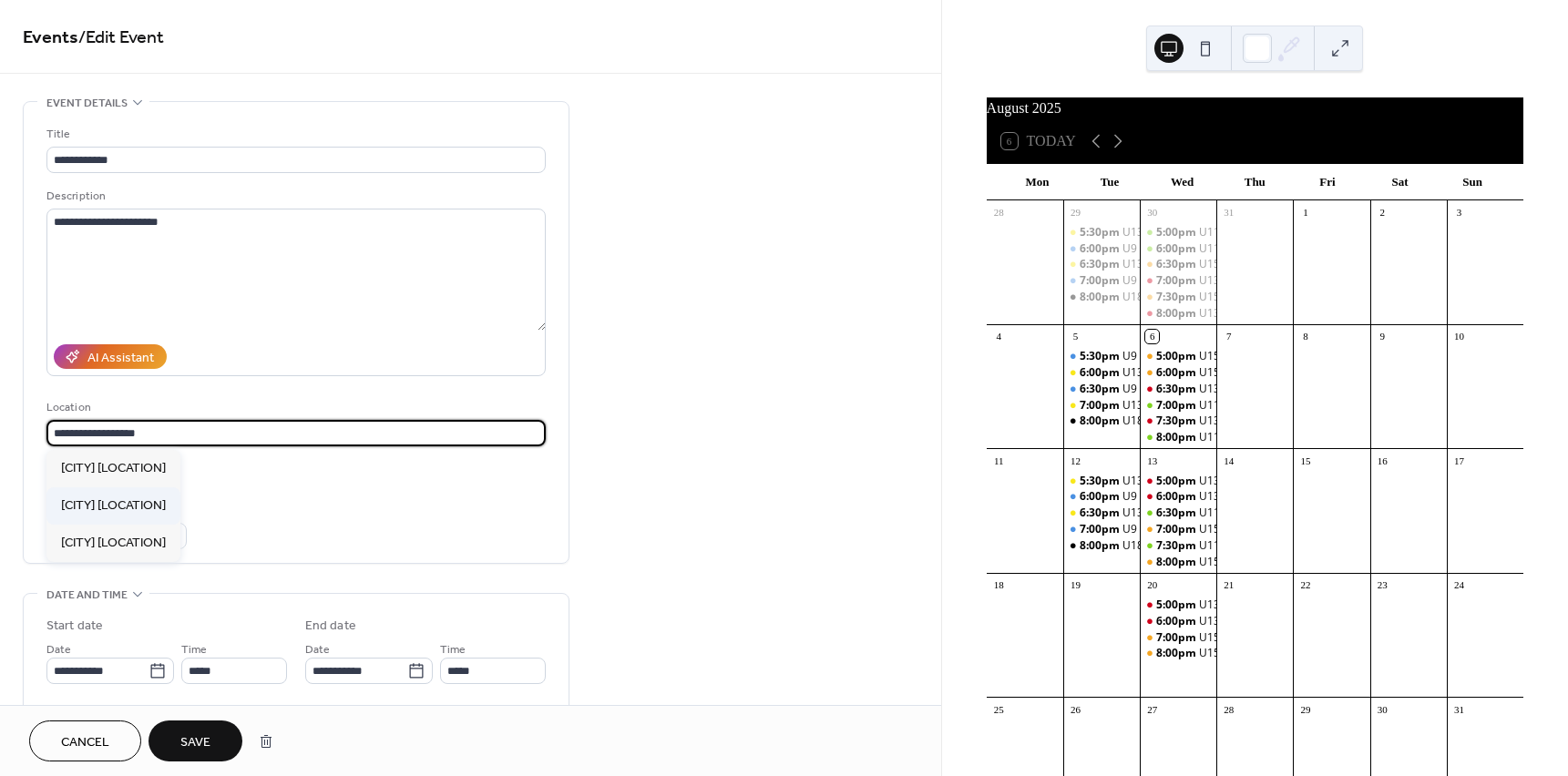 type on "**********" 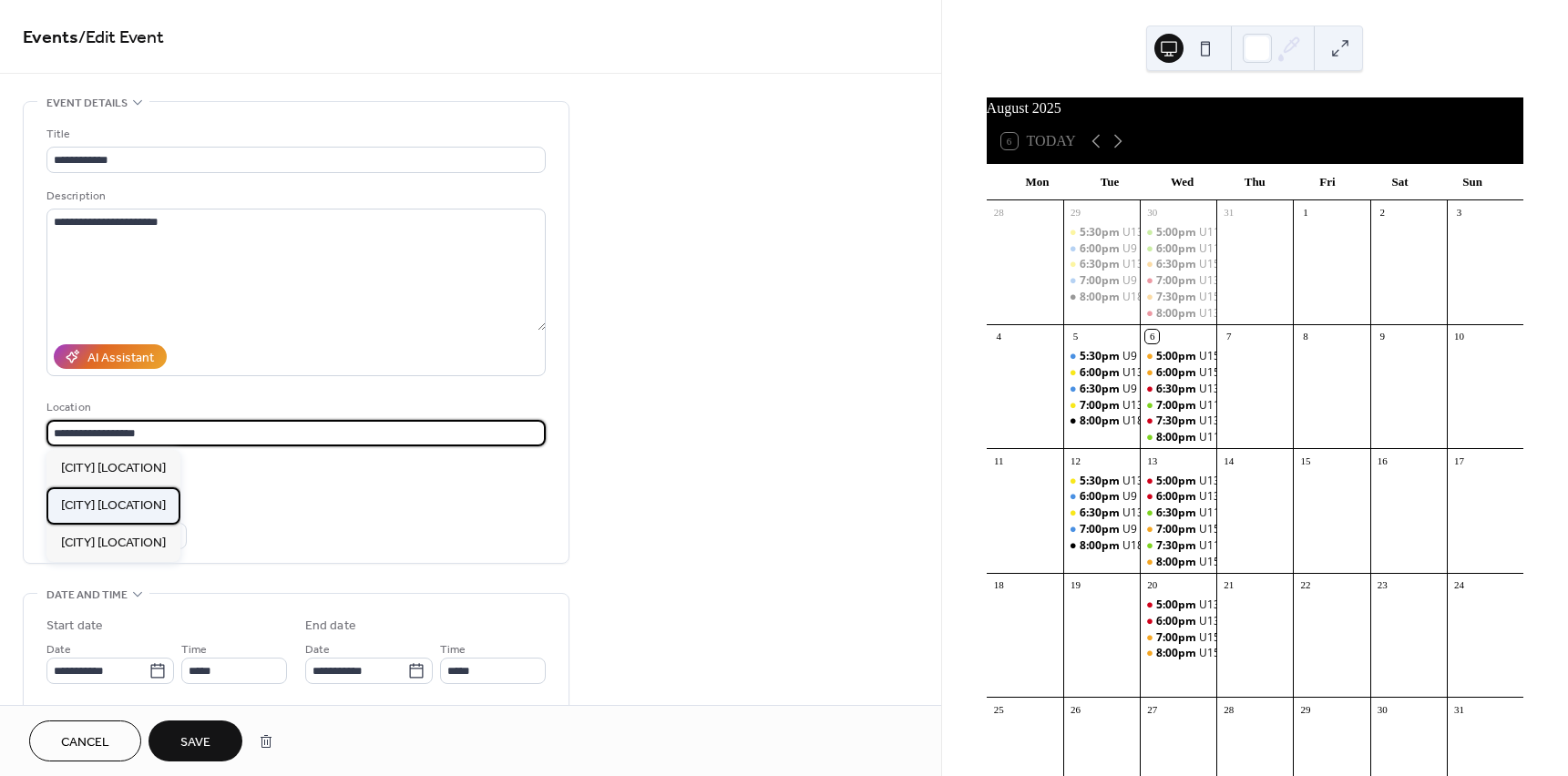 click on "[CITY] [LOCATION]" at bounding box center (113, 505) 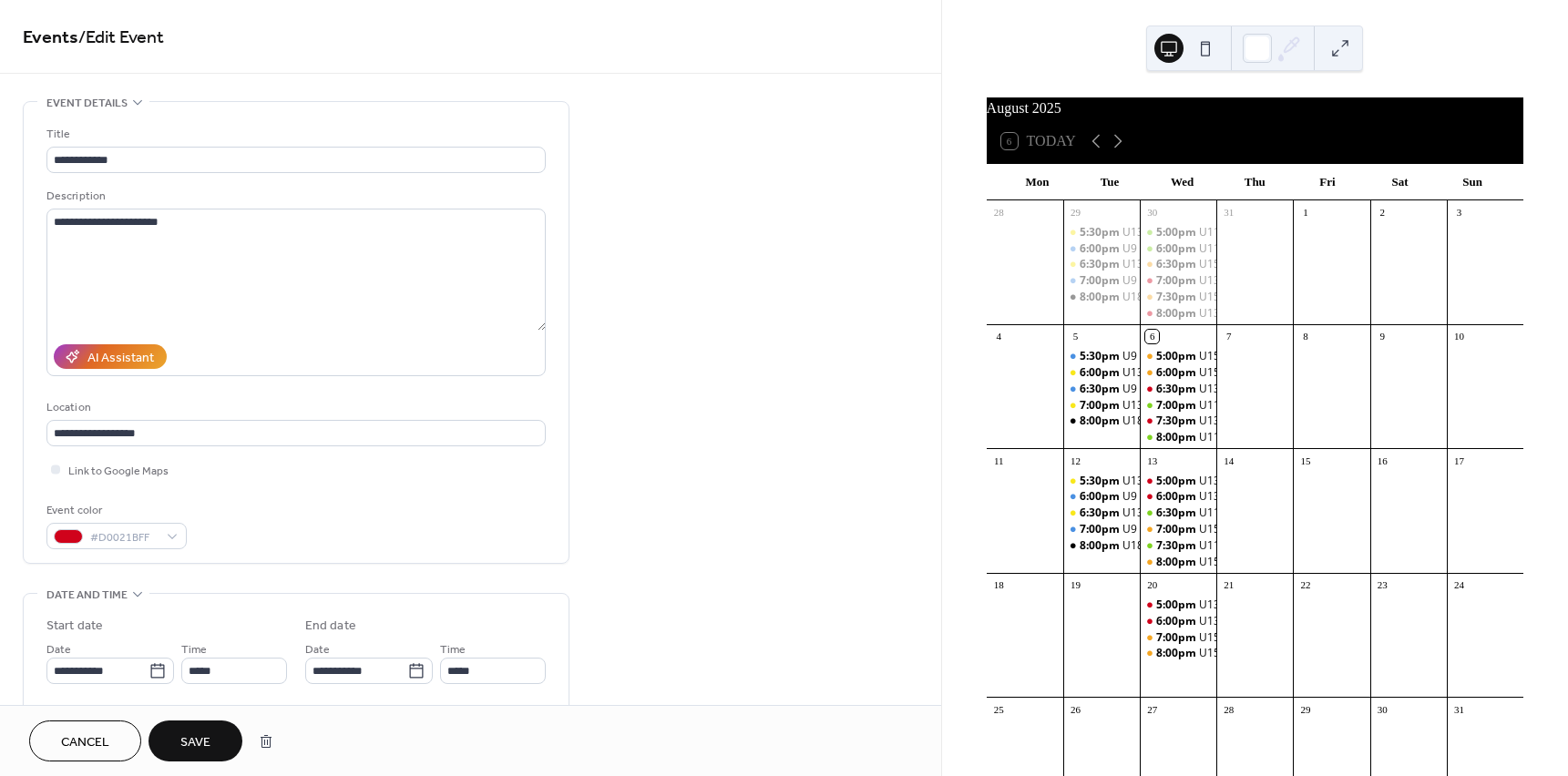 click on "Save" at bounding box center [195, 742] 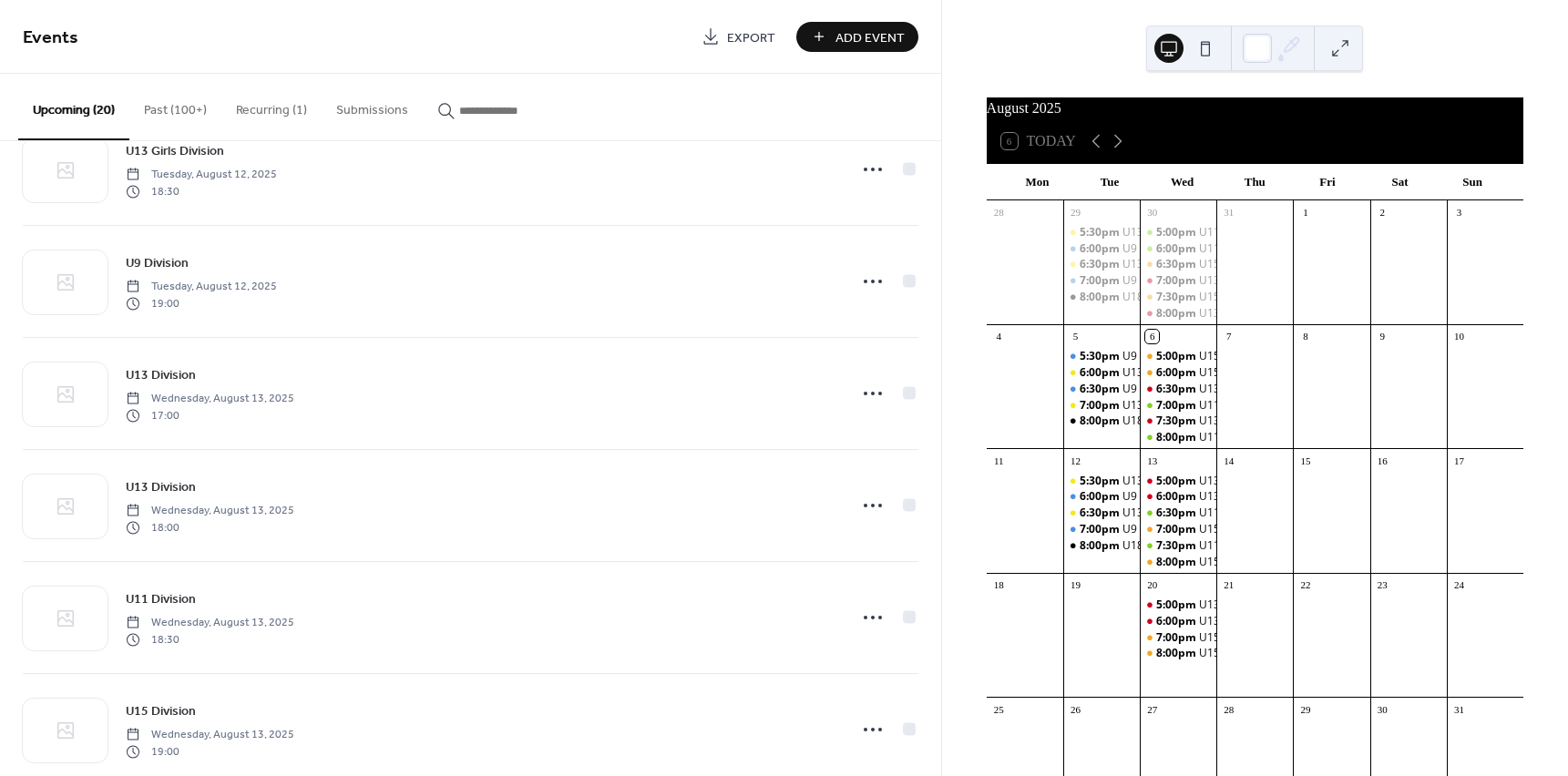 scroll, scrollTop: 1002, scrollLeft: 0, axis: vertical 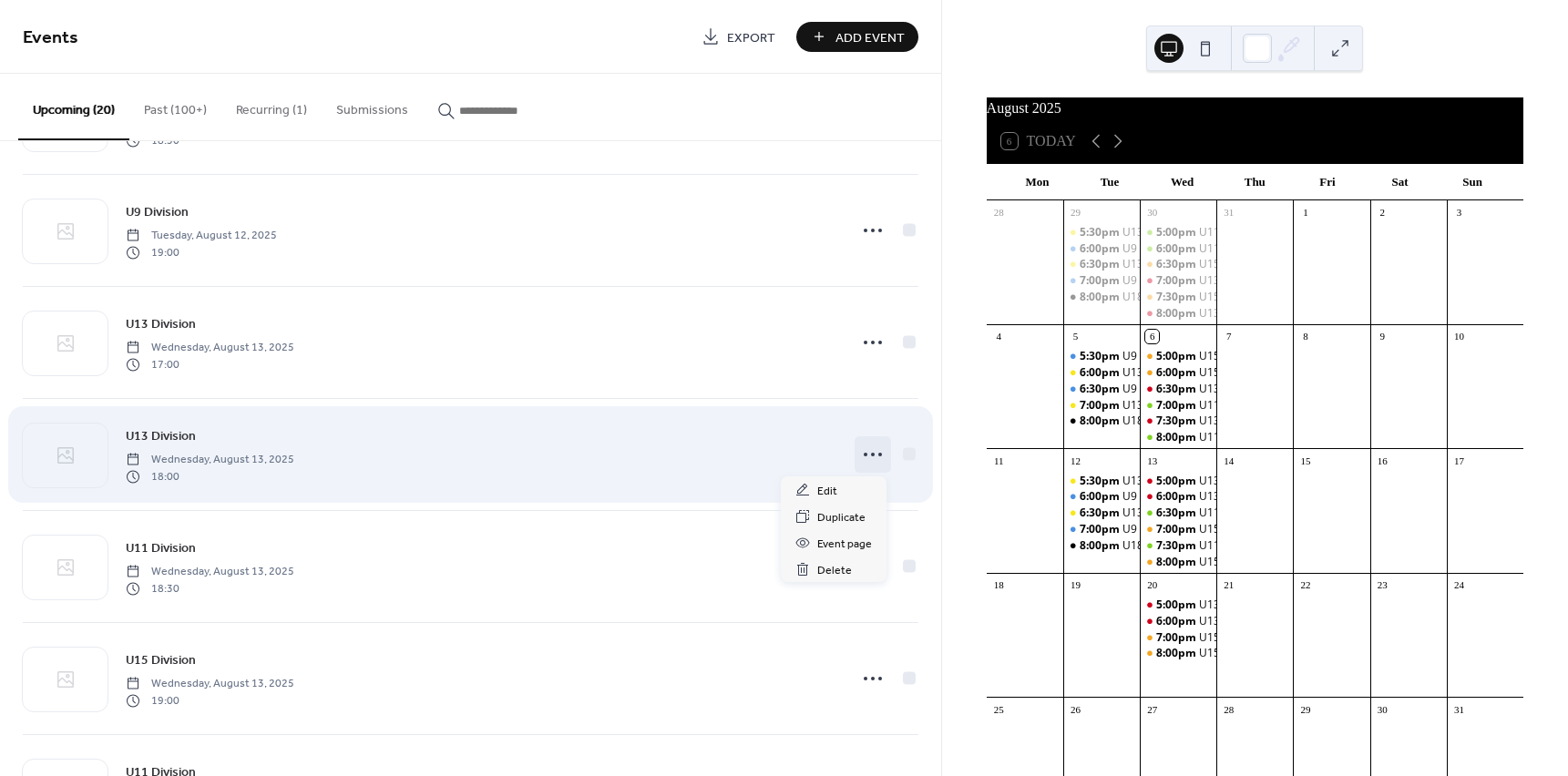 click 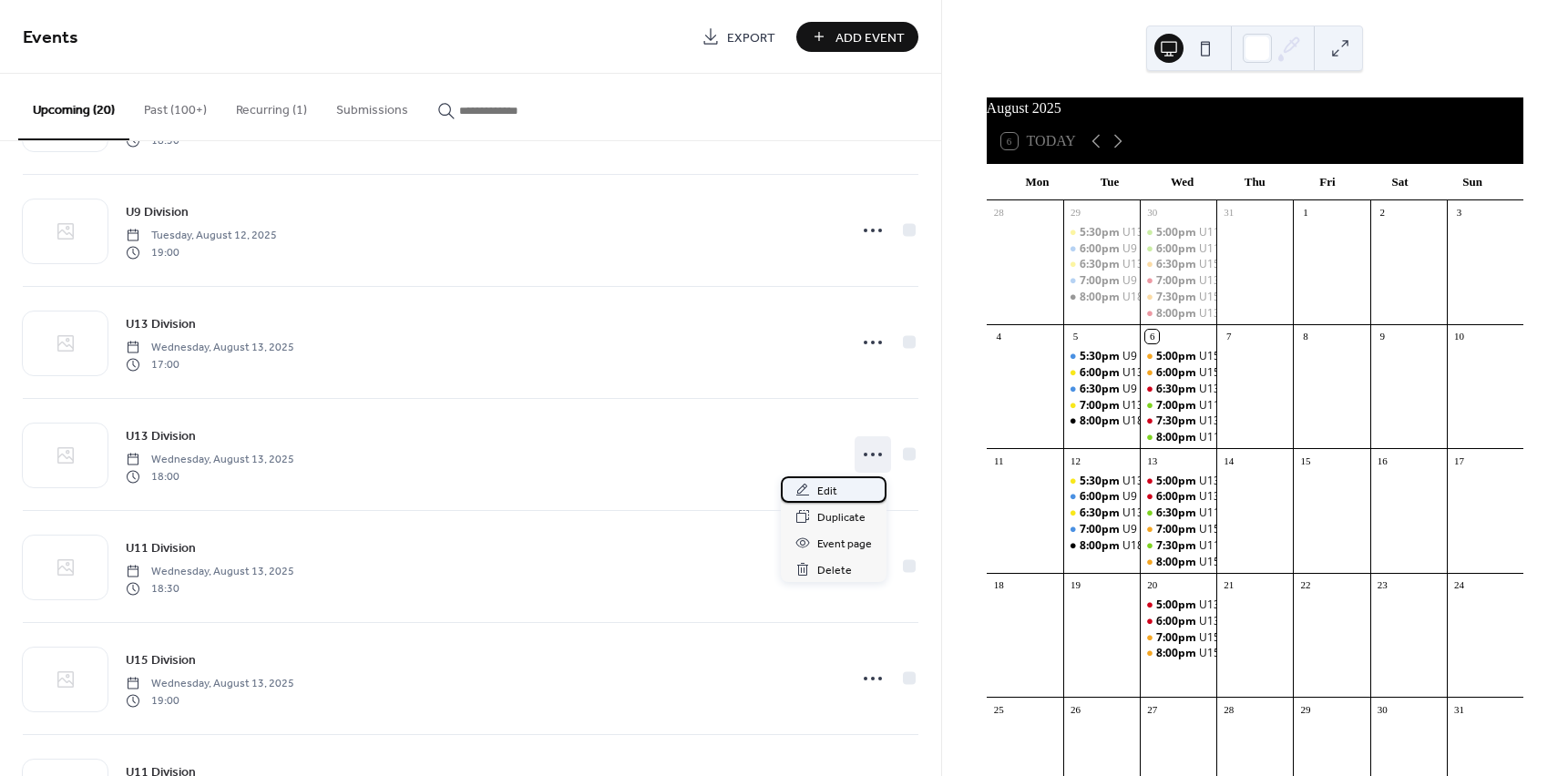 click on "Edit" at bounding box center (827, 491) 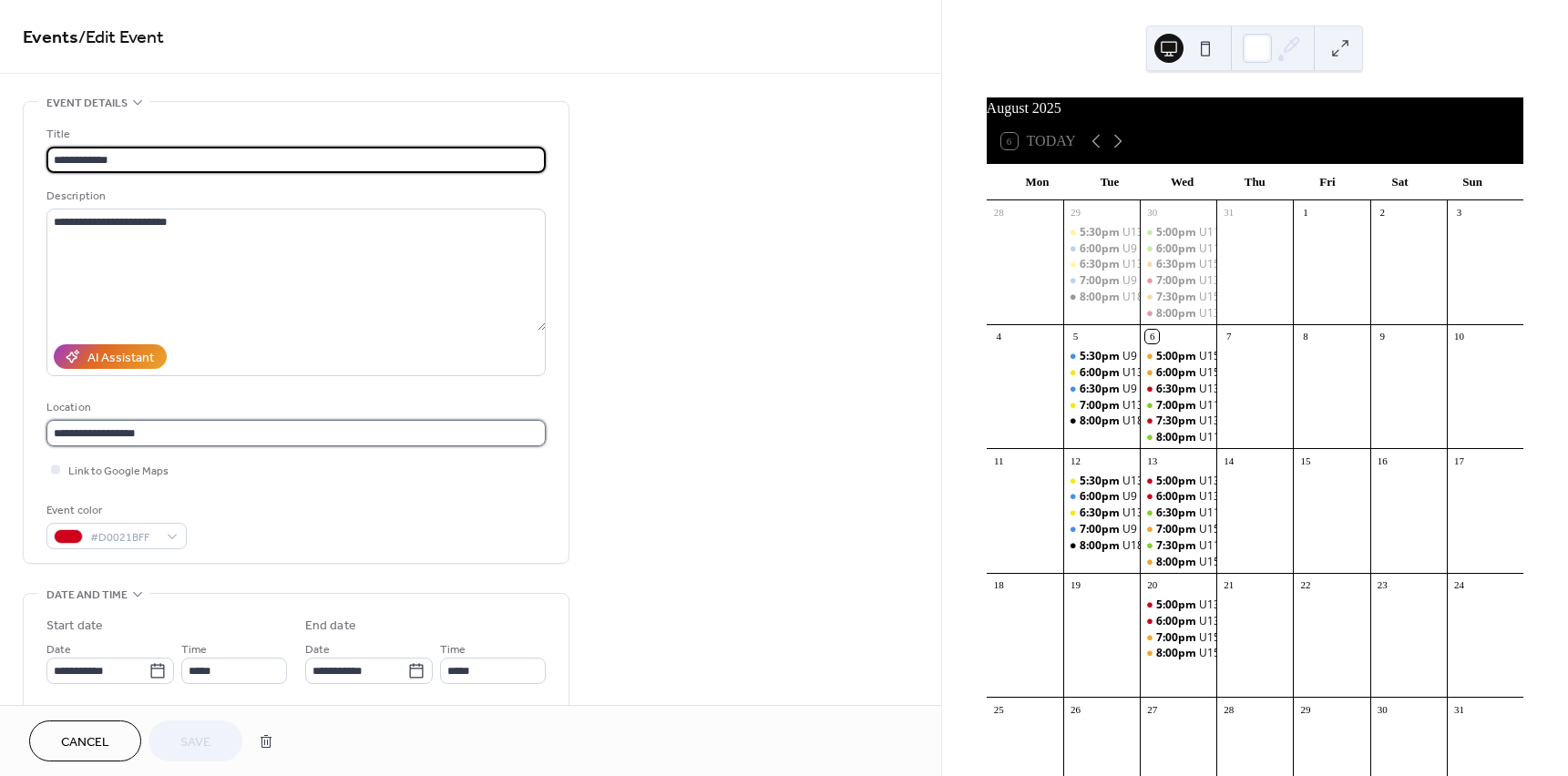 click on "**********" at bounding box center (296, 433) 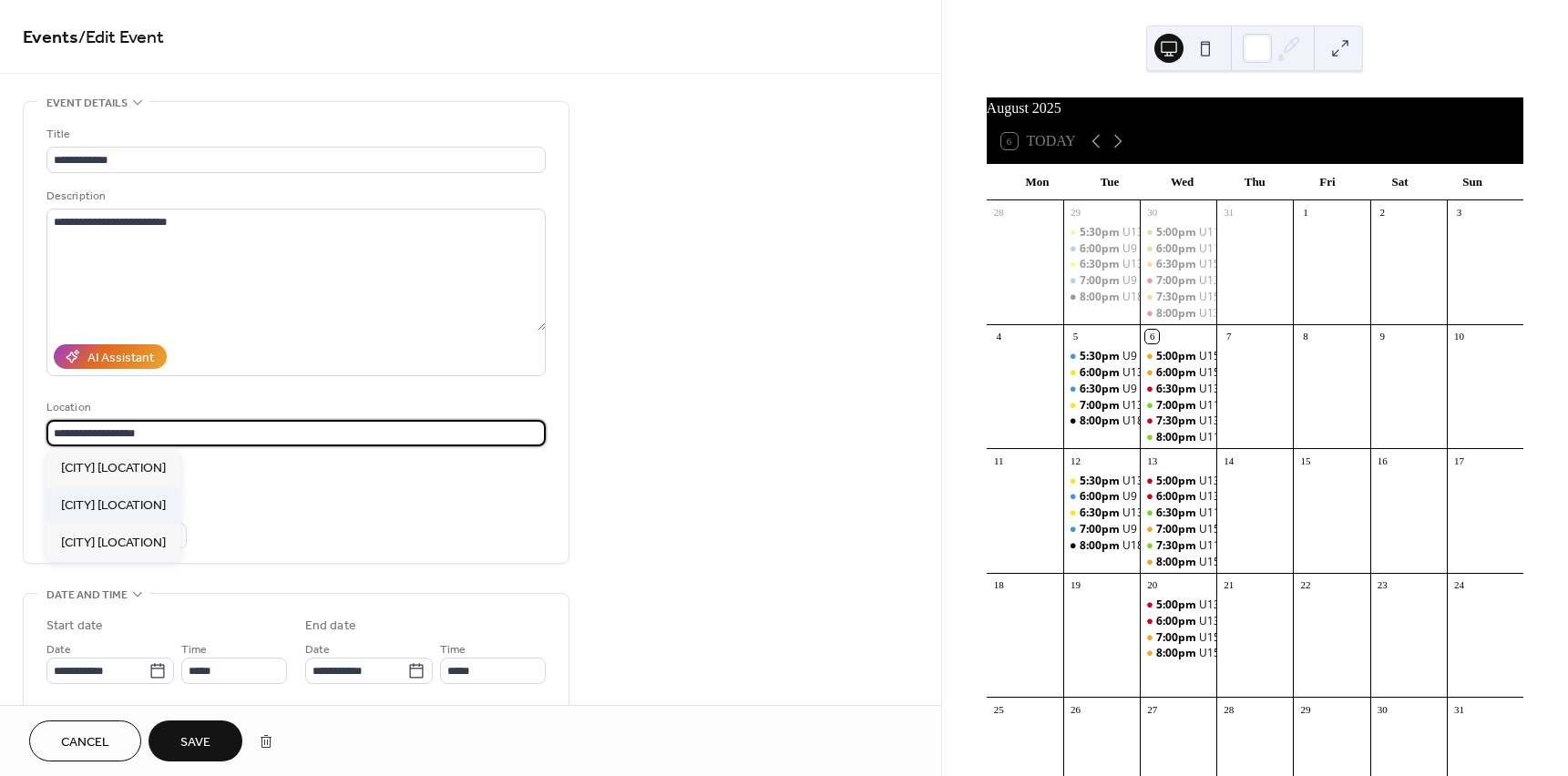type on "**********" 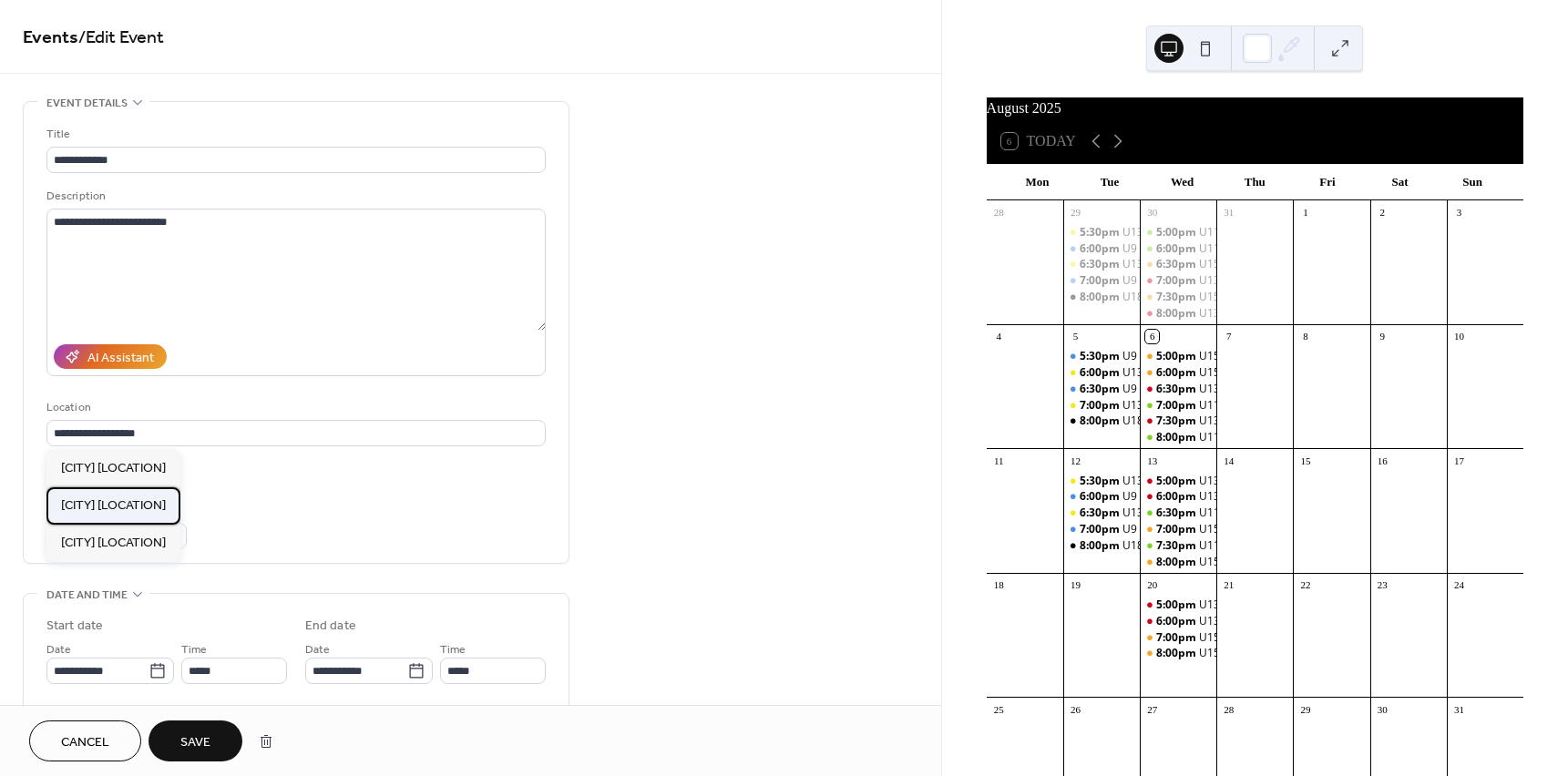 click on "[CITY] [LOCATION]" at bounding box center [113, 505] 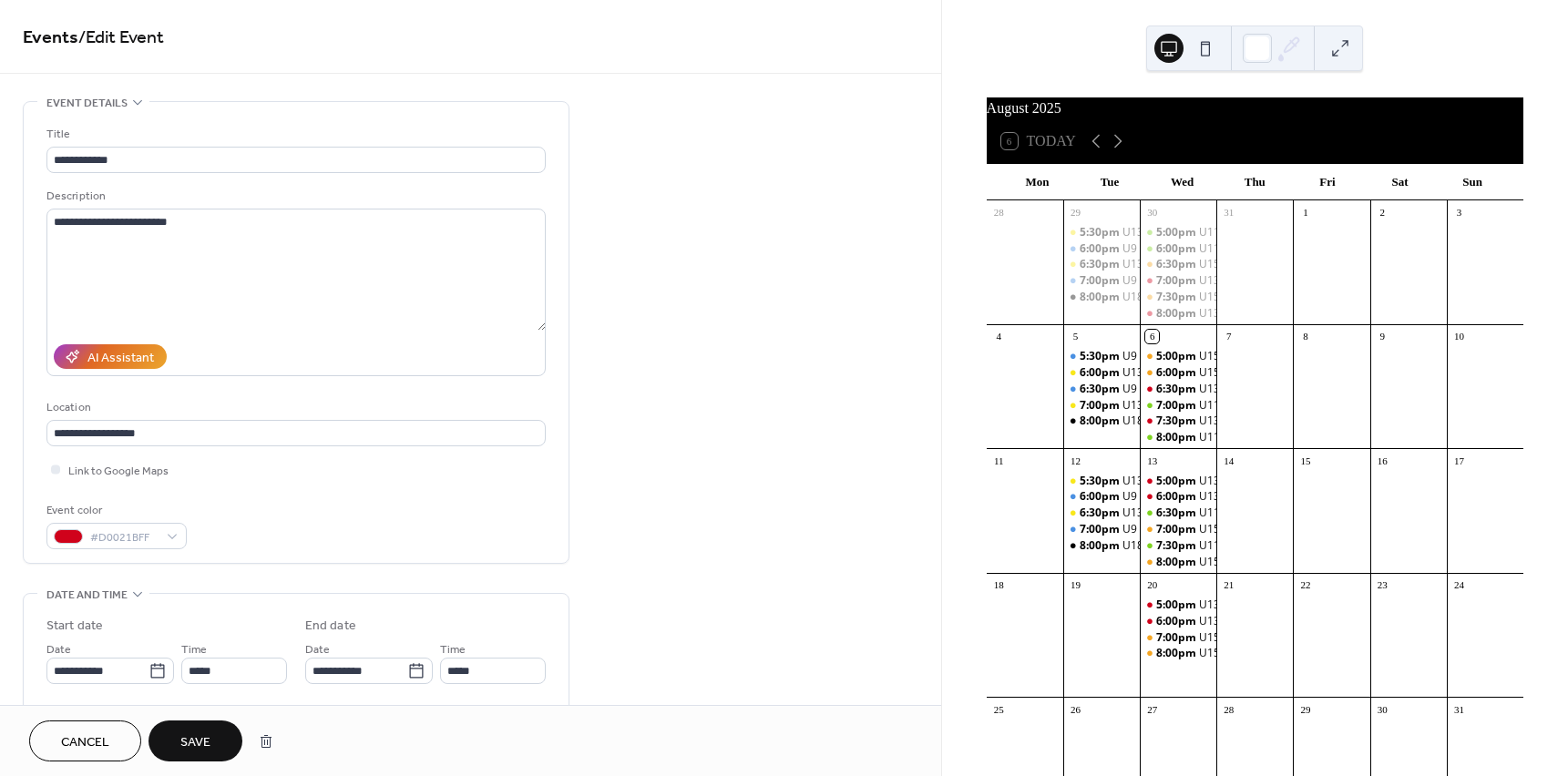 click on "Save" at bounding box center (195, 742) 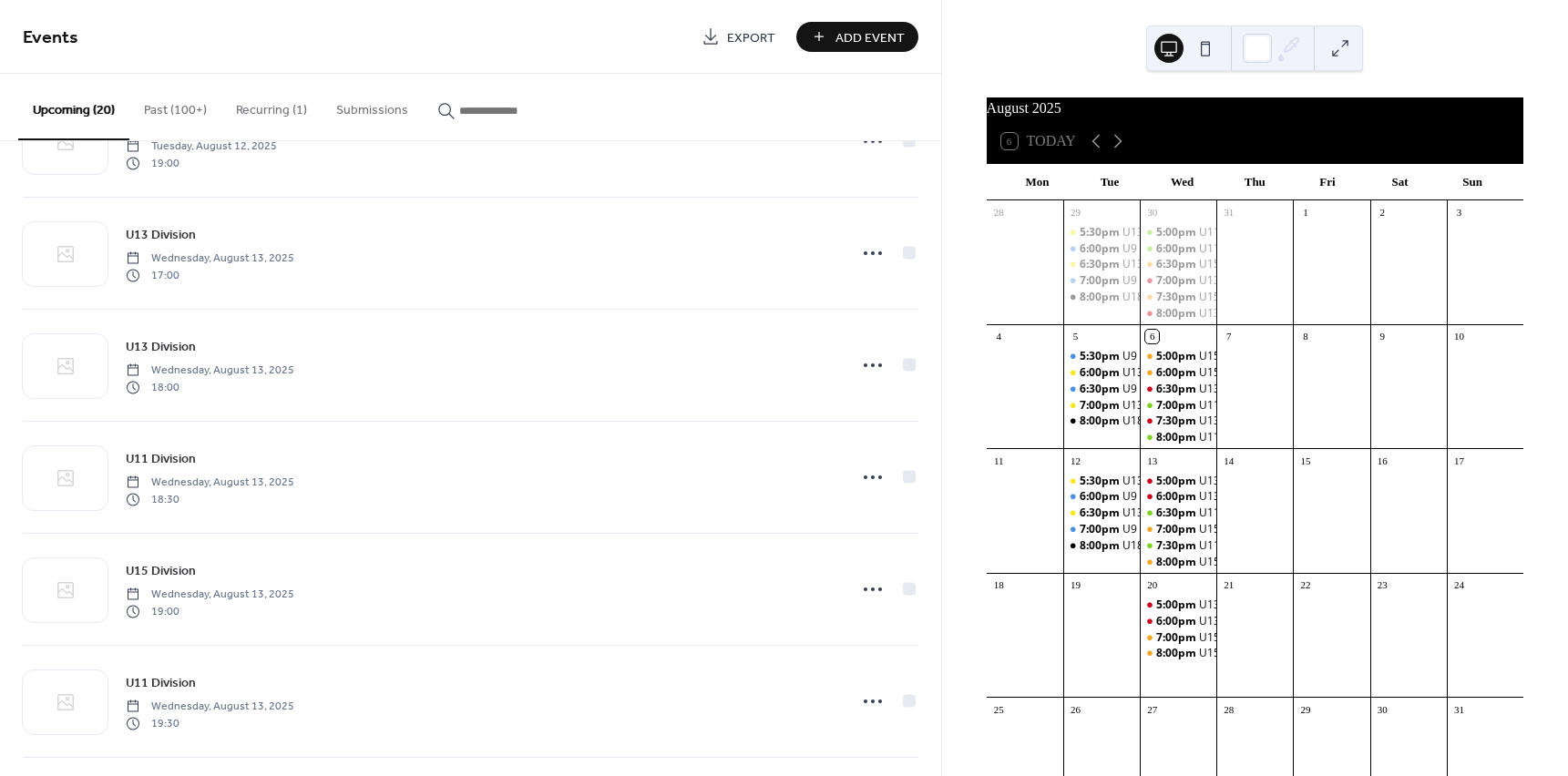 scroll, scrollTop: 1093, scrollLeft: 0, axis: vertical 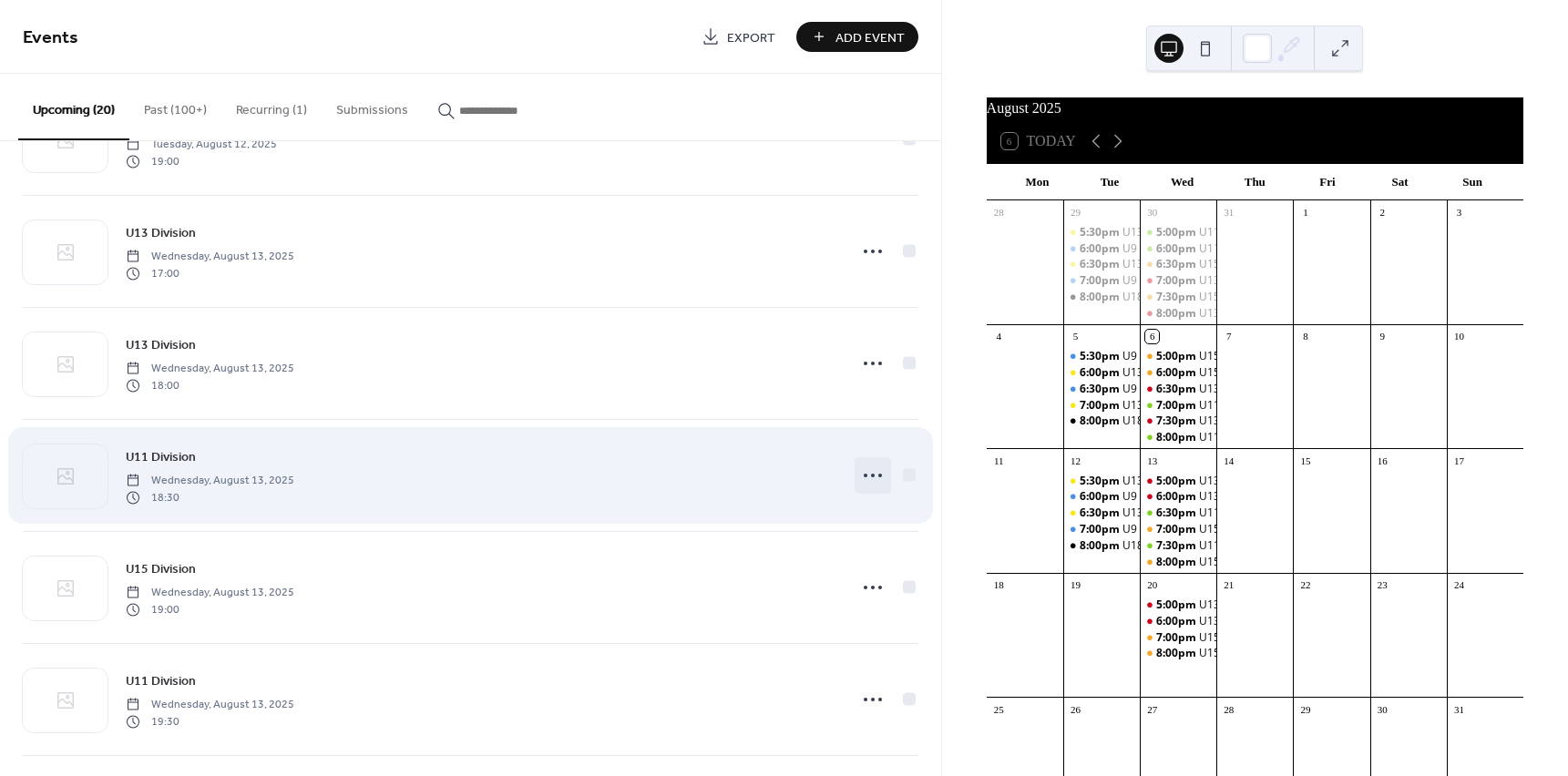 click 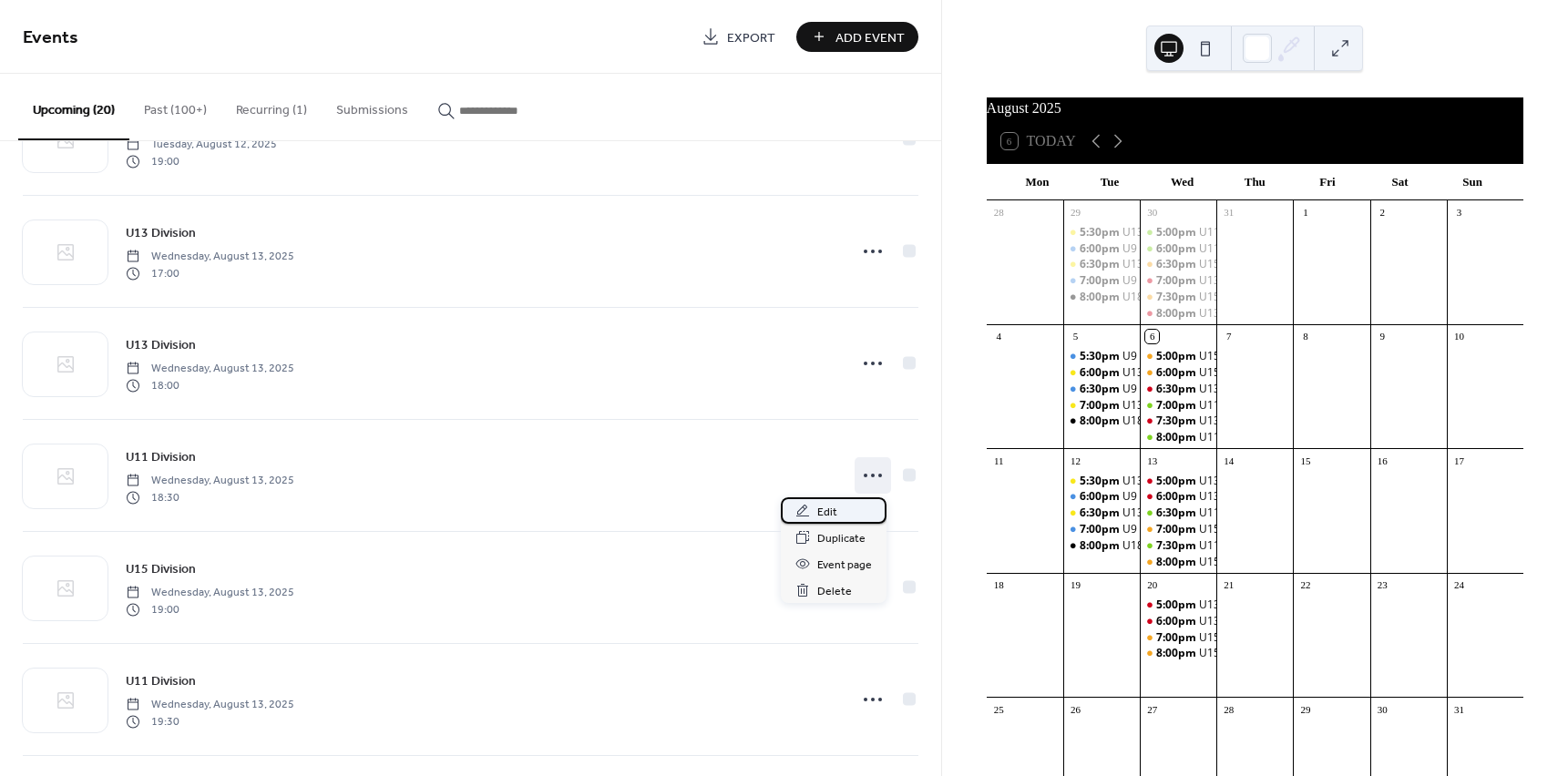click on "Edit" at bounding box center [827, 512] 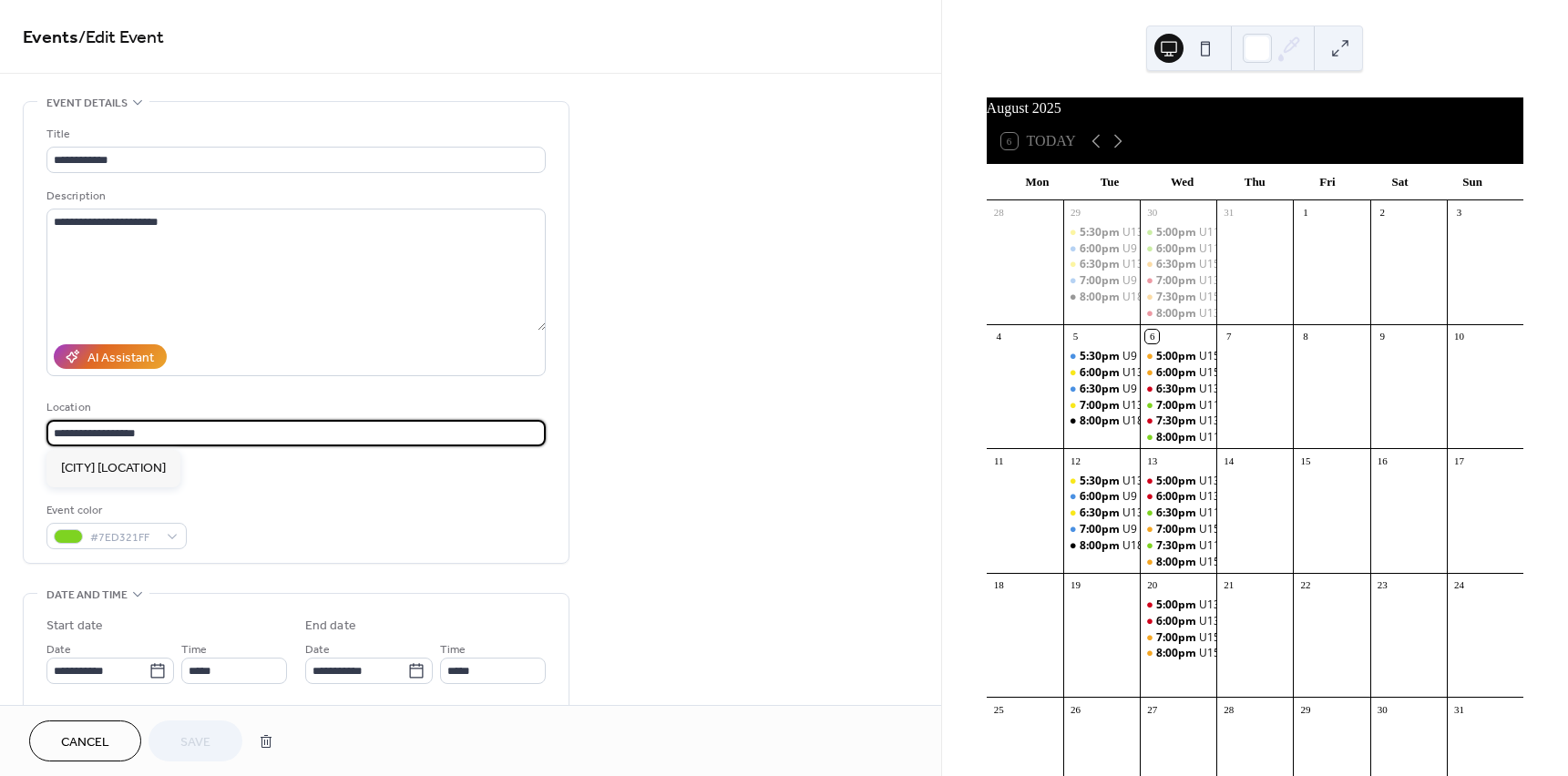 click on "**********" at bounding box center (296, 433) 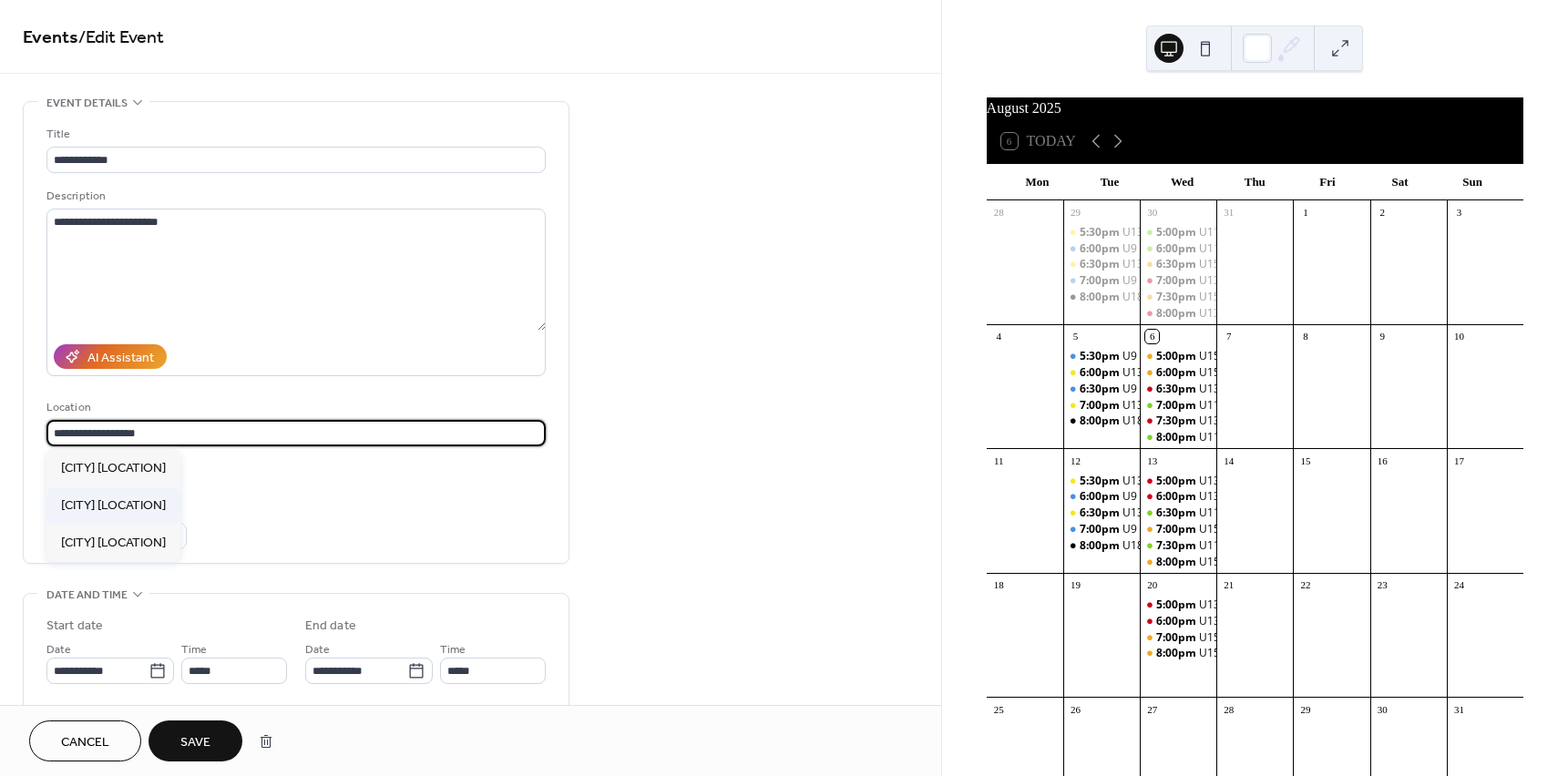 type on "**********" 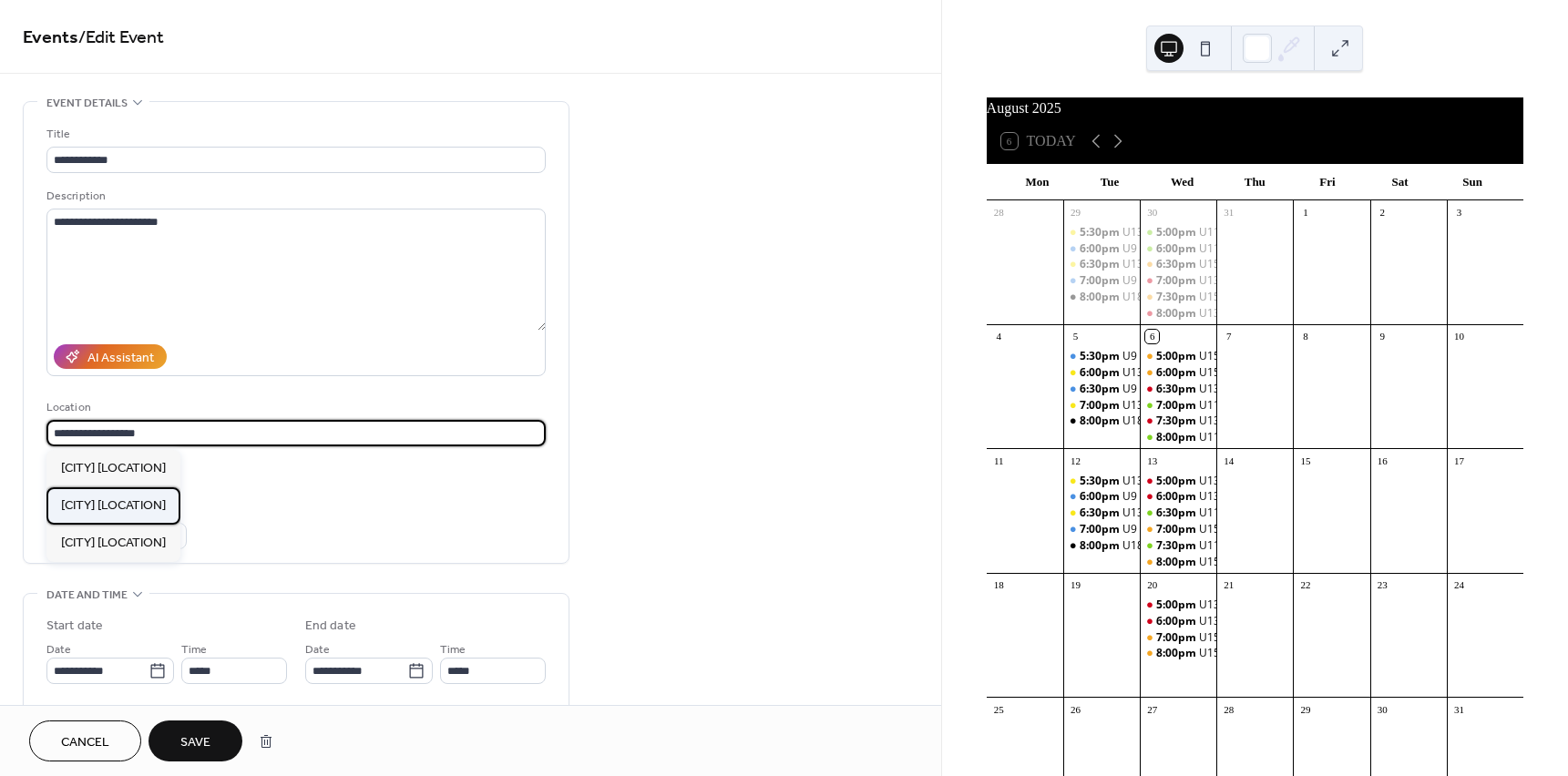 click on "[CITY] [LOCATION]" at bounding box center (113, 505) 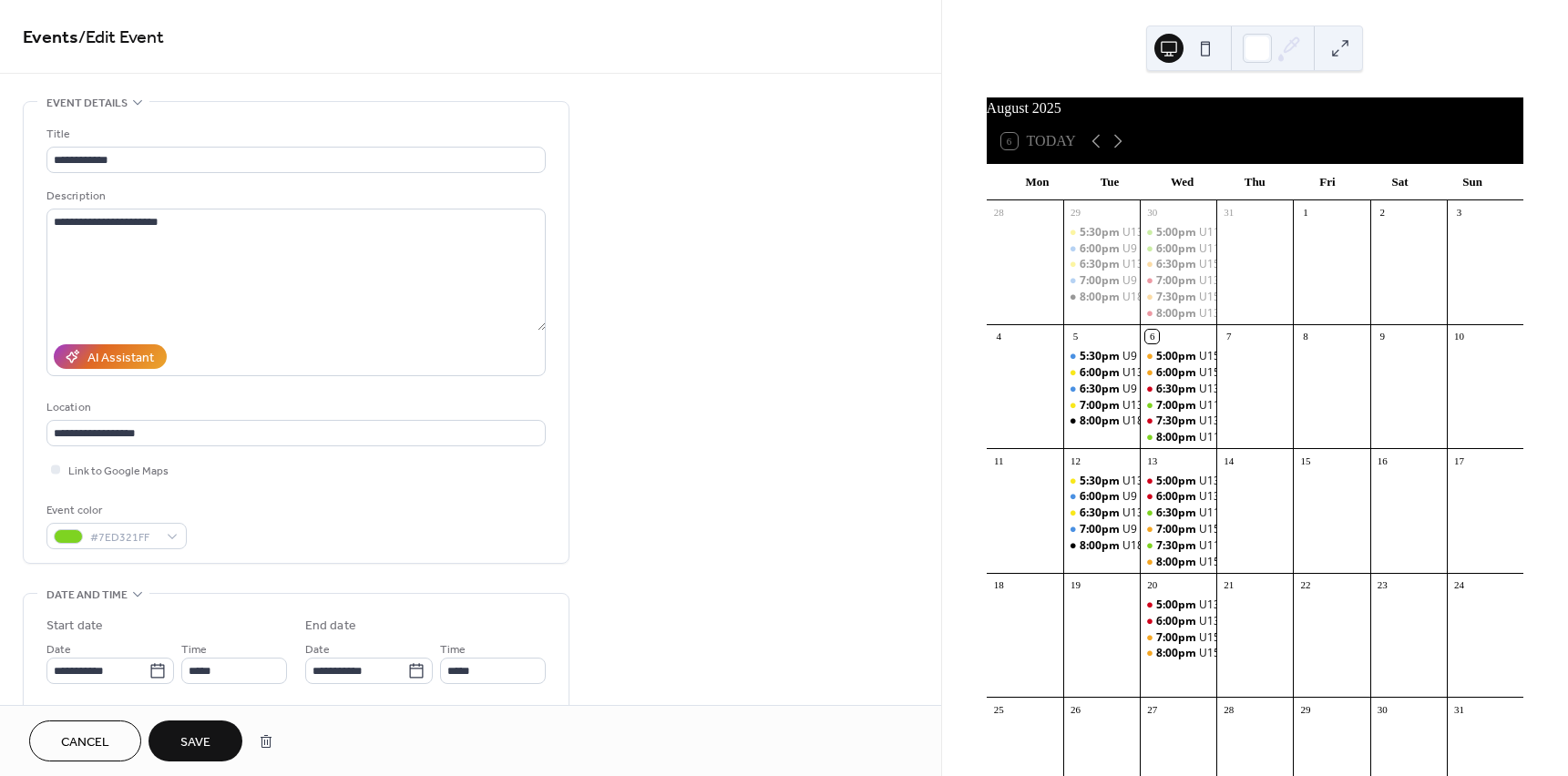 click on "Save" at bounding box center [195, 742] 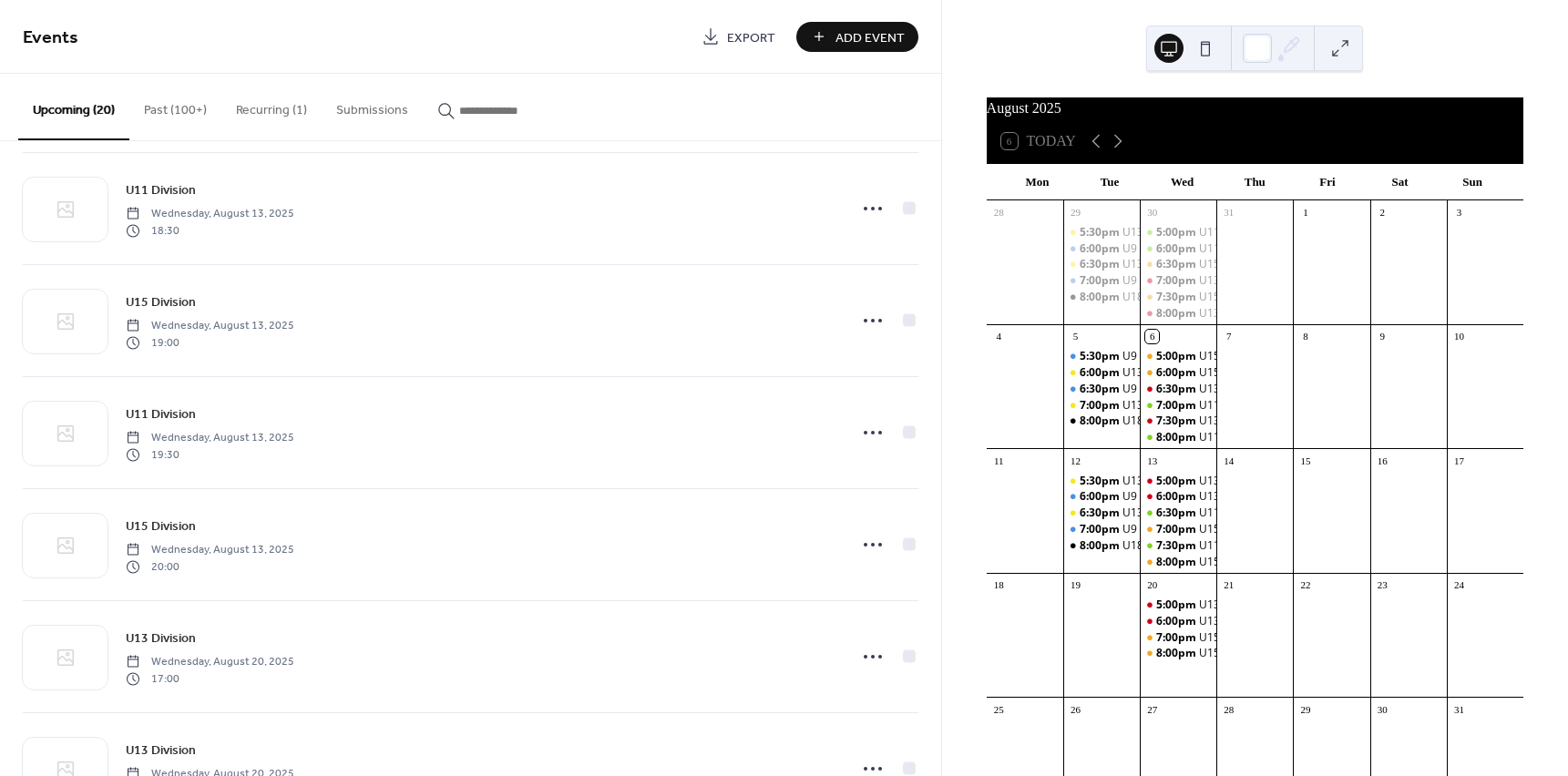 scroll, scrollTop: 1366, scrollLeft: 0, axis: vertical 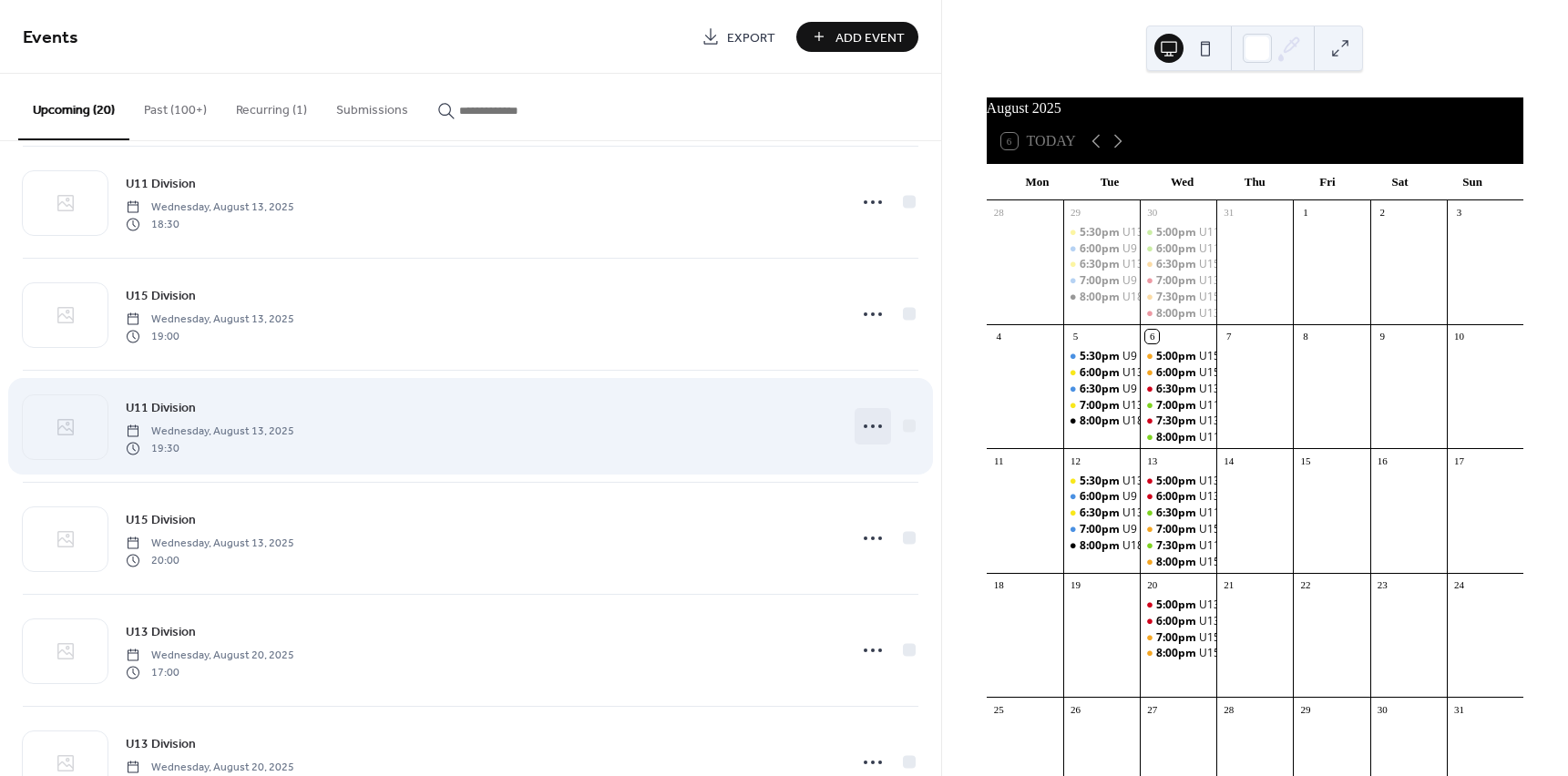 click 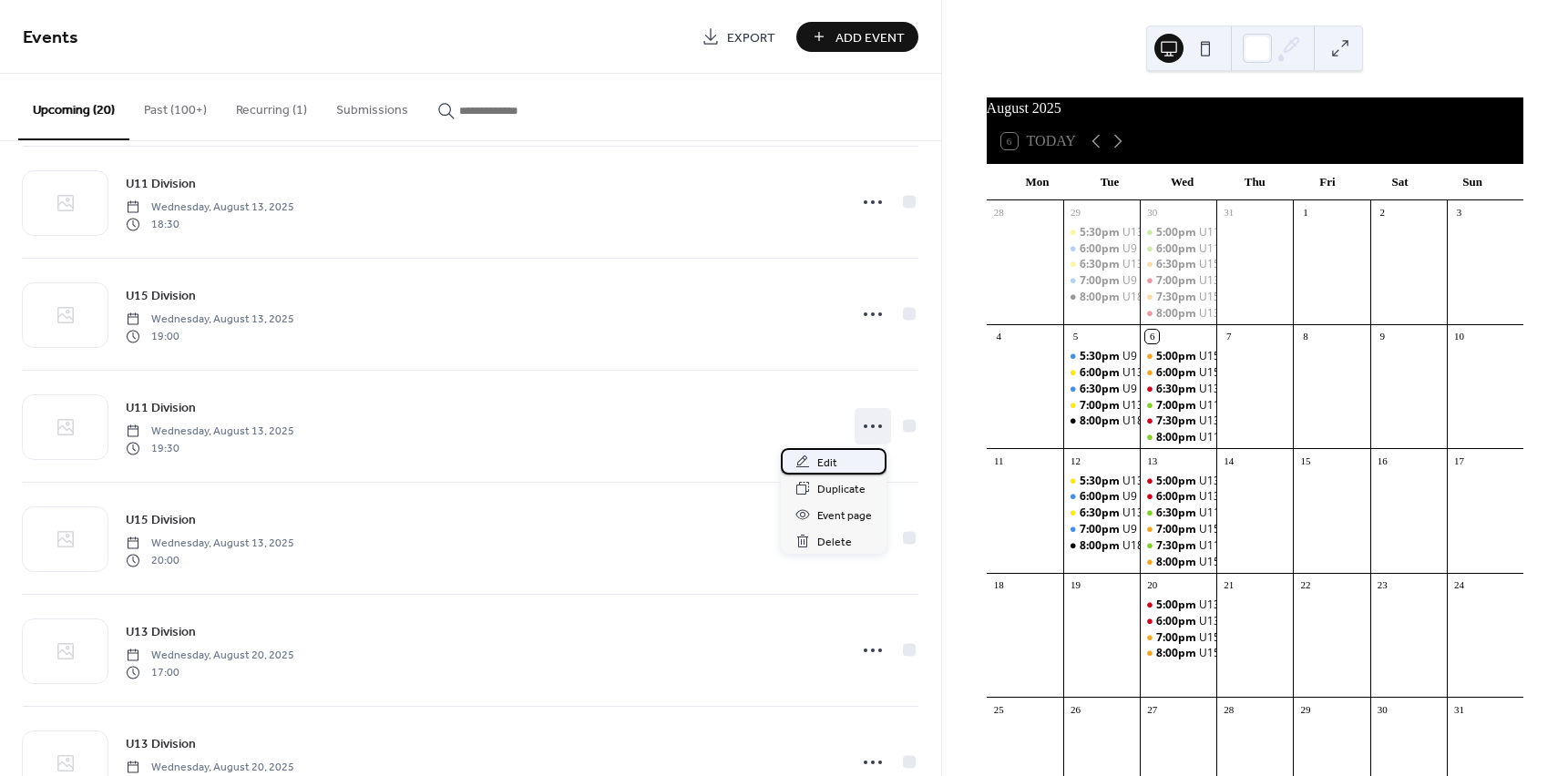 click on "Edit" at bounding box center (827, 463) 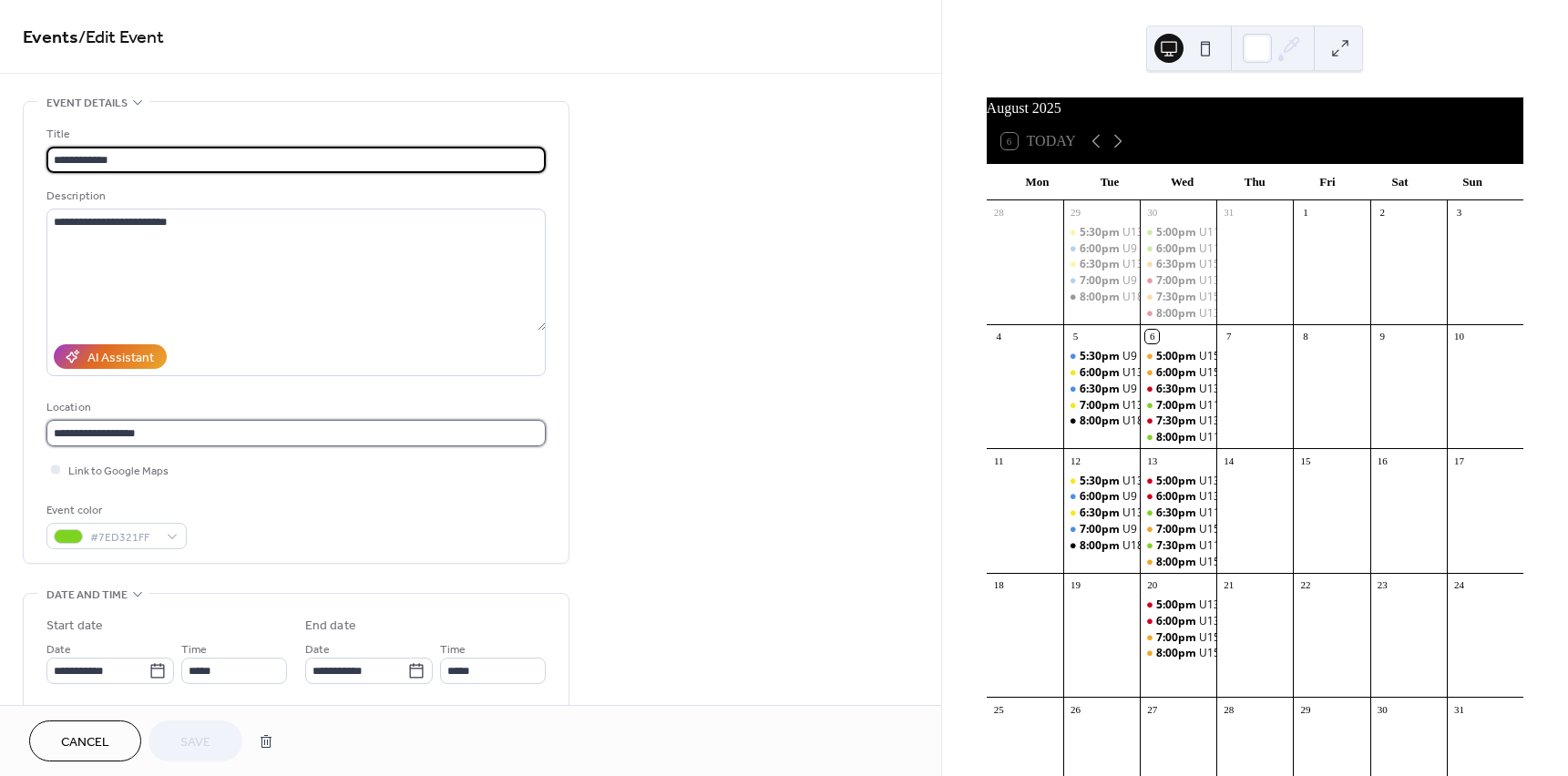 click on "**********" at bounding box center (296, 433) 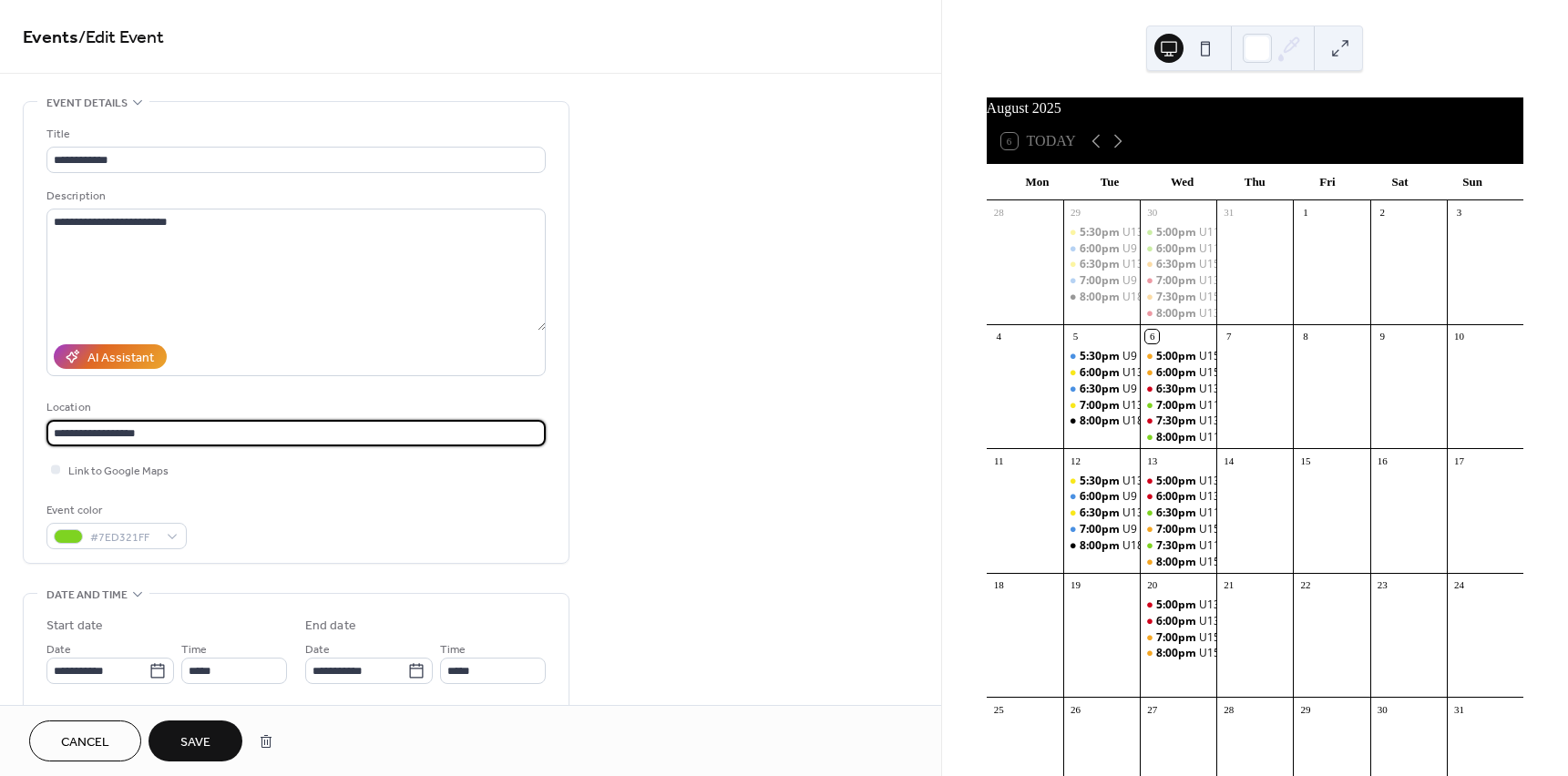 type on "**********" 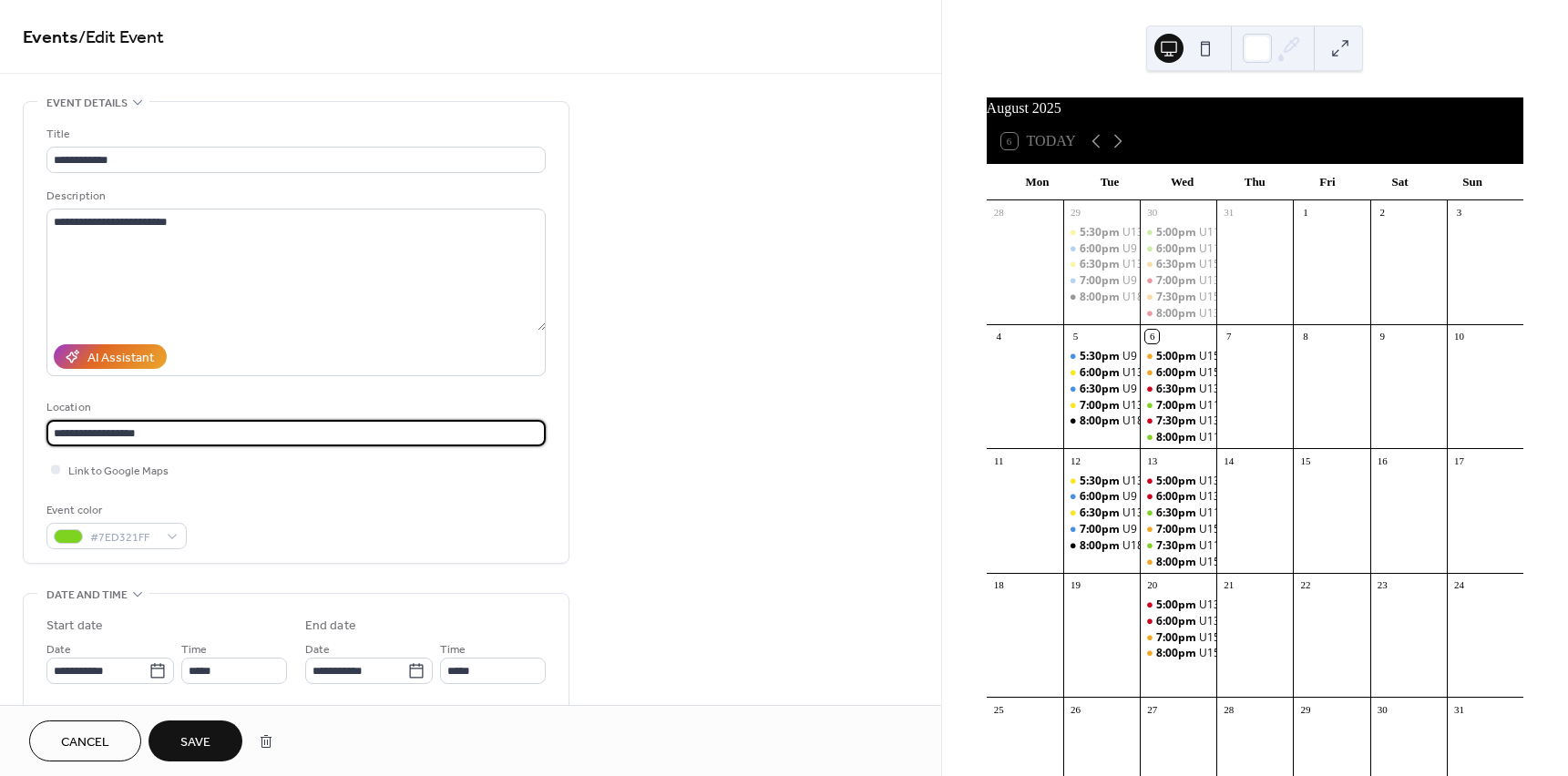 click on "Save" at bounding box center [195, 742] 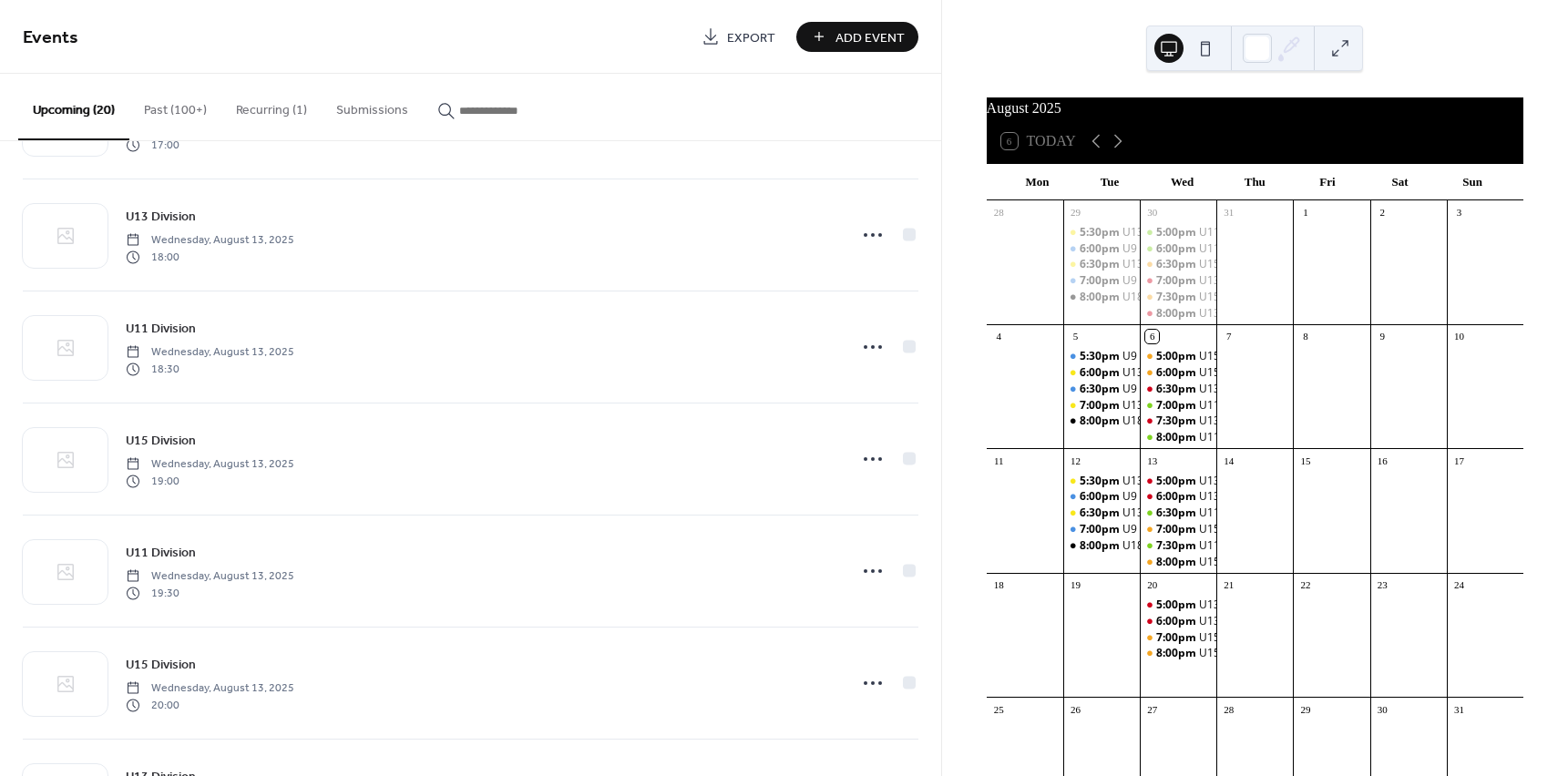 scroll, scrollTop: 1275, scrollLeft: 0, axis: vertical 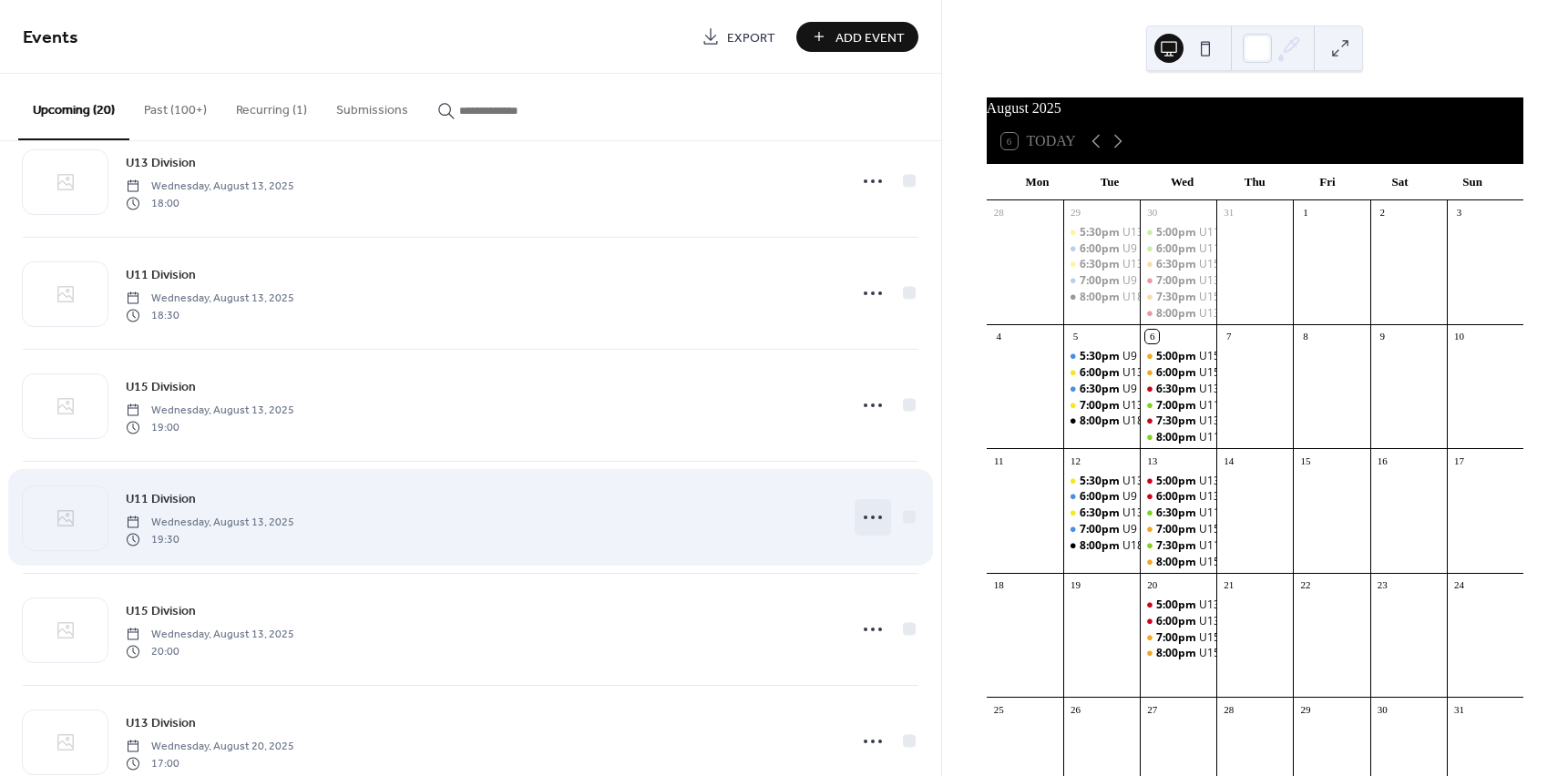 click 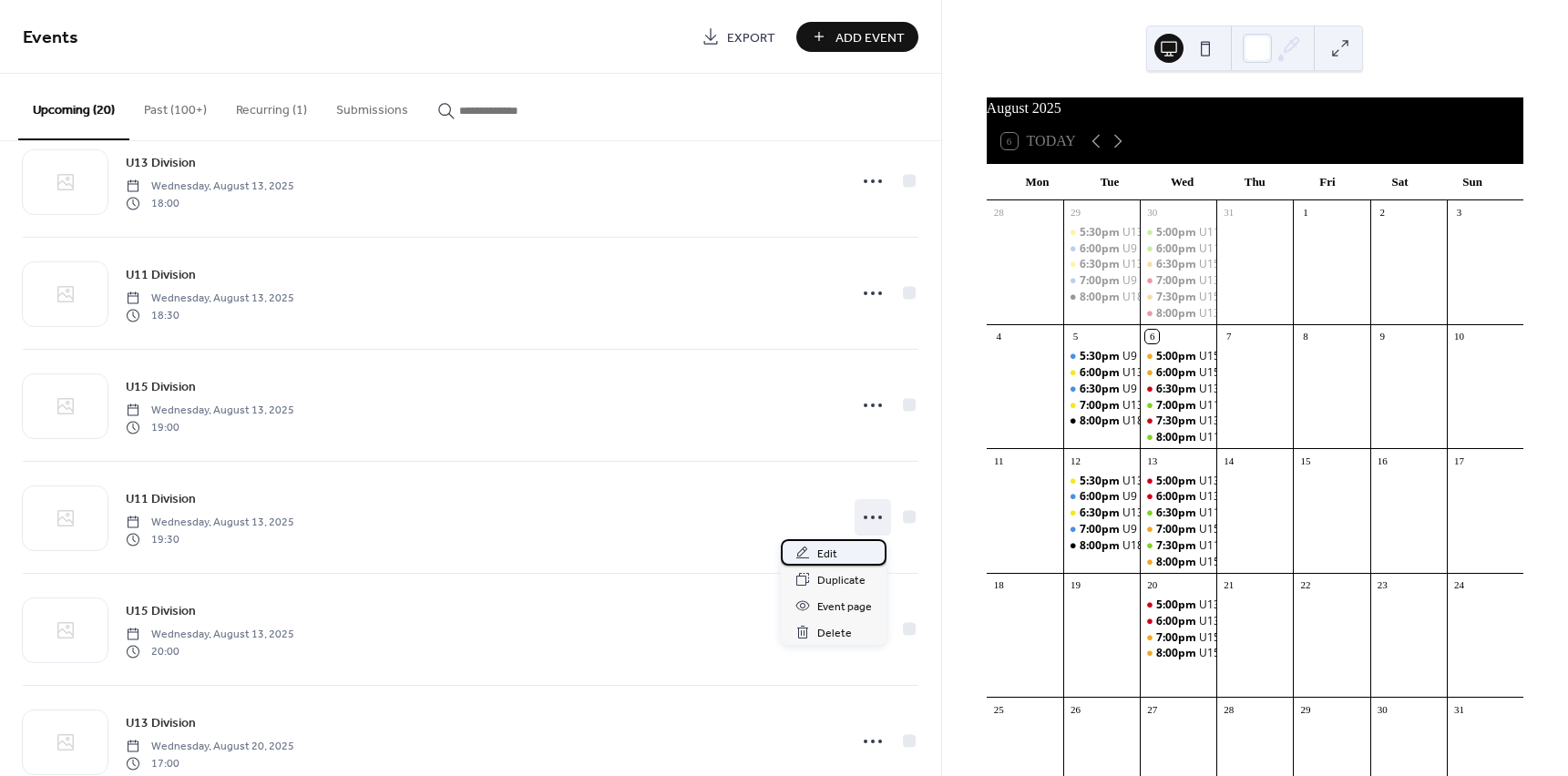 click on "Edit" at bounding box center (827, 554) 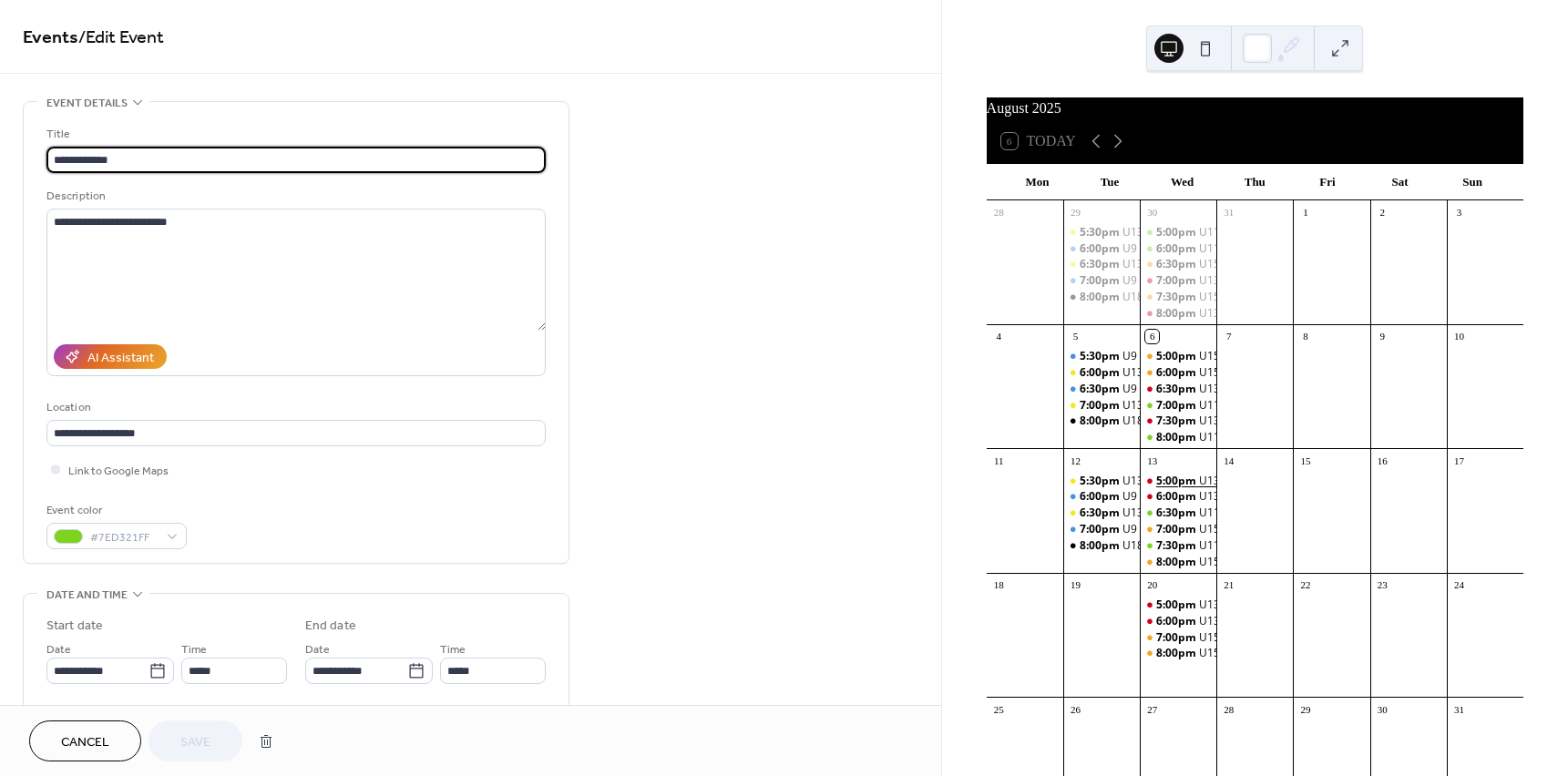 click on "5:00pm" at bounding box center (1177, 481) 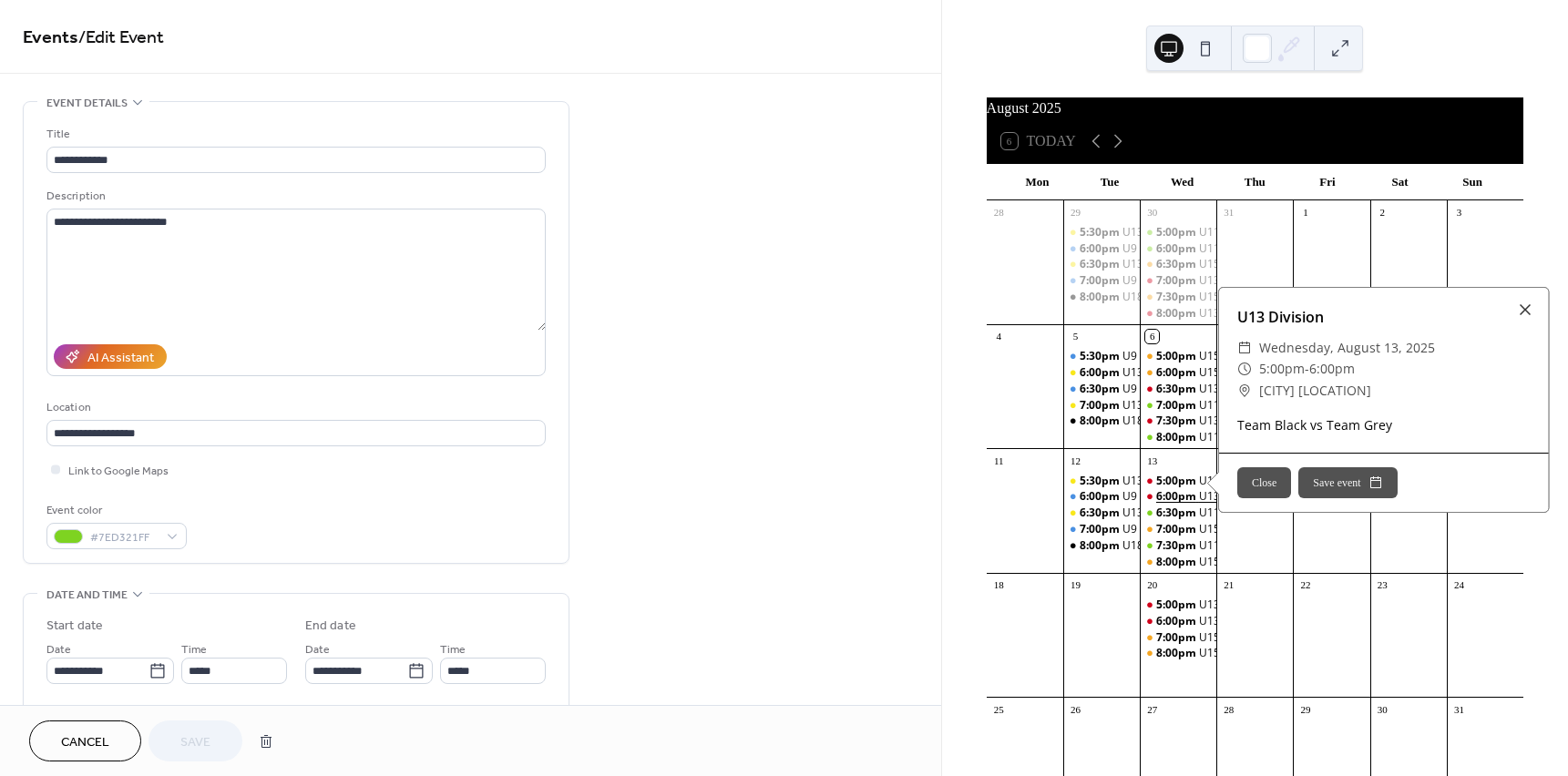 click on "6:00pm" at bounding box center (1177, 496) 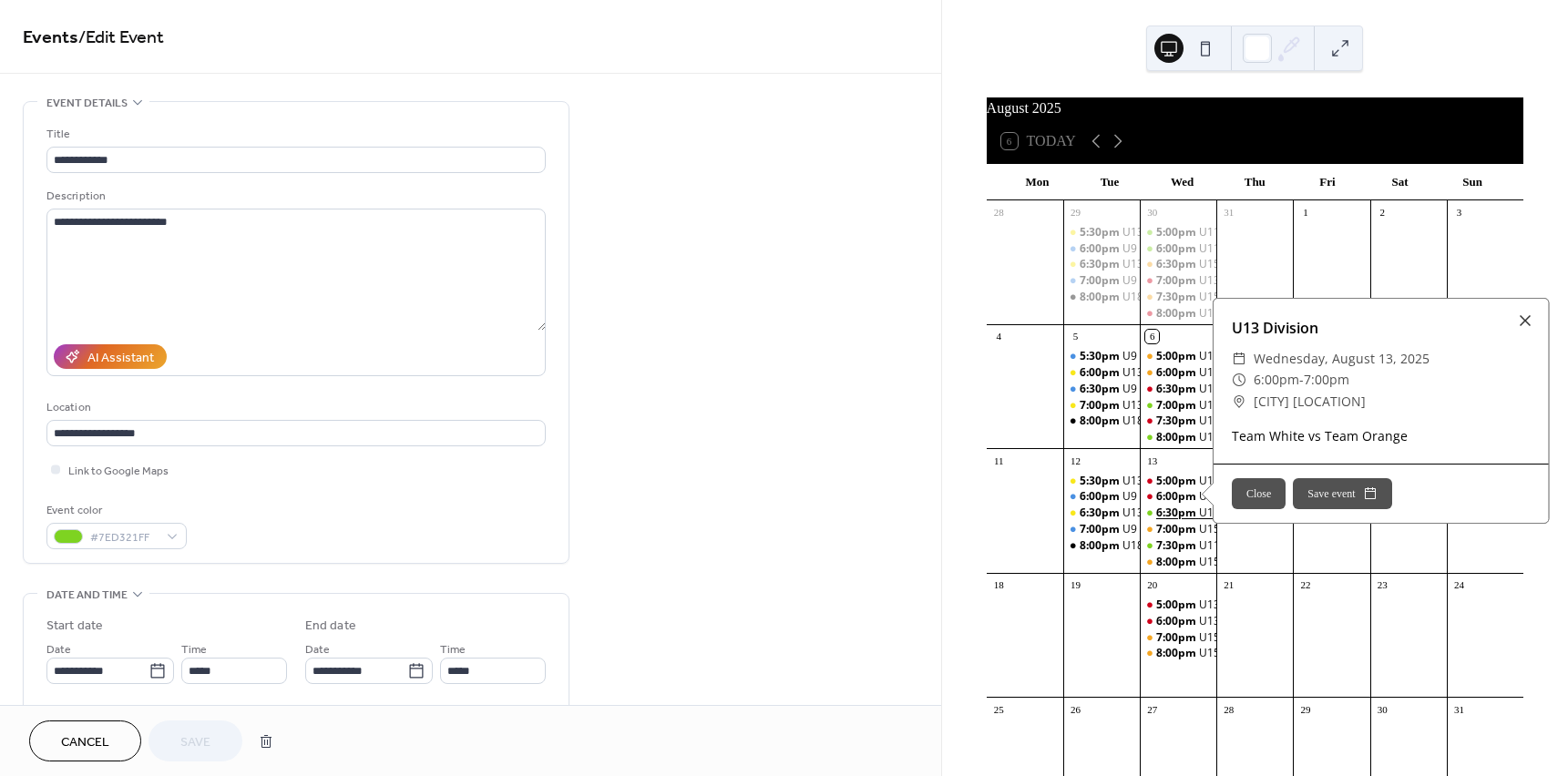 click on "6:30pm" at bounding box center [1177, 513] 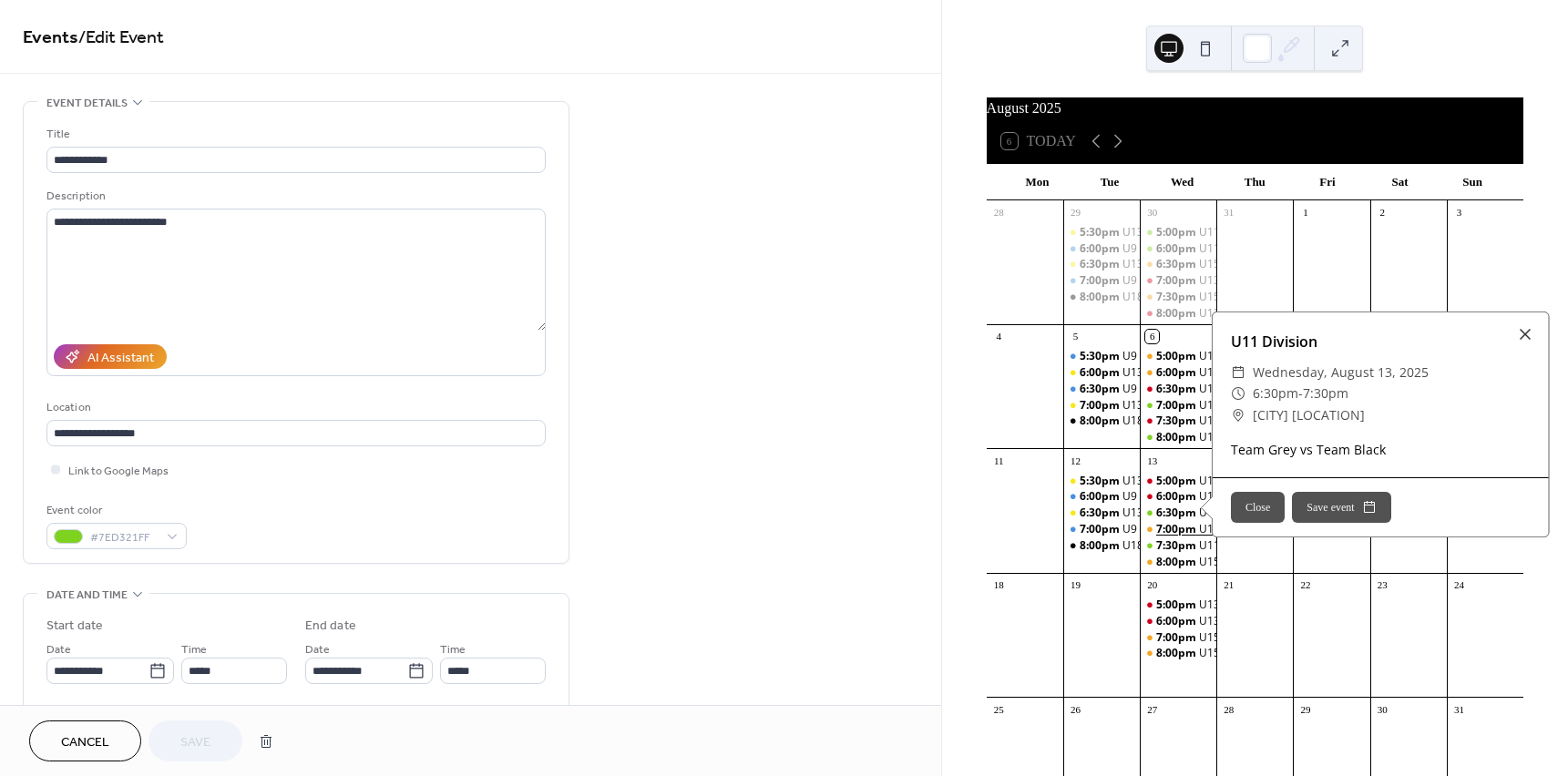 click on "7:00pm" at bounding box center [1177, 529] 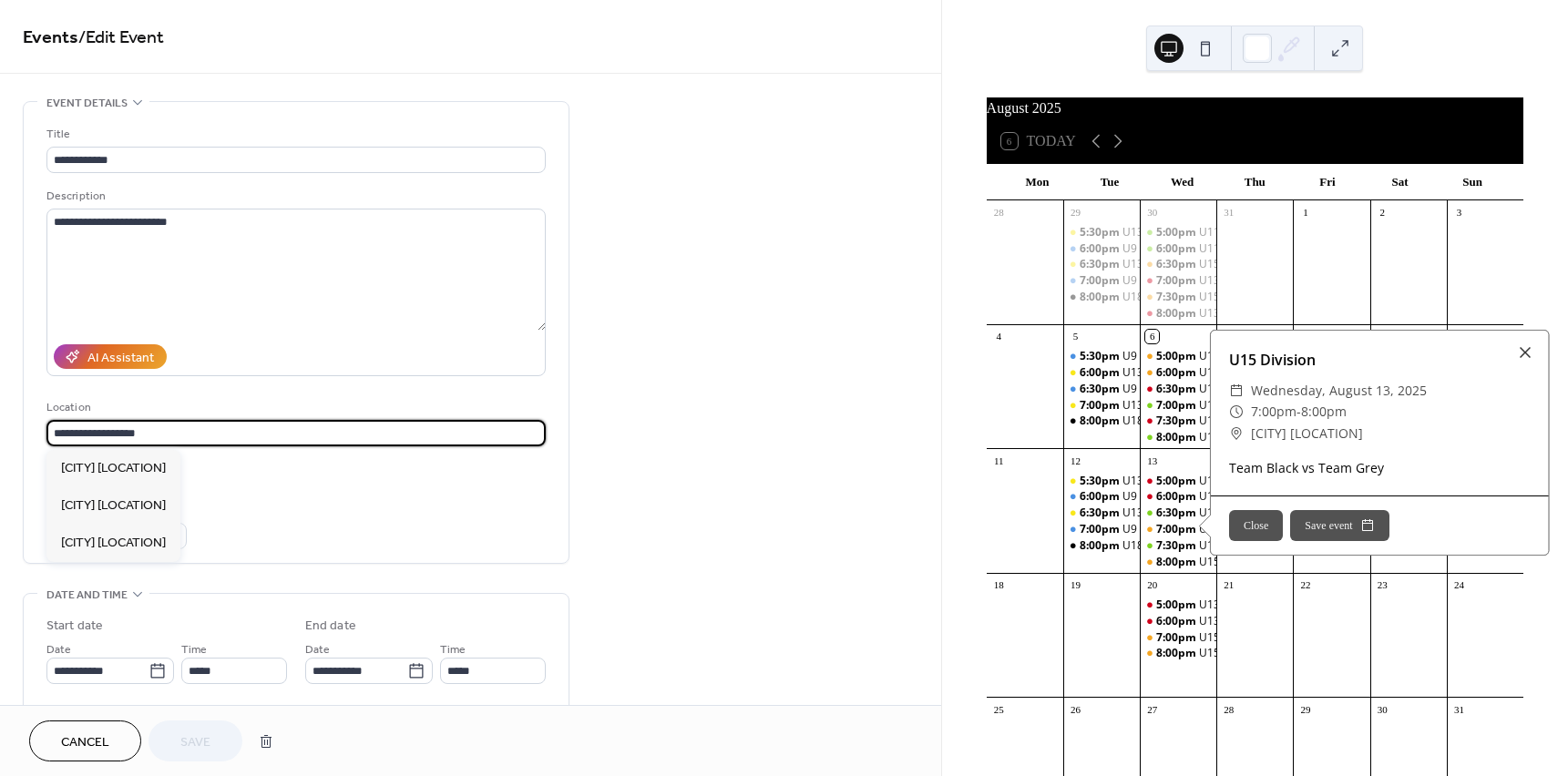 click on "**********" at bounding box center (296, 433) 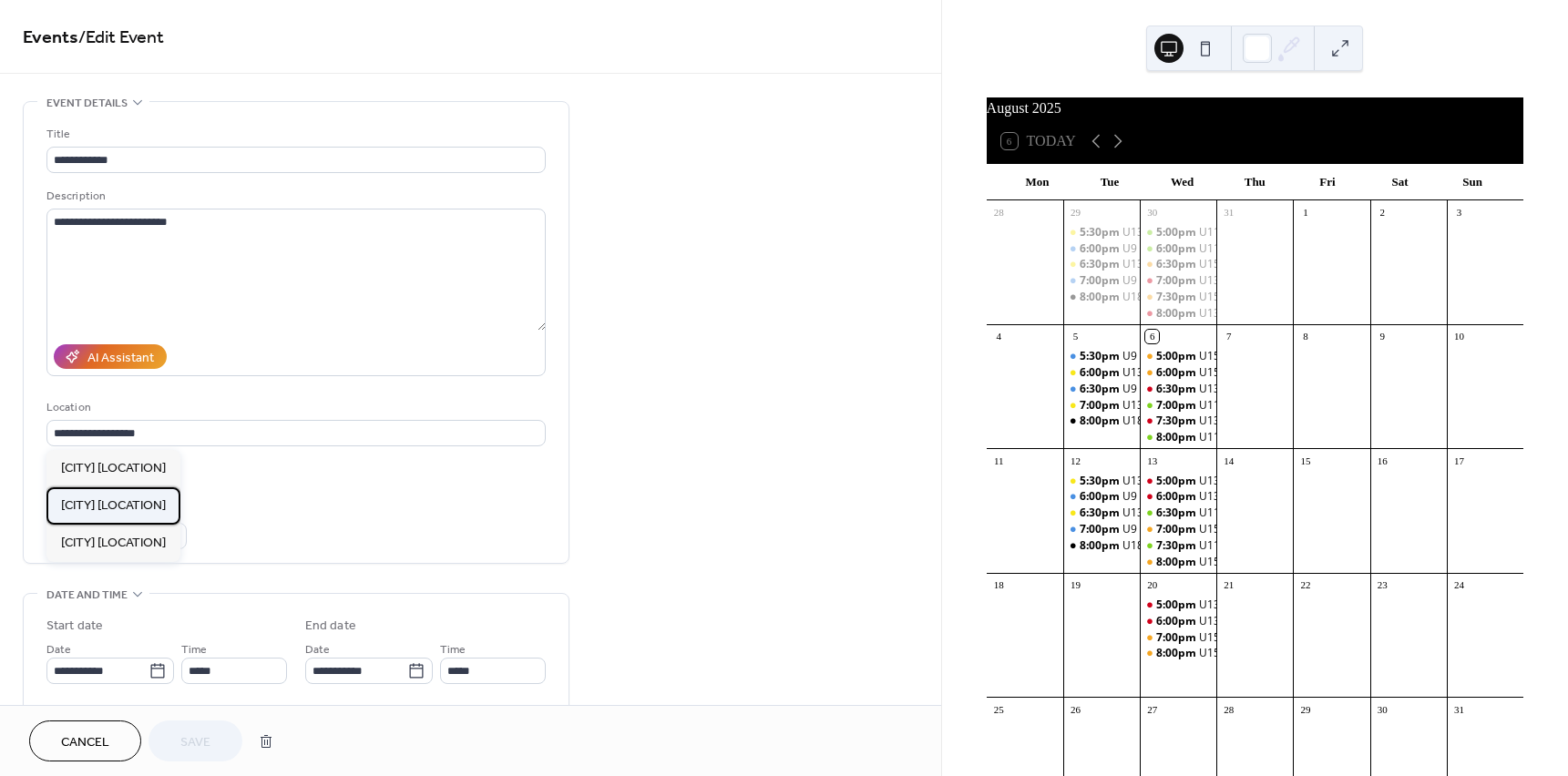 click on "[CITY] [LOCATION]" at bounding box center [113, 505] 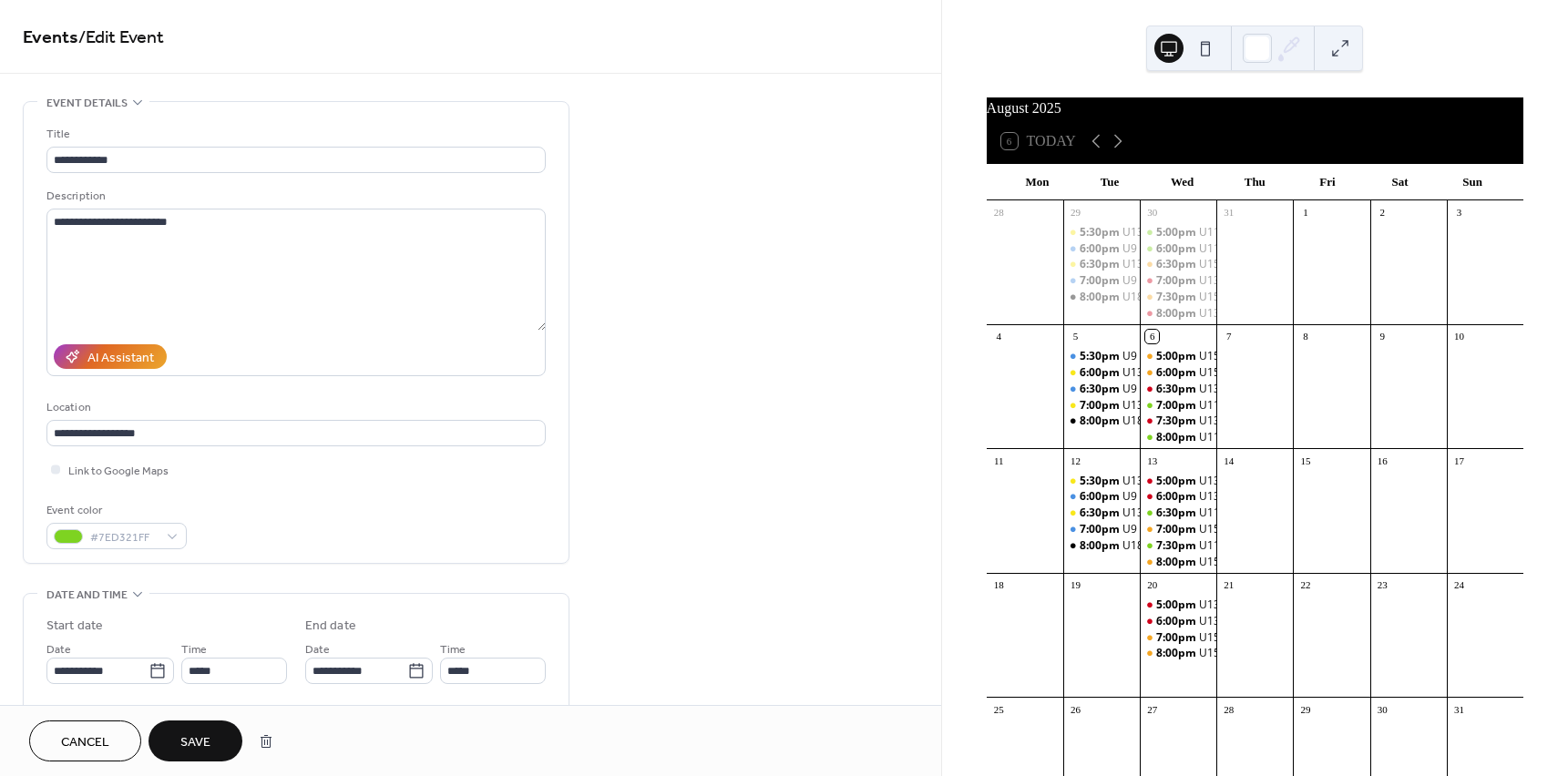 click on "Save" at bounding box center [195, 742] 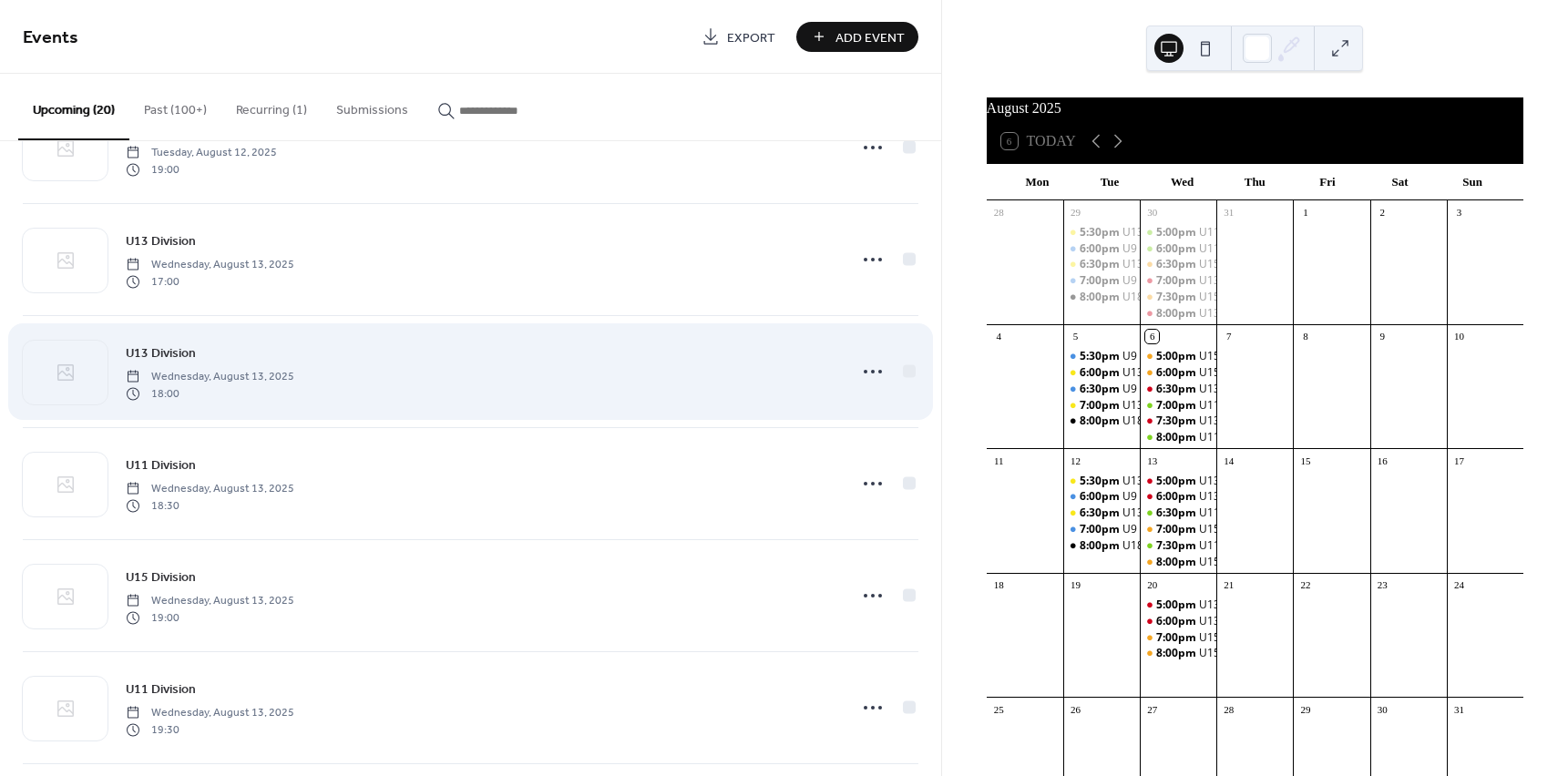 scroll, scrollTop: 1093, scrollLeft: 0, axis: vertical 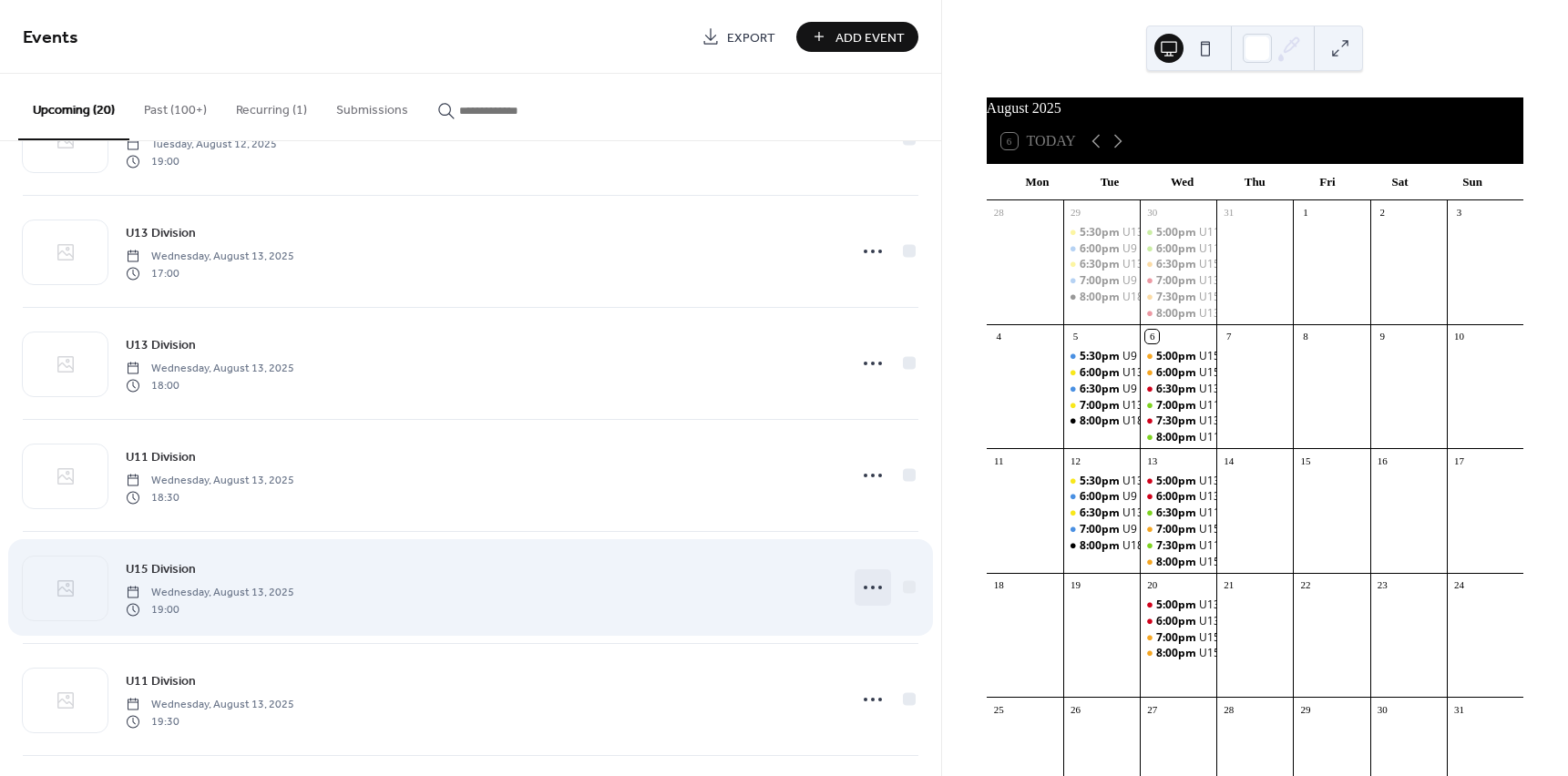 click 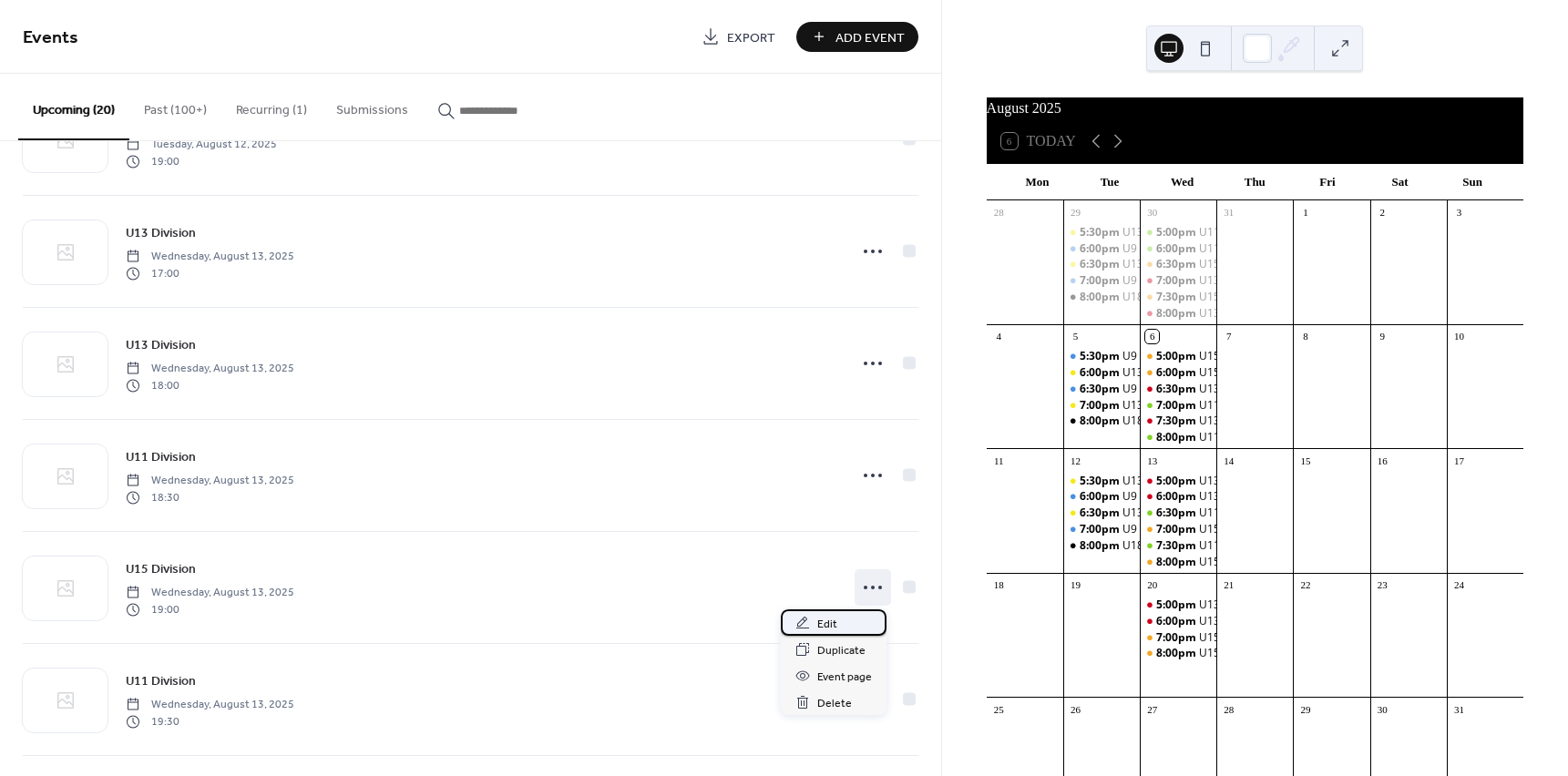 click on "Edit" at bounding box center (827, 624) 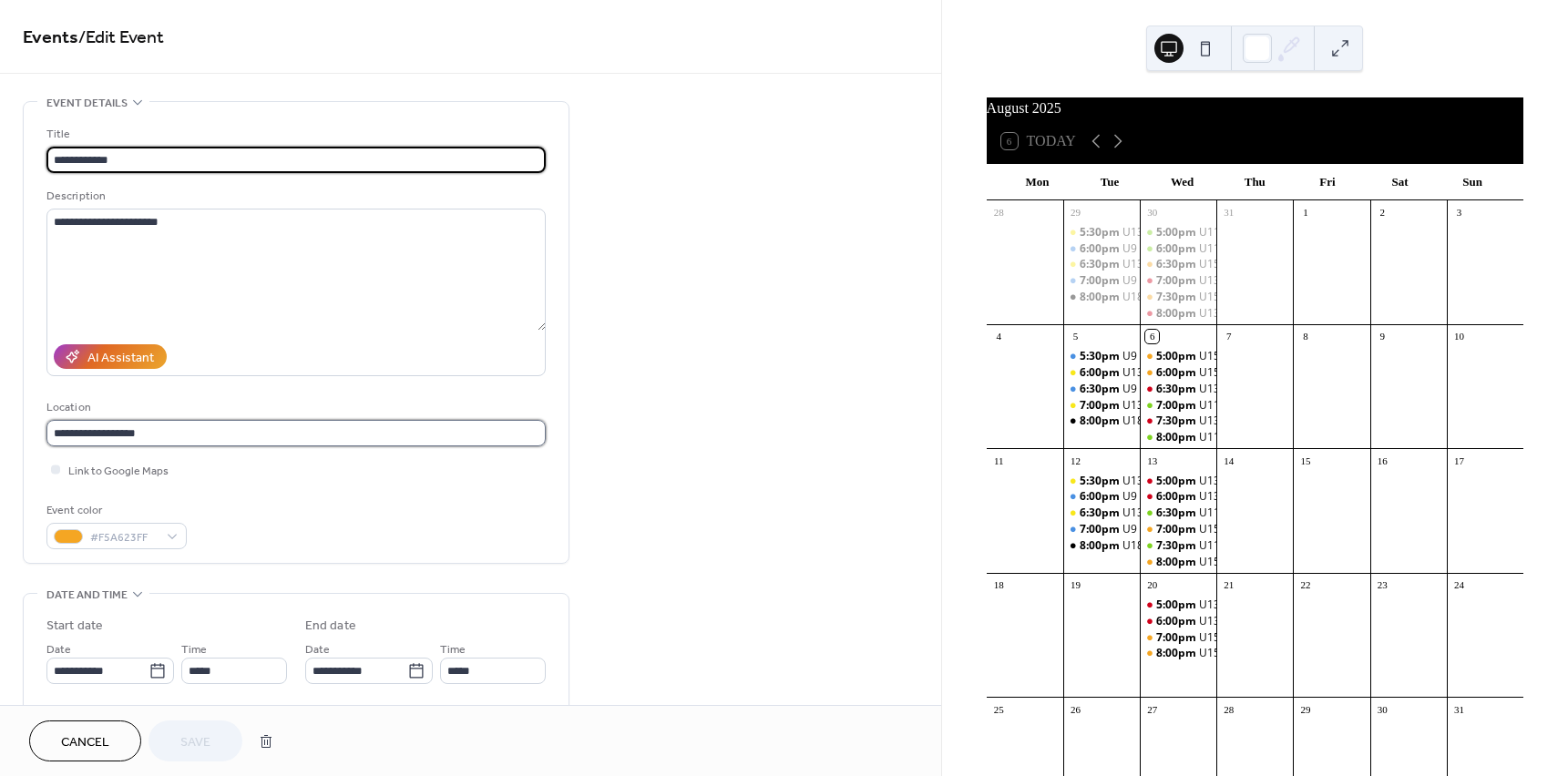 click on "**********" at bounding box center (296, 433) 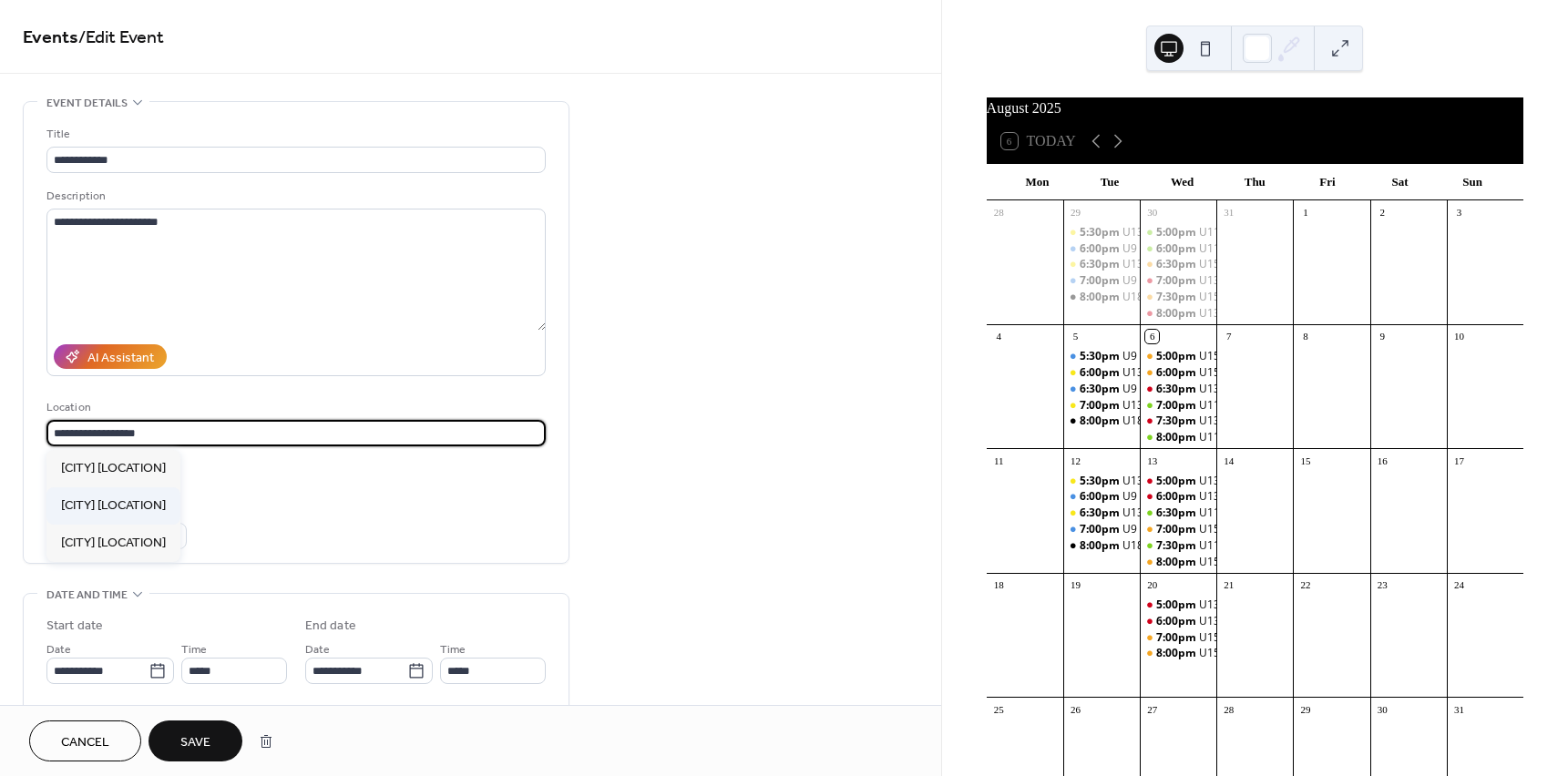 type on "**********" 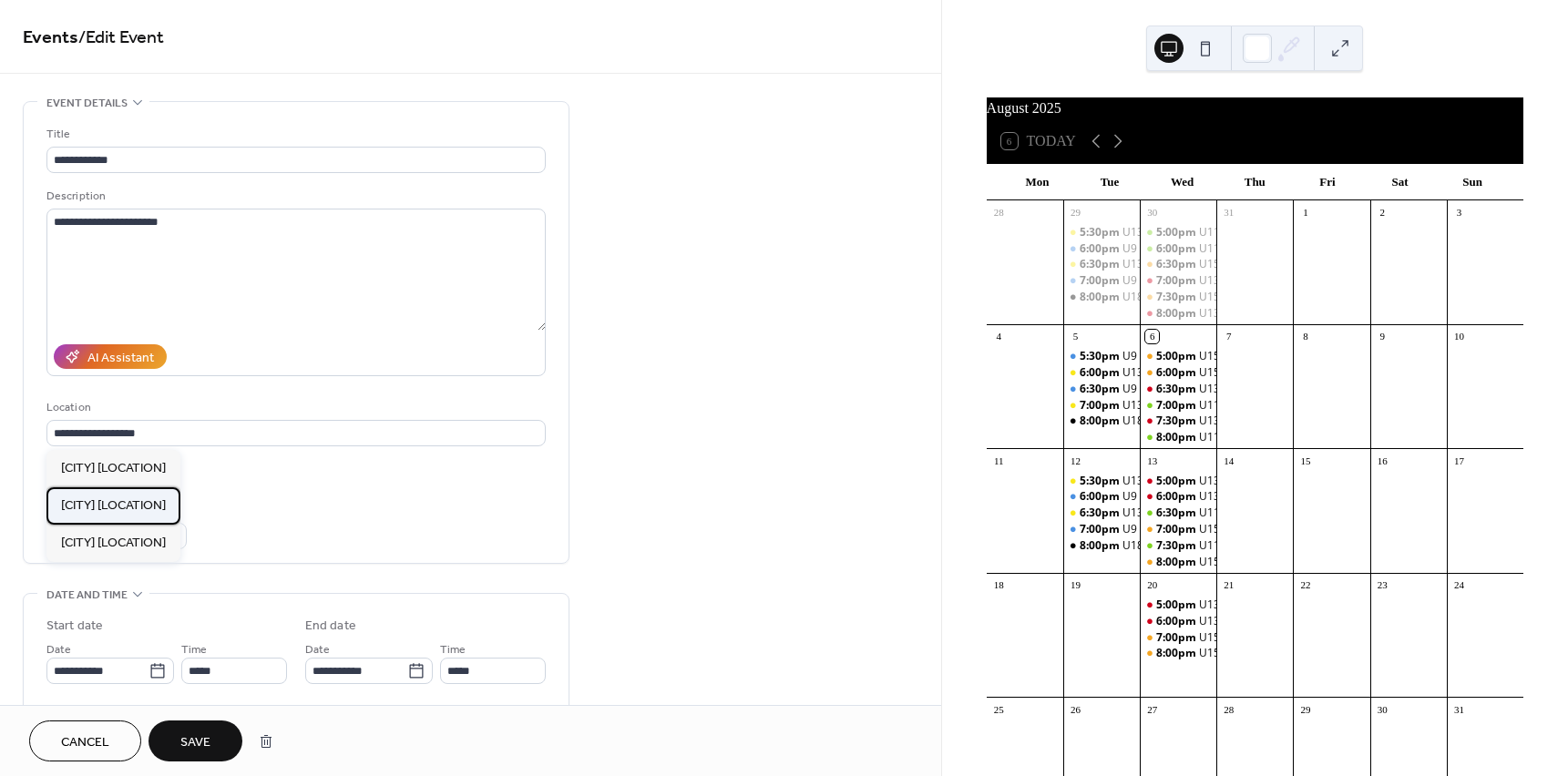 click on "[CITY] [LOCATION]" at bounding box center (113, 505) 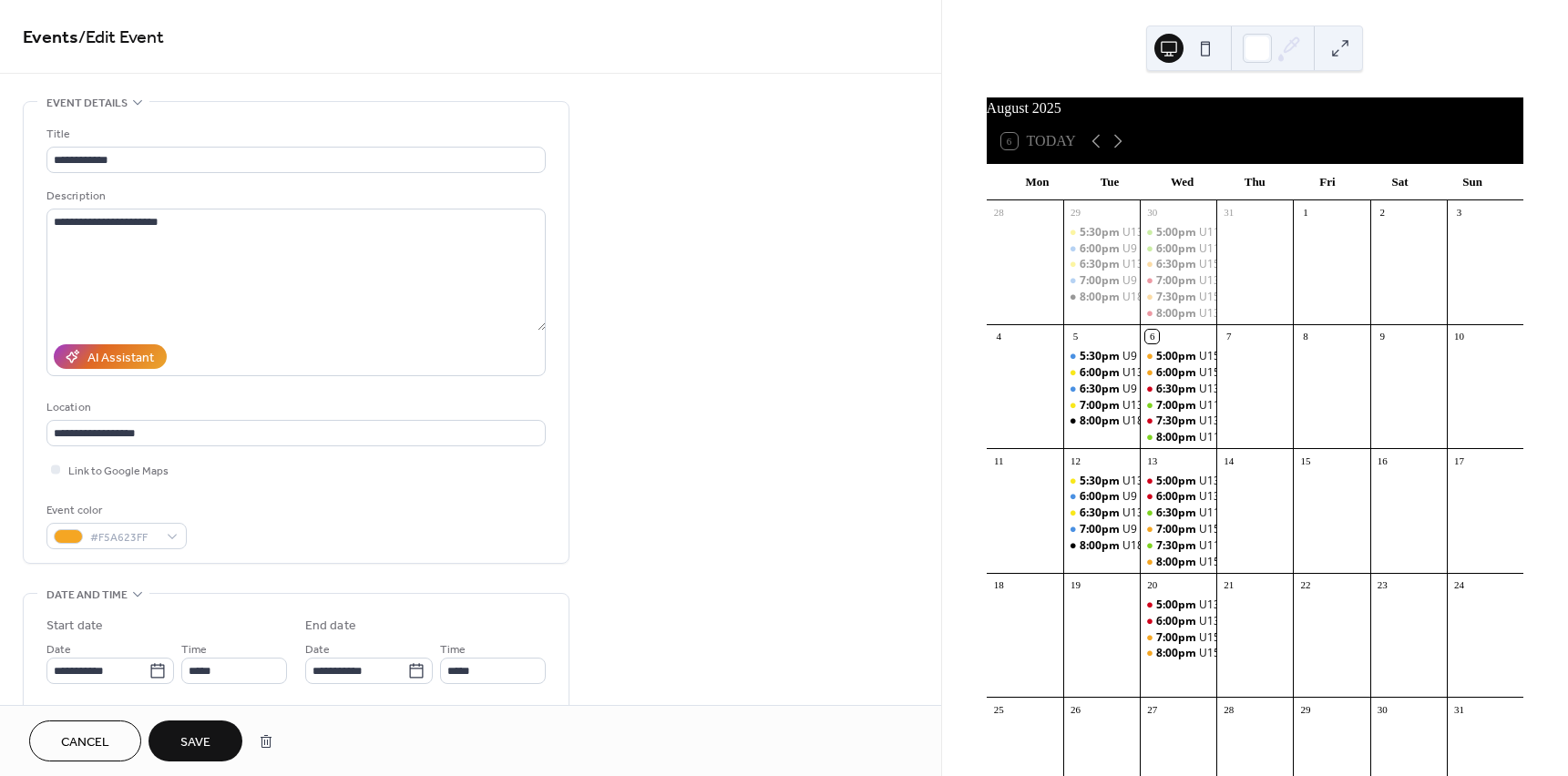 click on "Save" at bounding box center [195, 742] 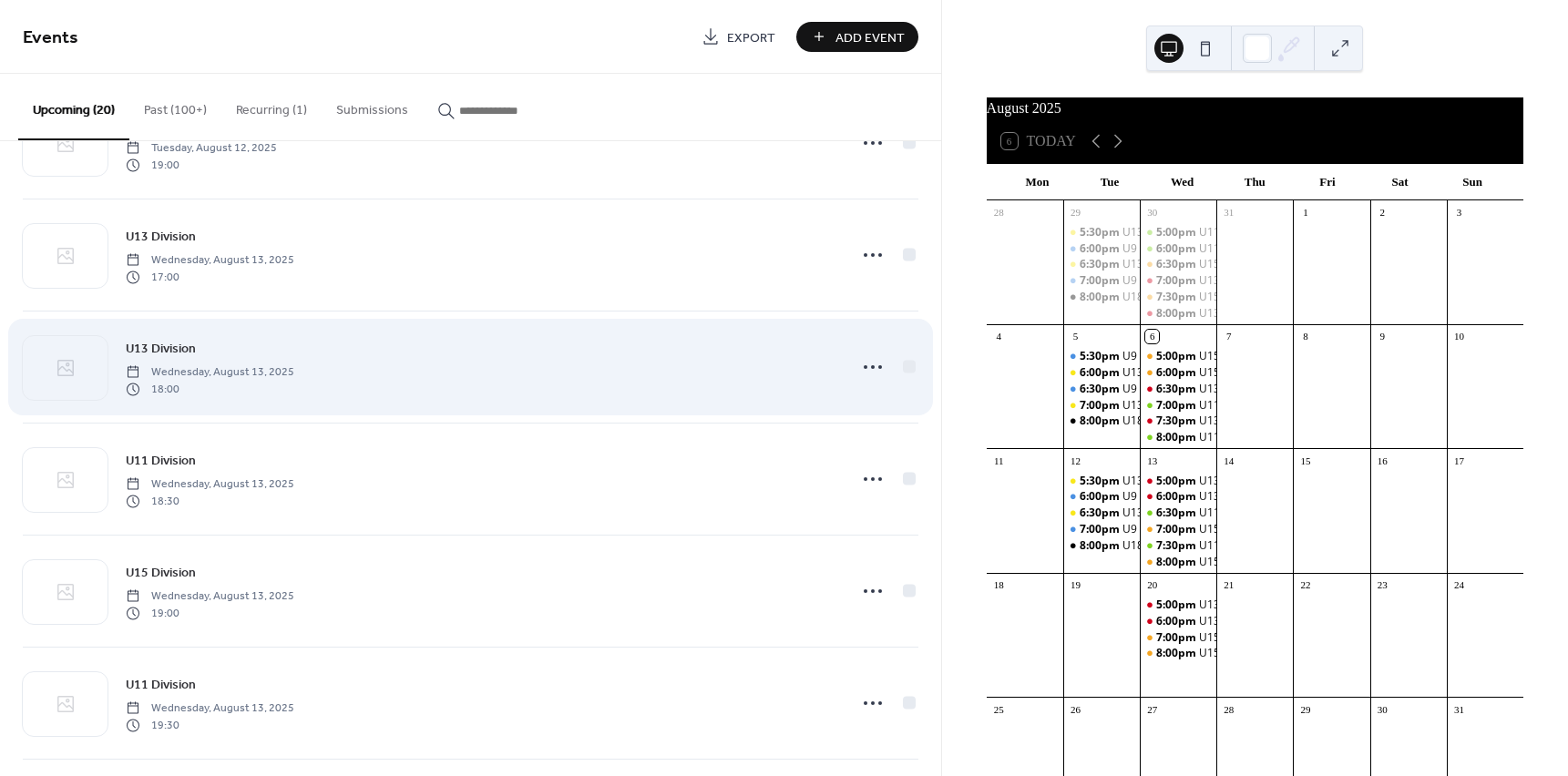 scroll, scrollTop: 1093, scrollLeft: 0, axis: vertical 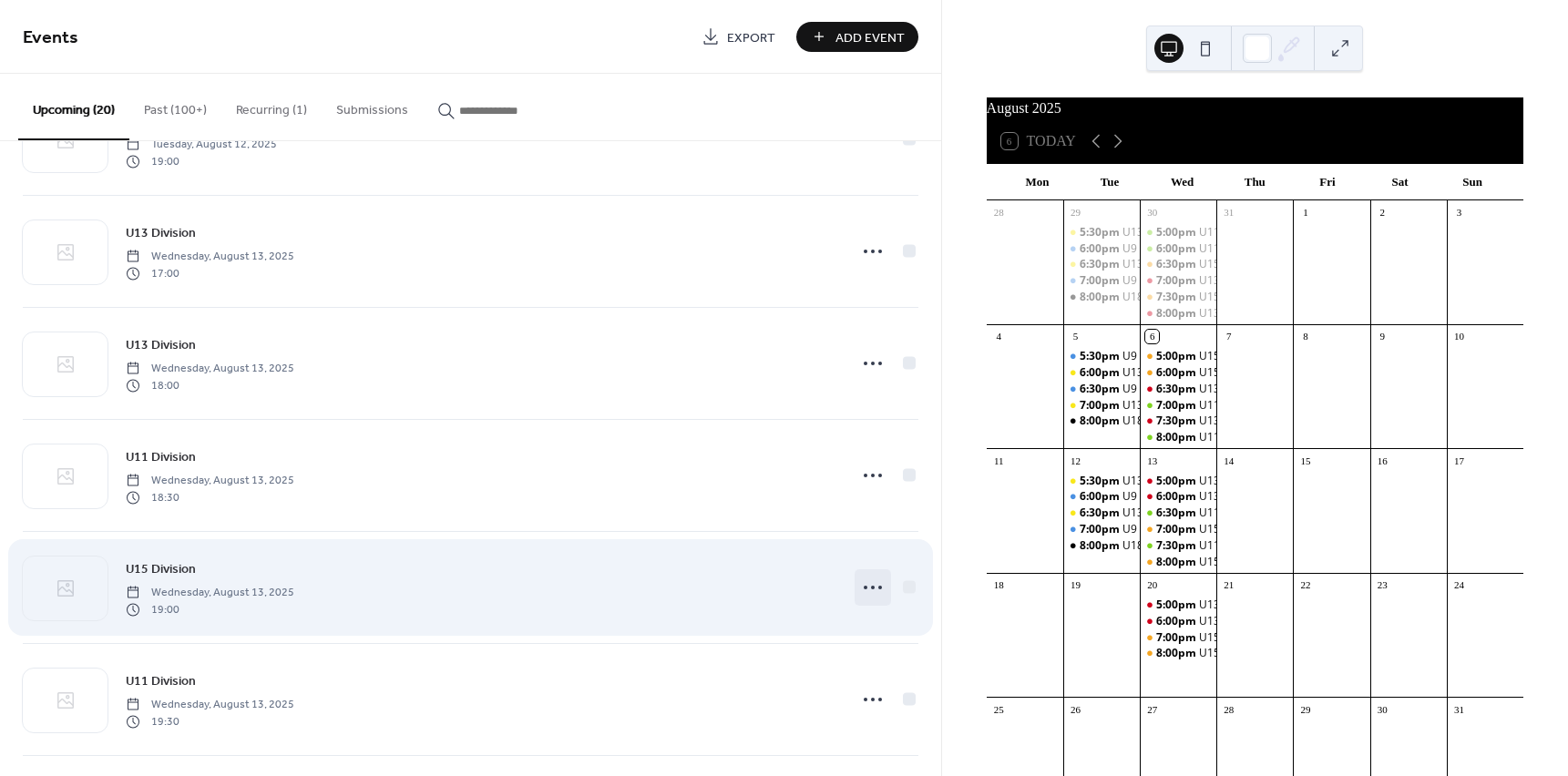 click 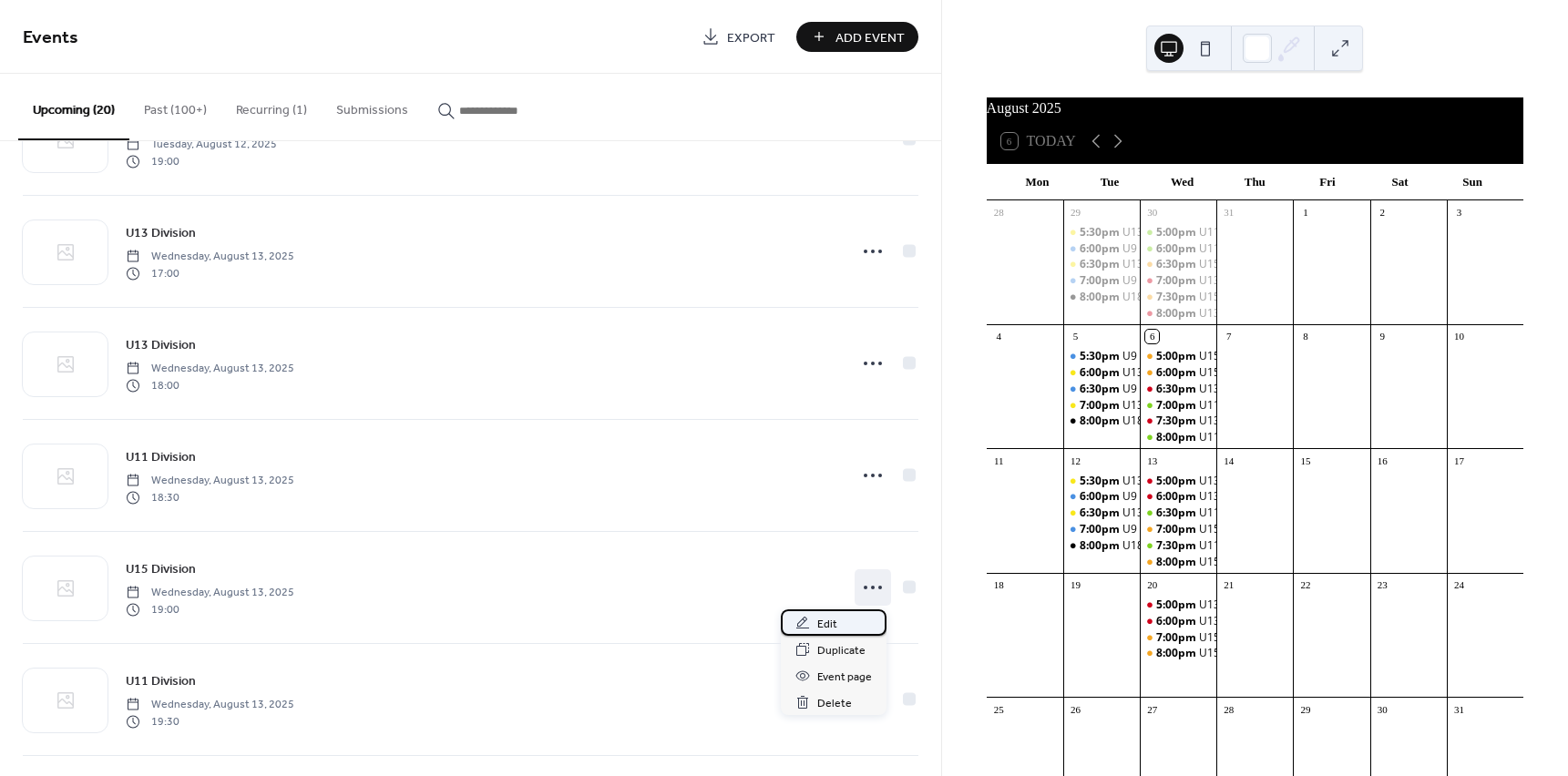 click on "Edit" at bounding box center [827, 624] 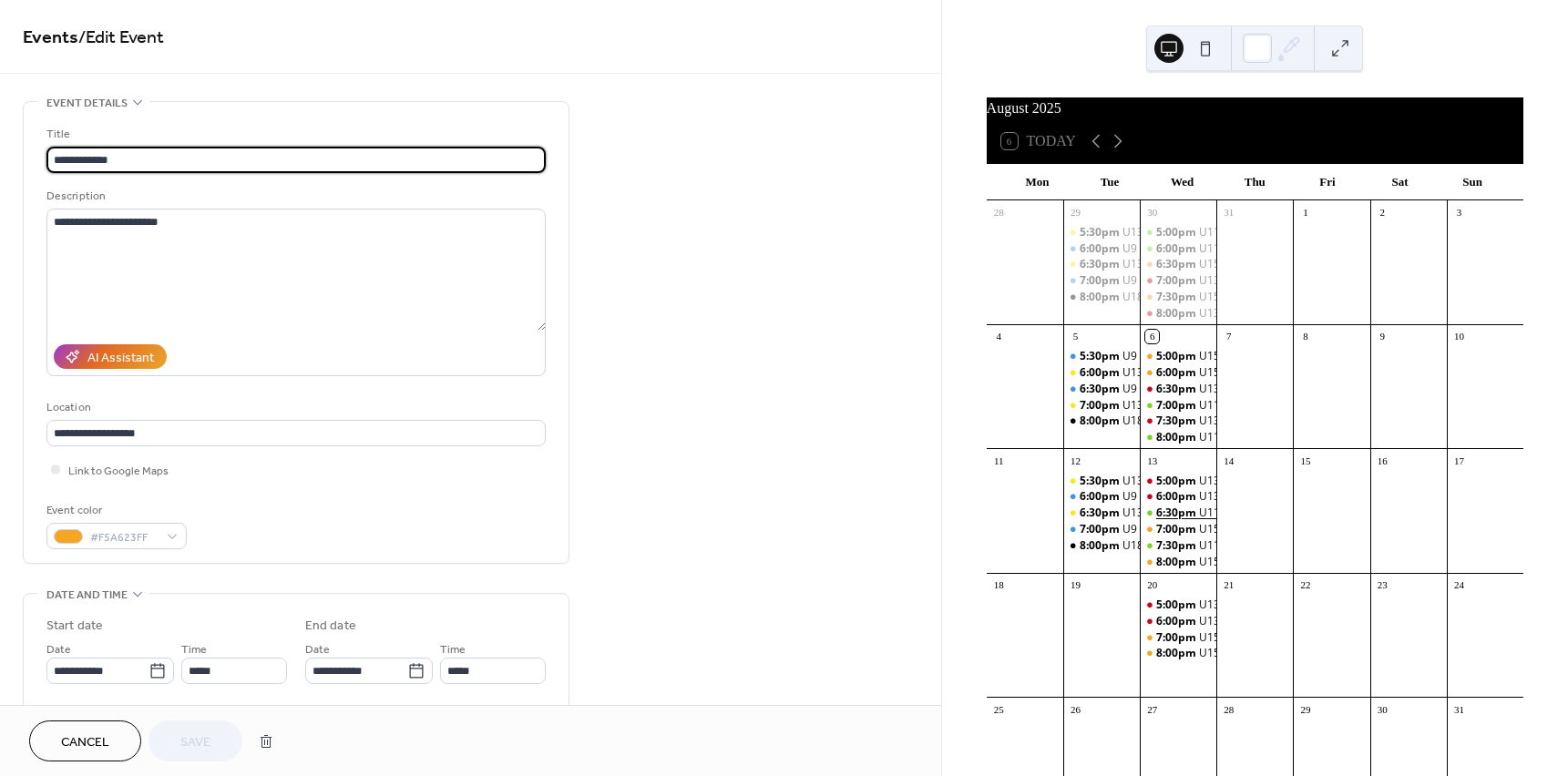 click on "6:30pm" at bounding box center (1177, 513) 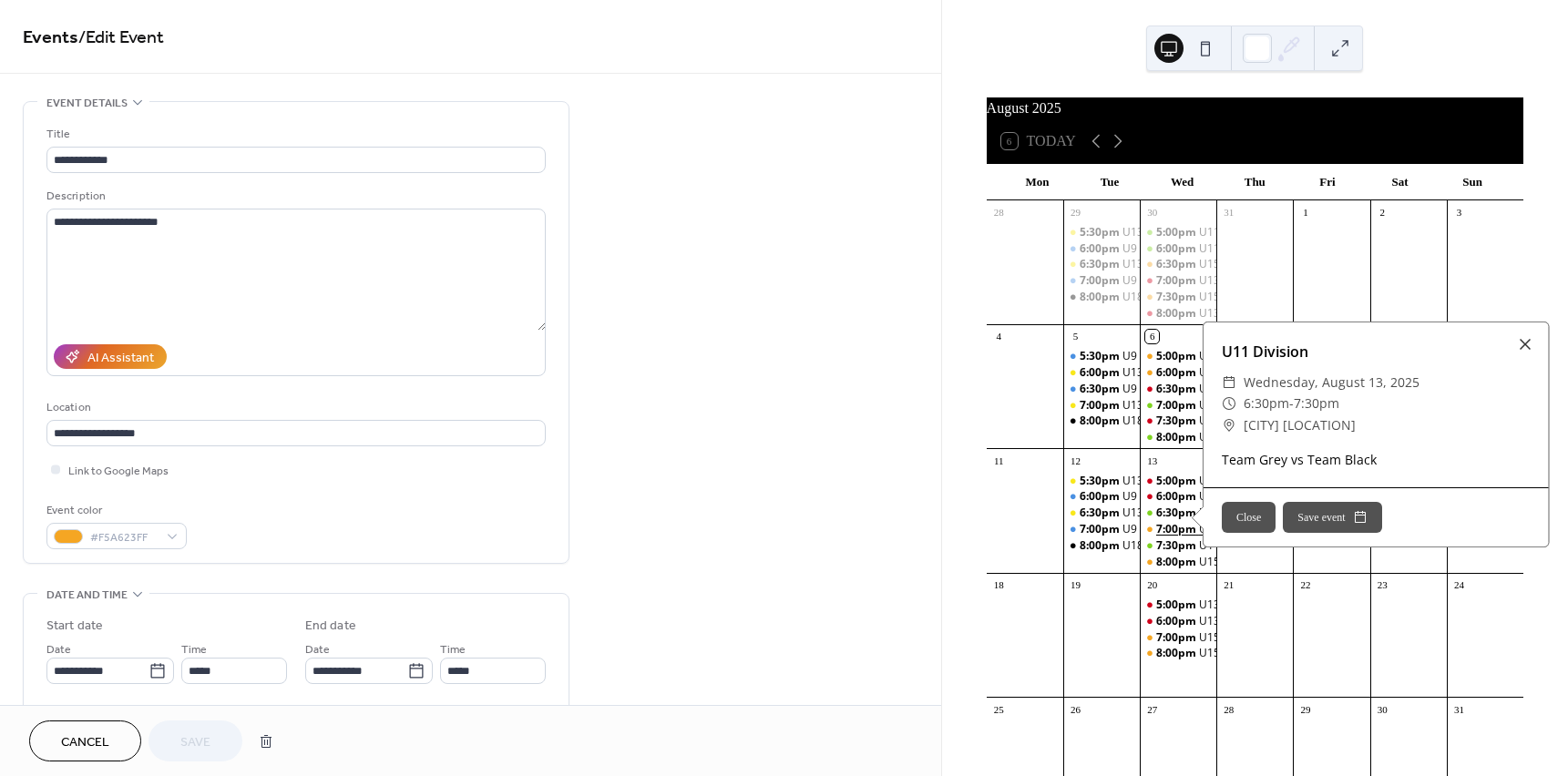 click on "7:00pm" at bounding box center (1177, 529) 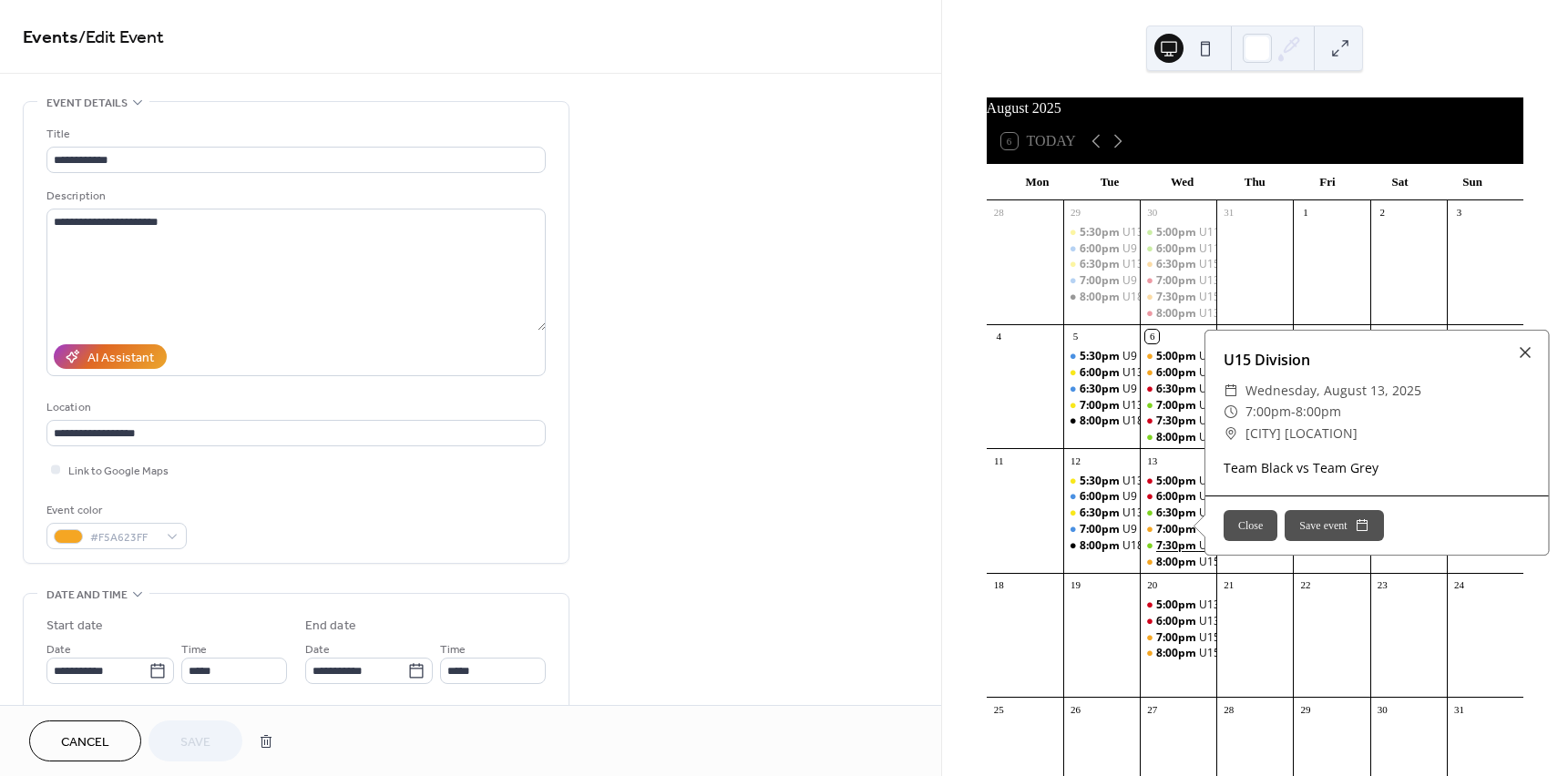 click on "7:30pm" at bounding box center [1177, 546] 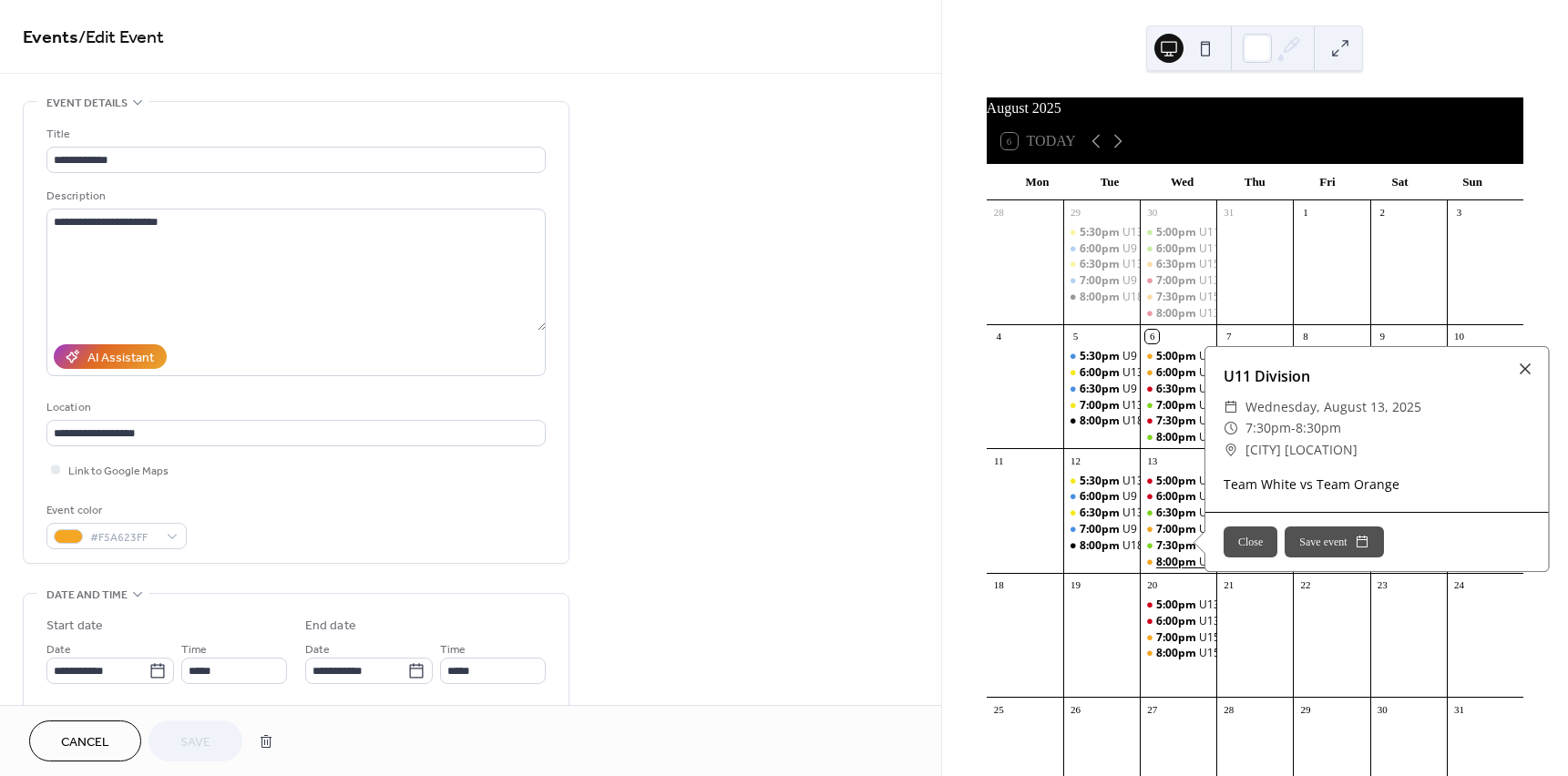 click on "8:00pm" at bounding box center (1177, 562) 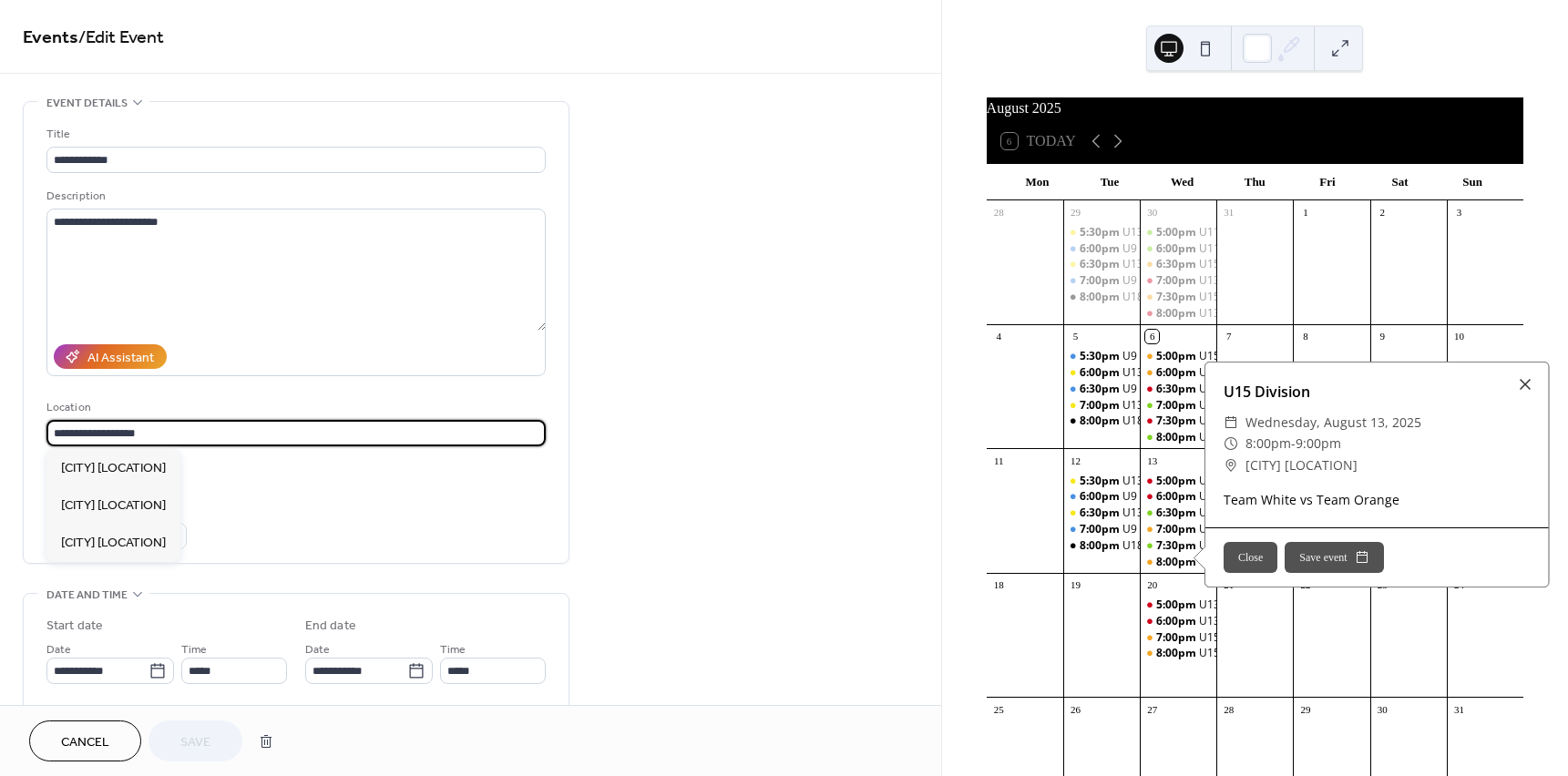 click on "**********" at bounding box center (296, 433) 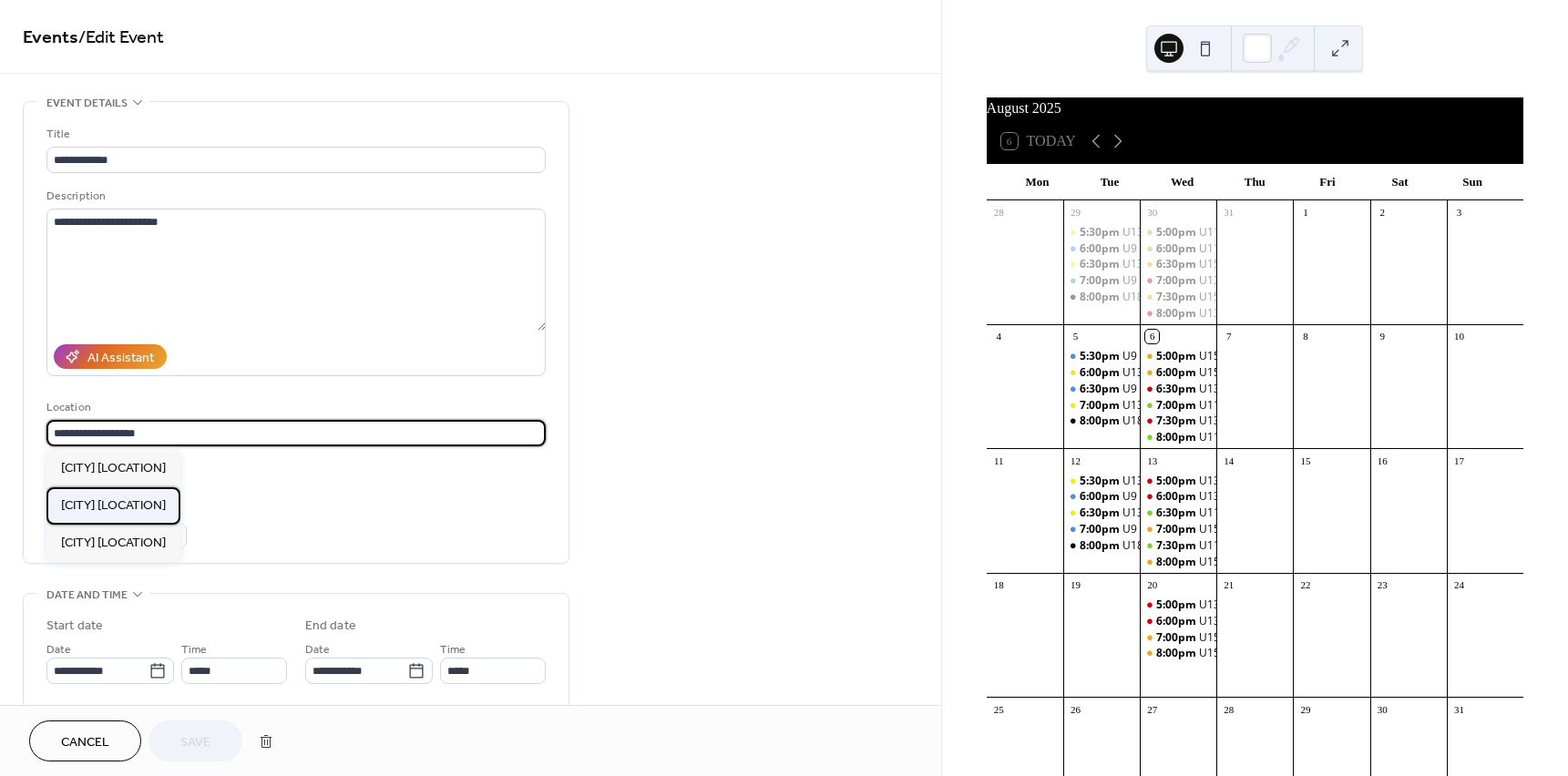 click on "[CITY] [LOCATION]" at bounding box center [113, 505] 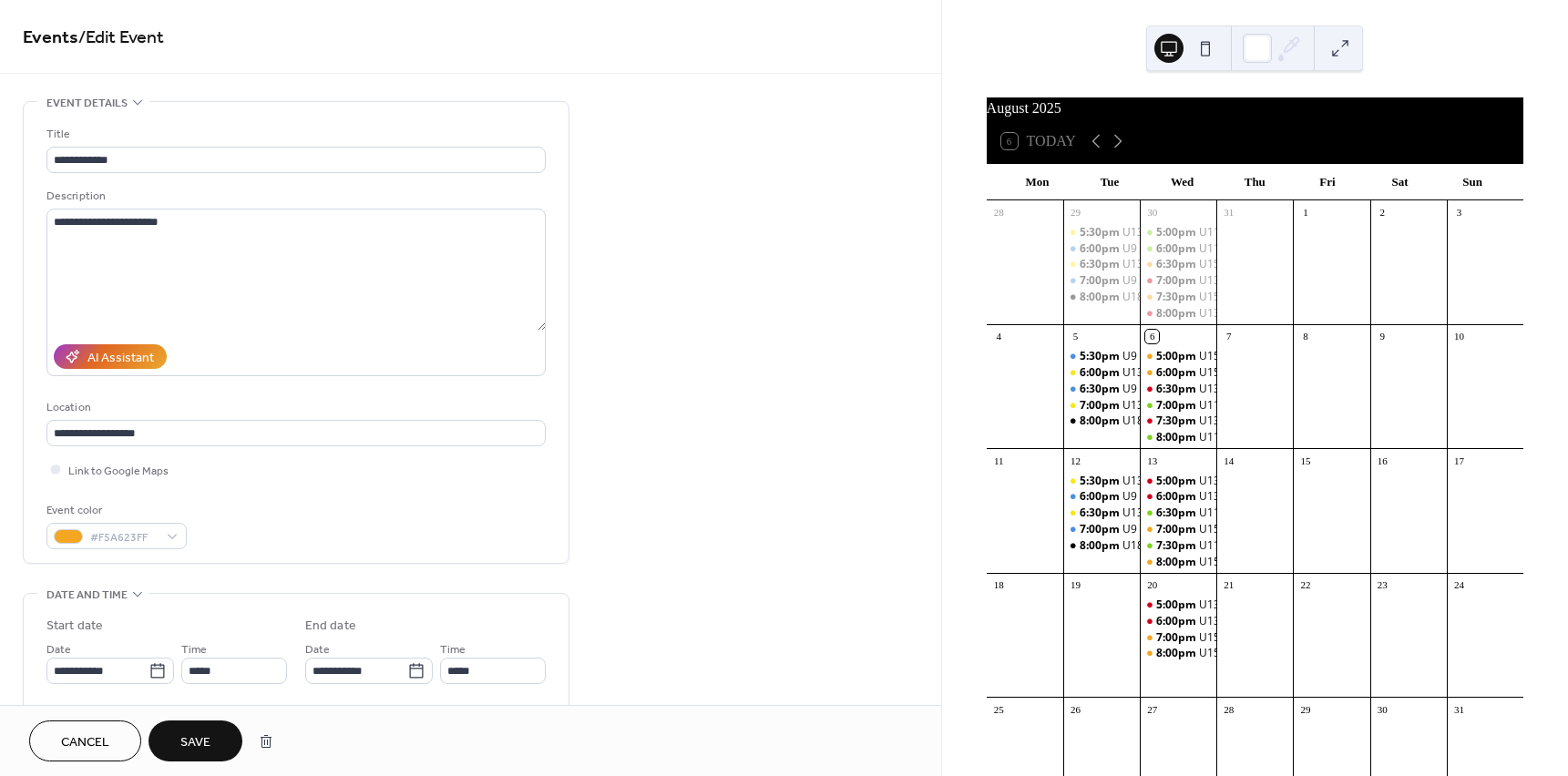 click on "Save" at bounding box center [195, 740] 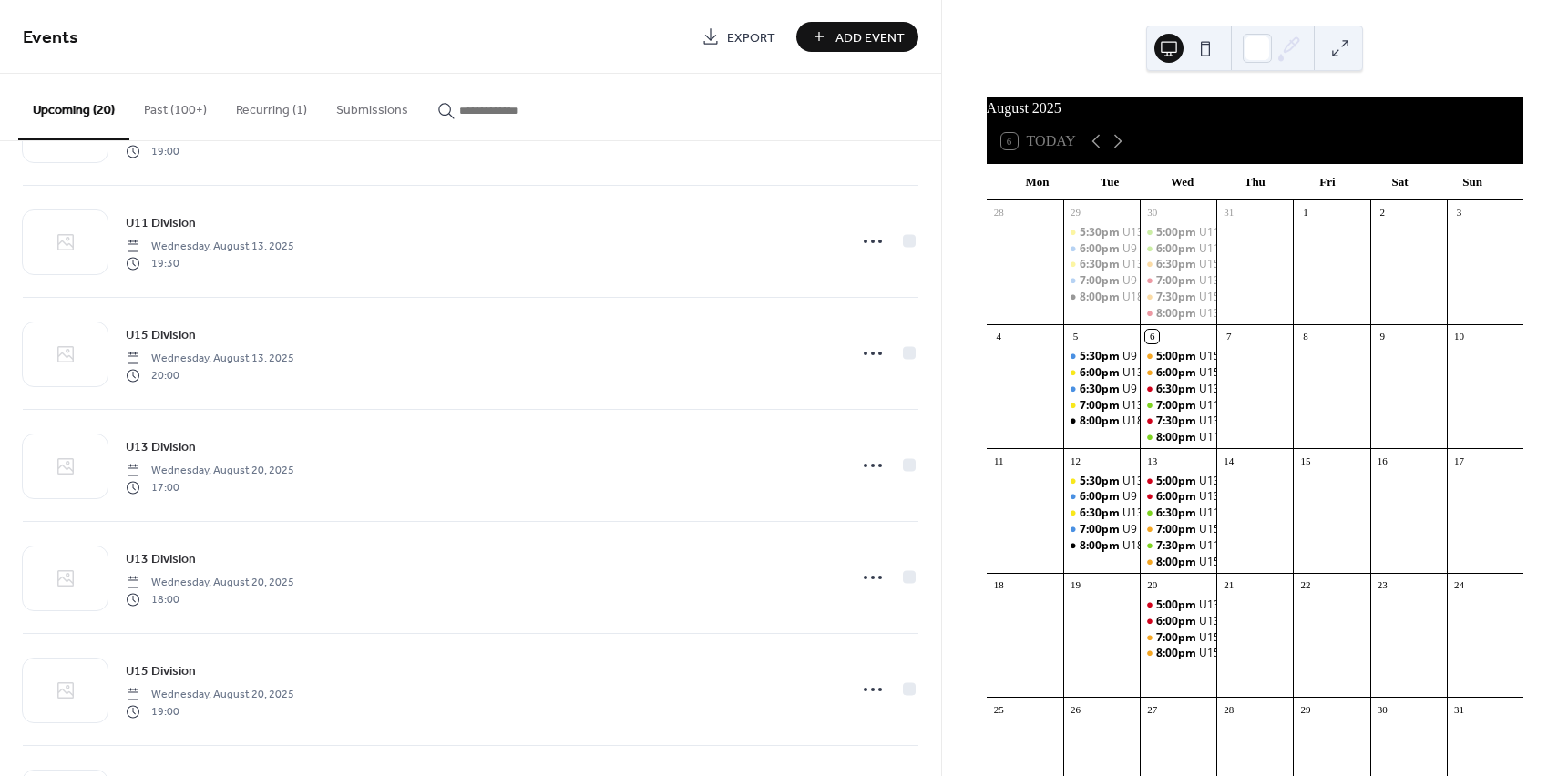 scroll, scrollTop: 1548, scrollLeft: 0, axis: vertical 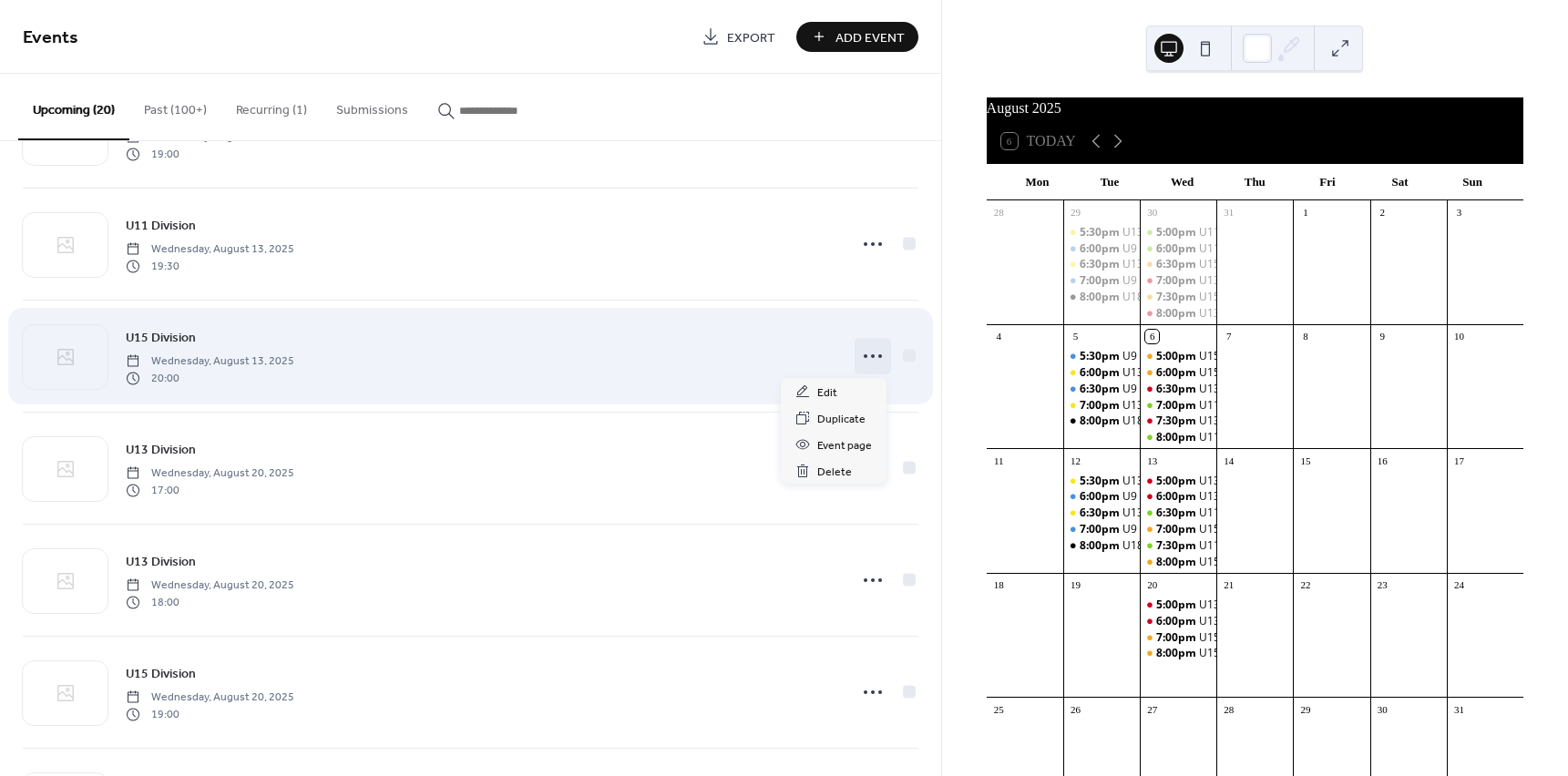 click 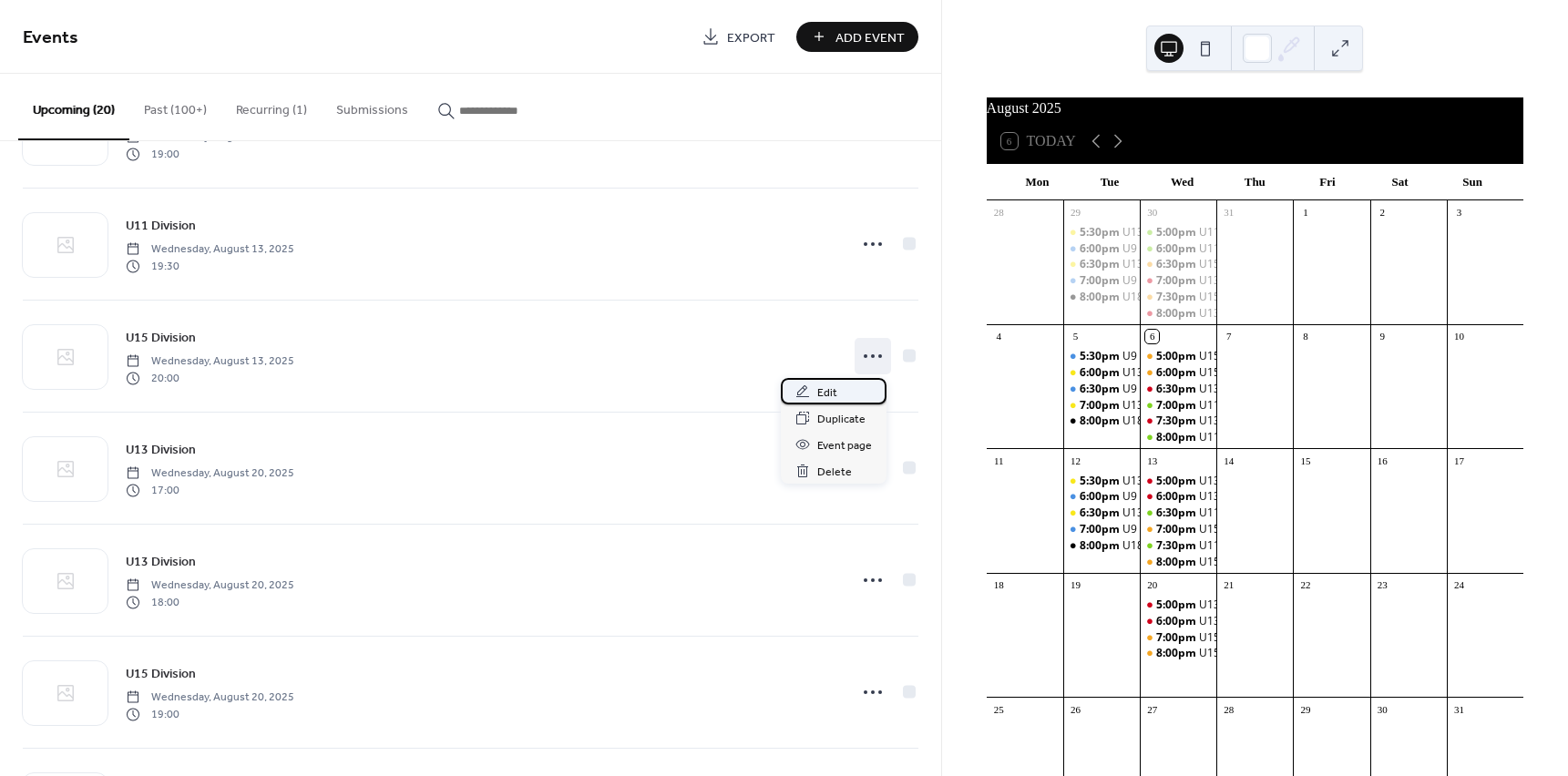 click 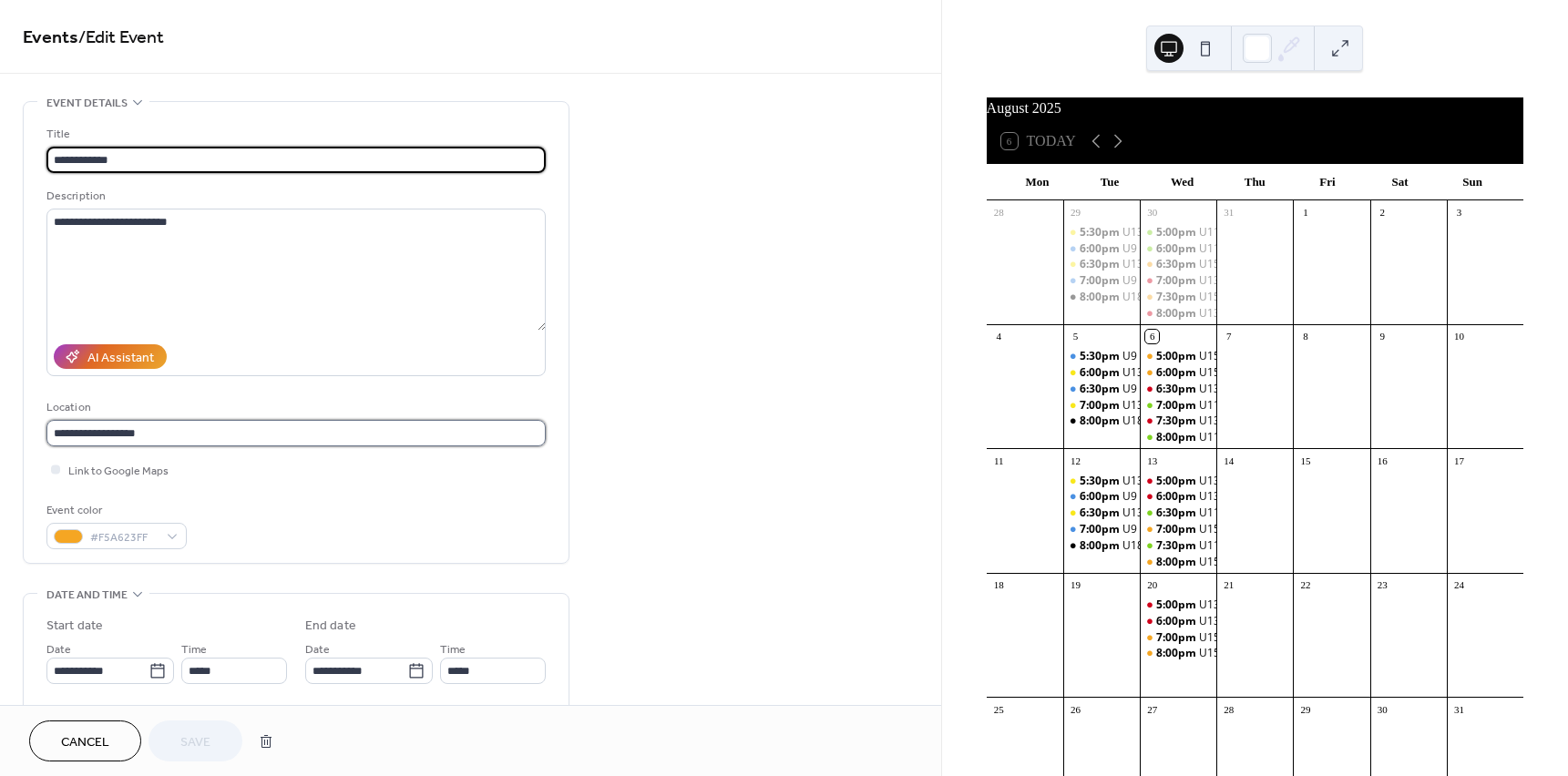 click on "**********" at bounding box center [296, 433] 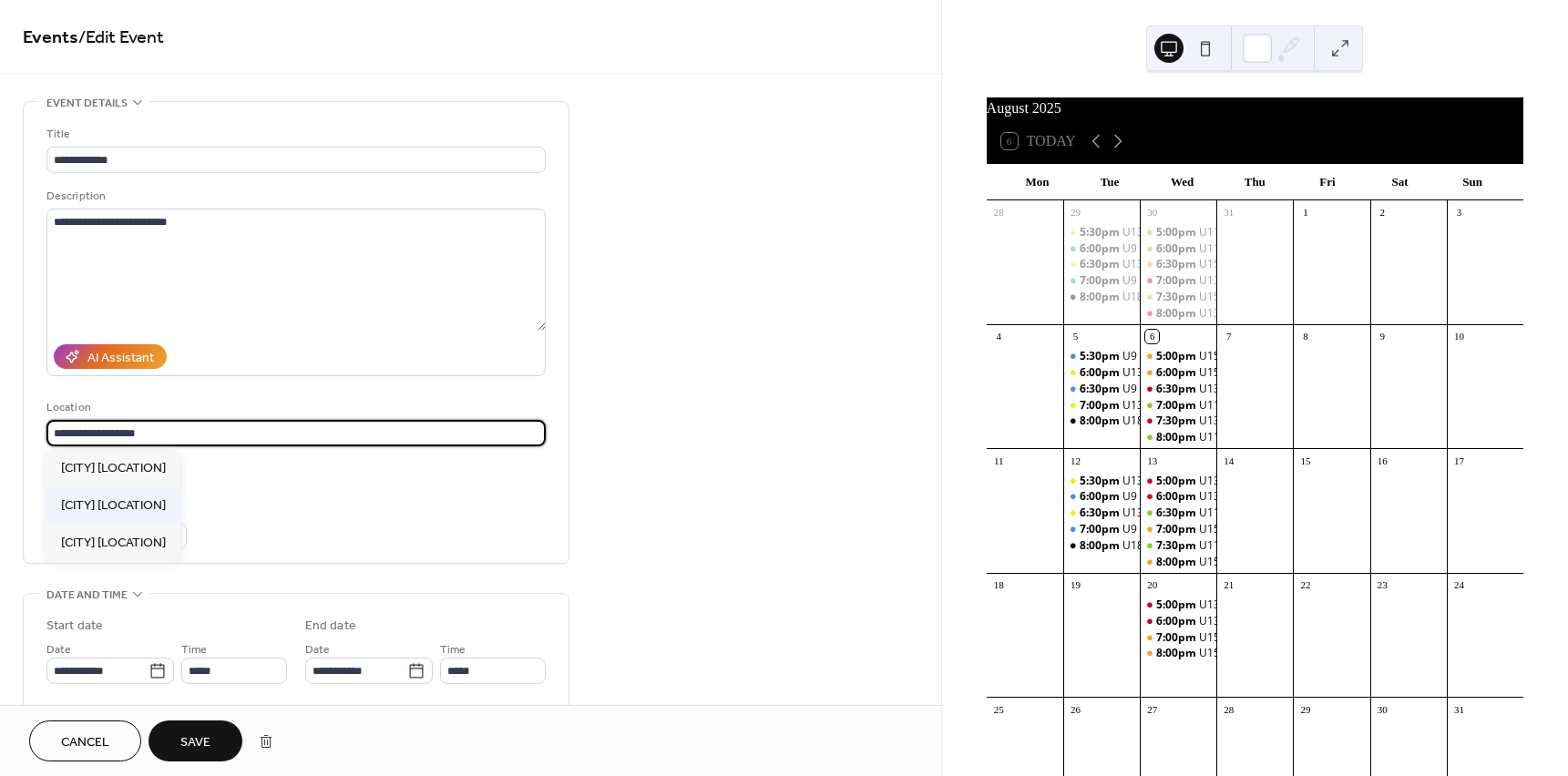 type on "**********" 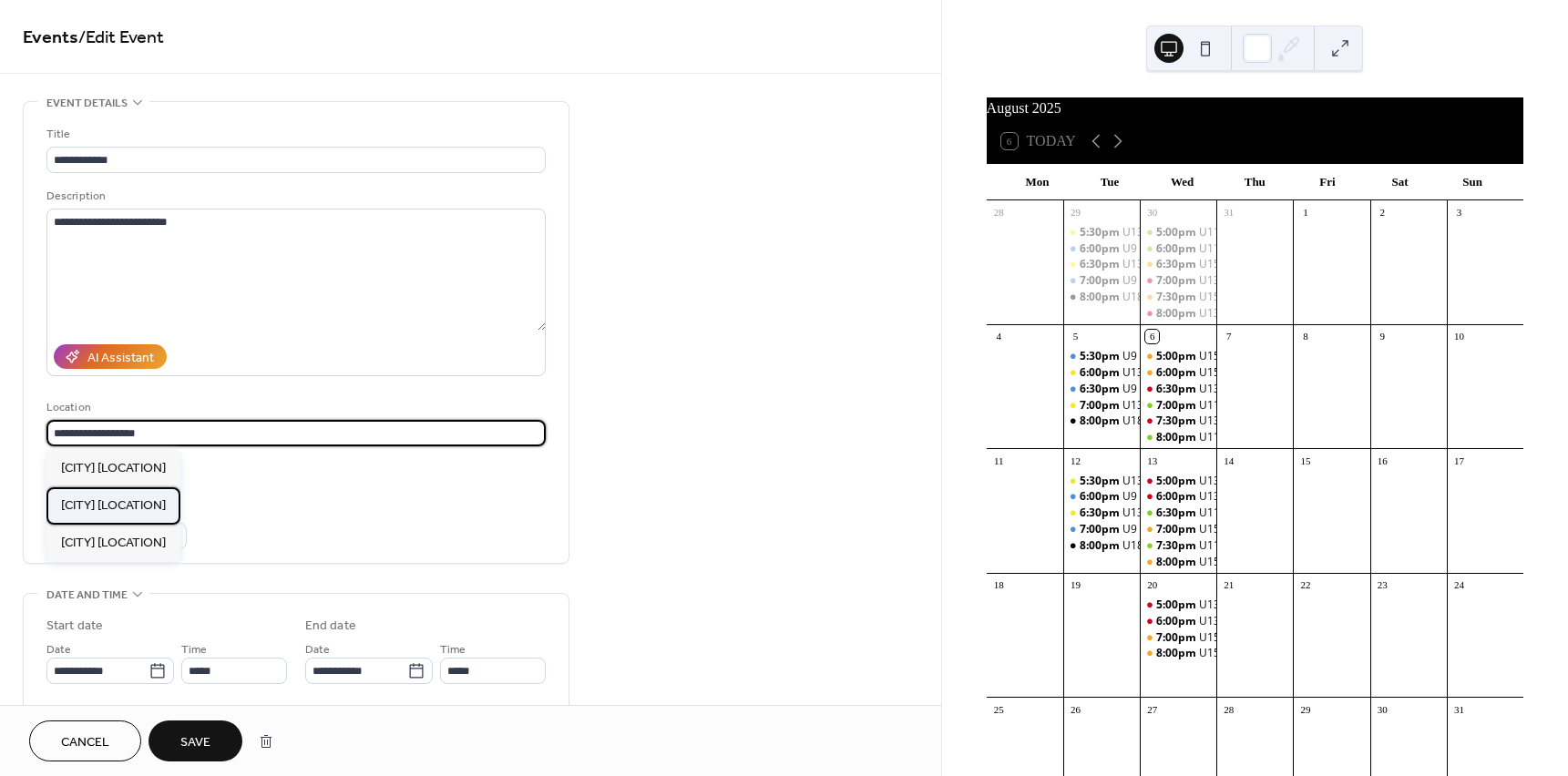 click on "[CITY] [LOCATION]" at bounding box center (113, 505) 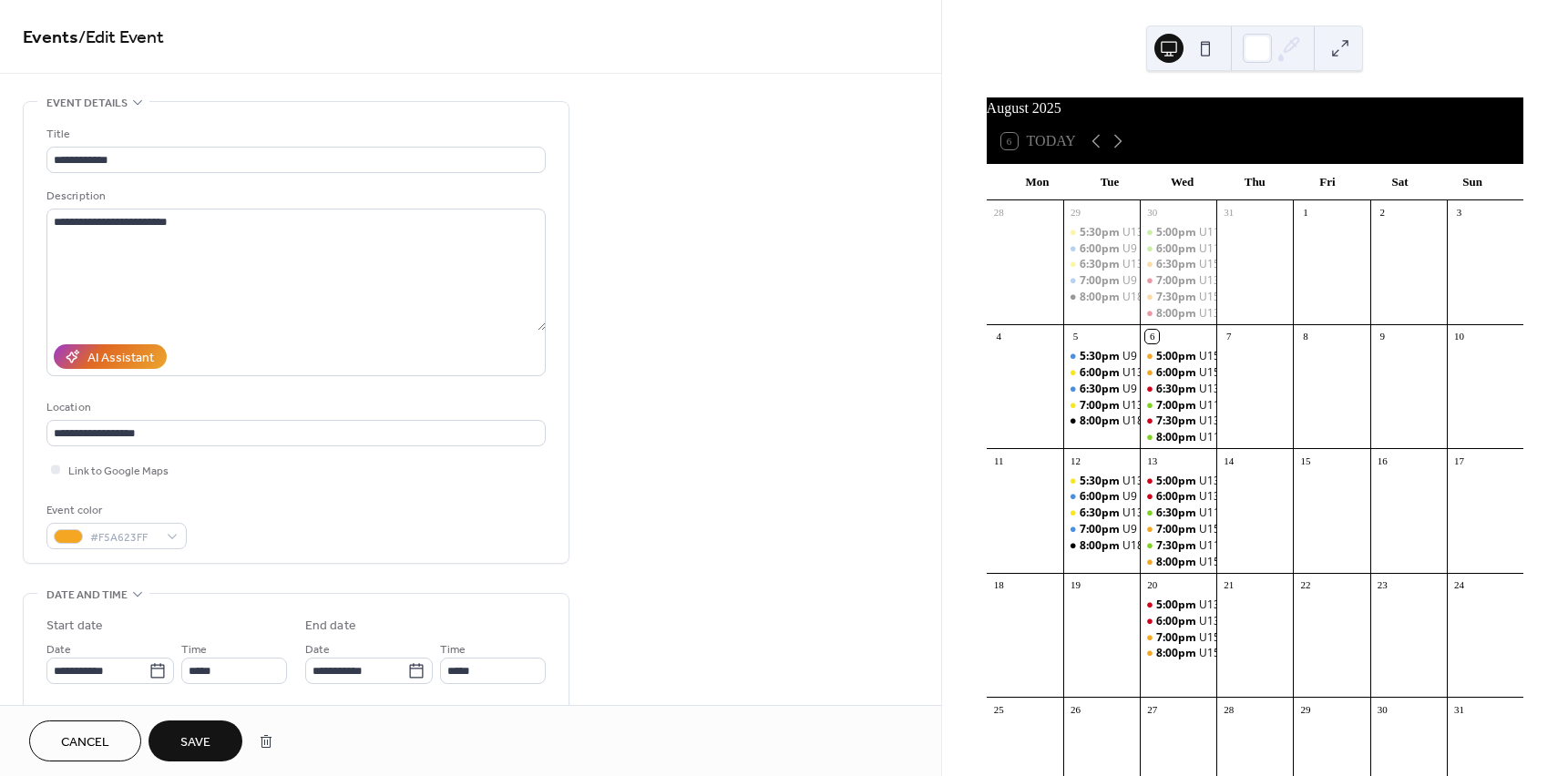 click on "Save" at bounding box center (195, 742) 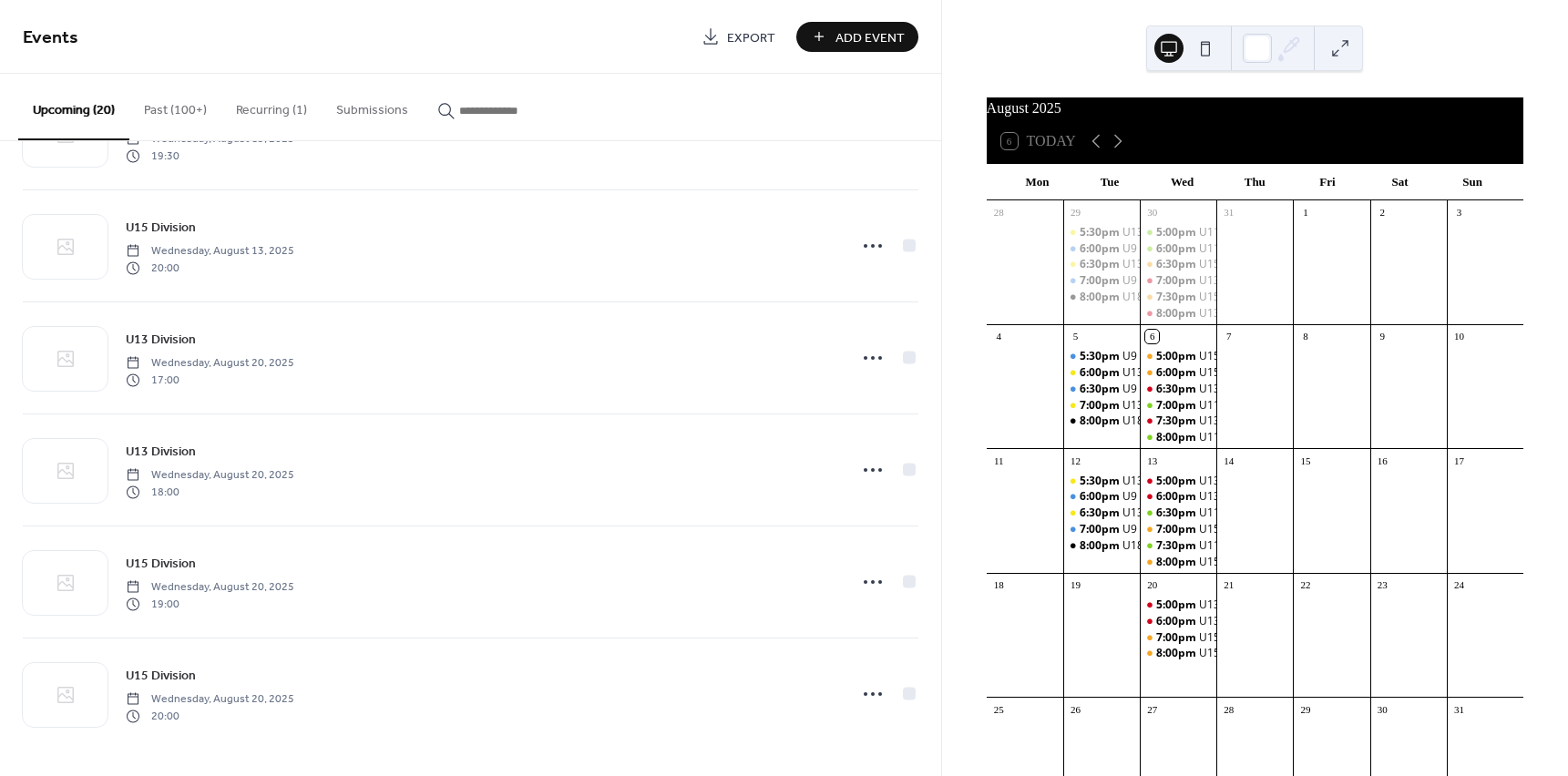 scroll, scrollTop: 1659, scrollLeft: 0, axis: vertical 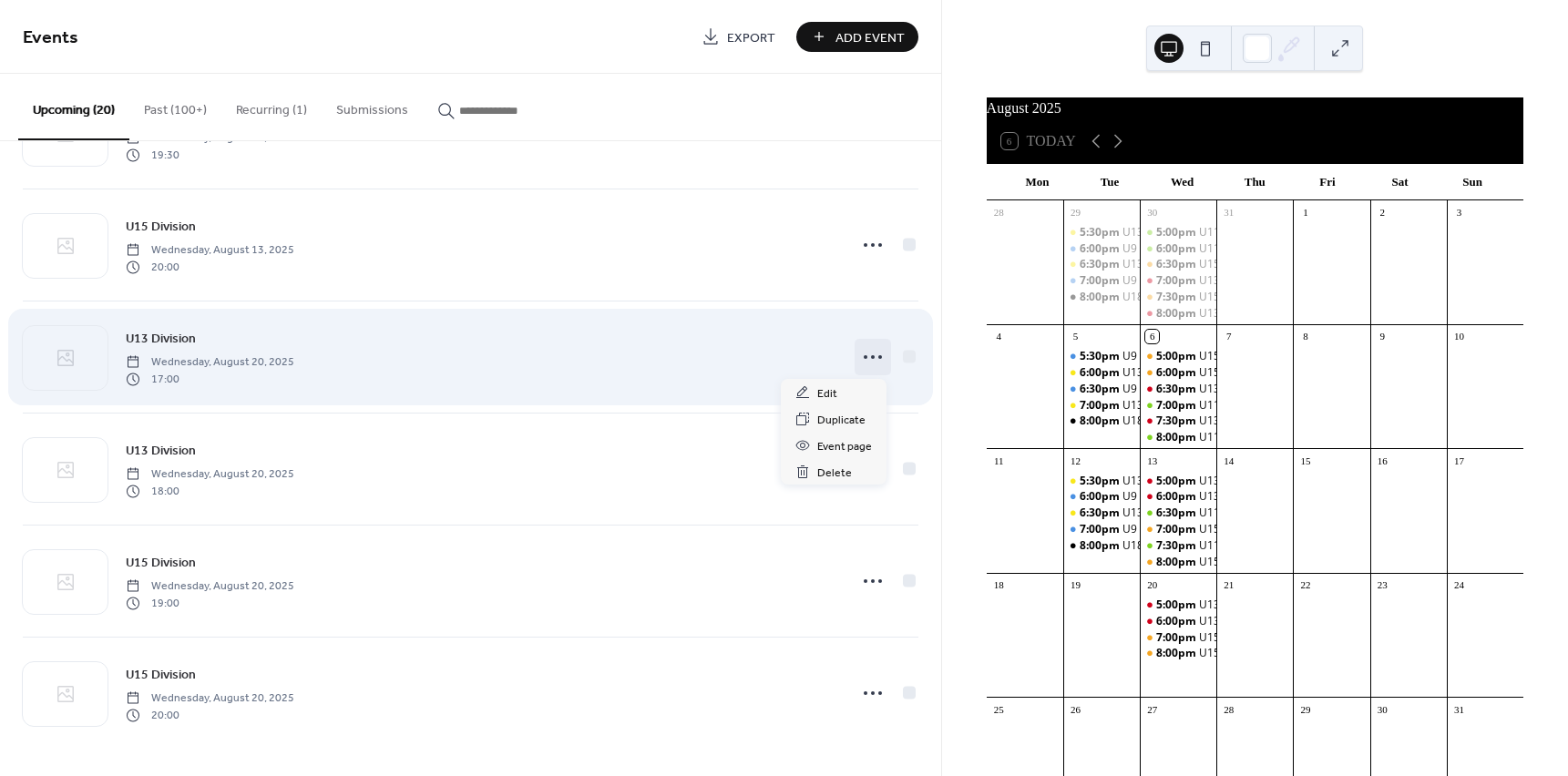 click 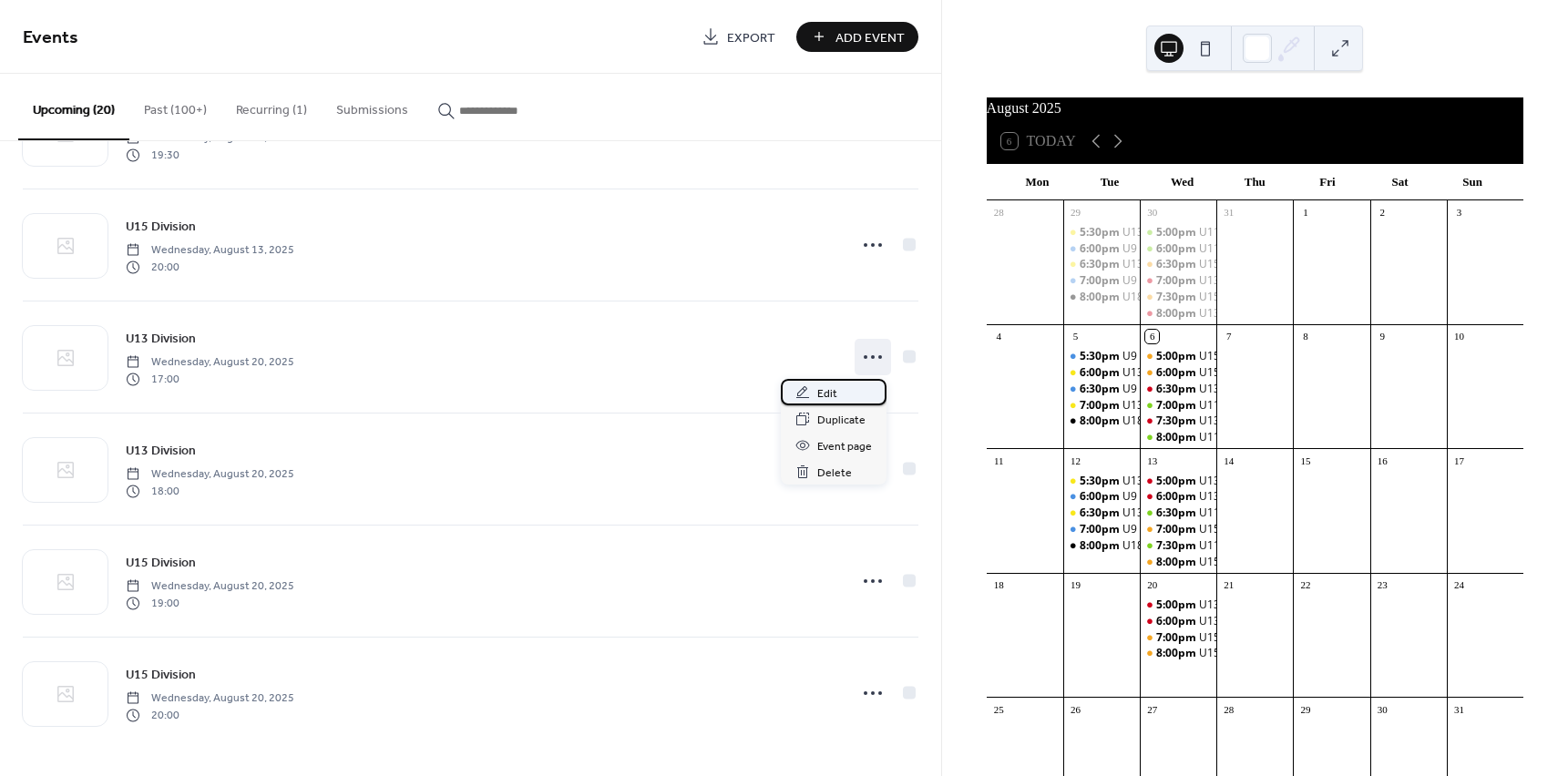 click on "Edit" at bounding box center [827, 393] 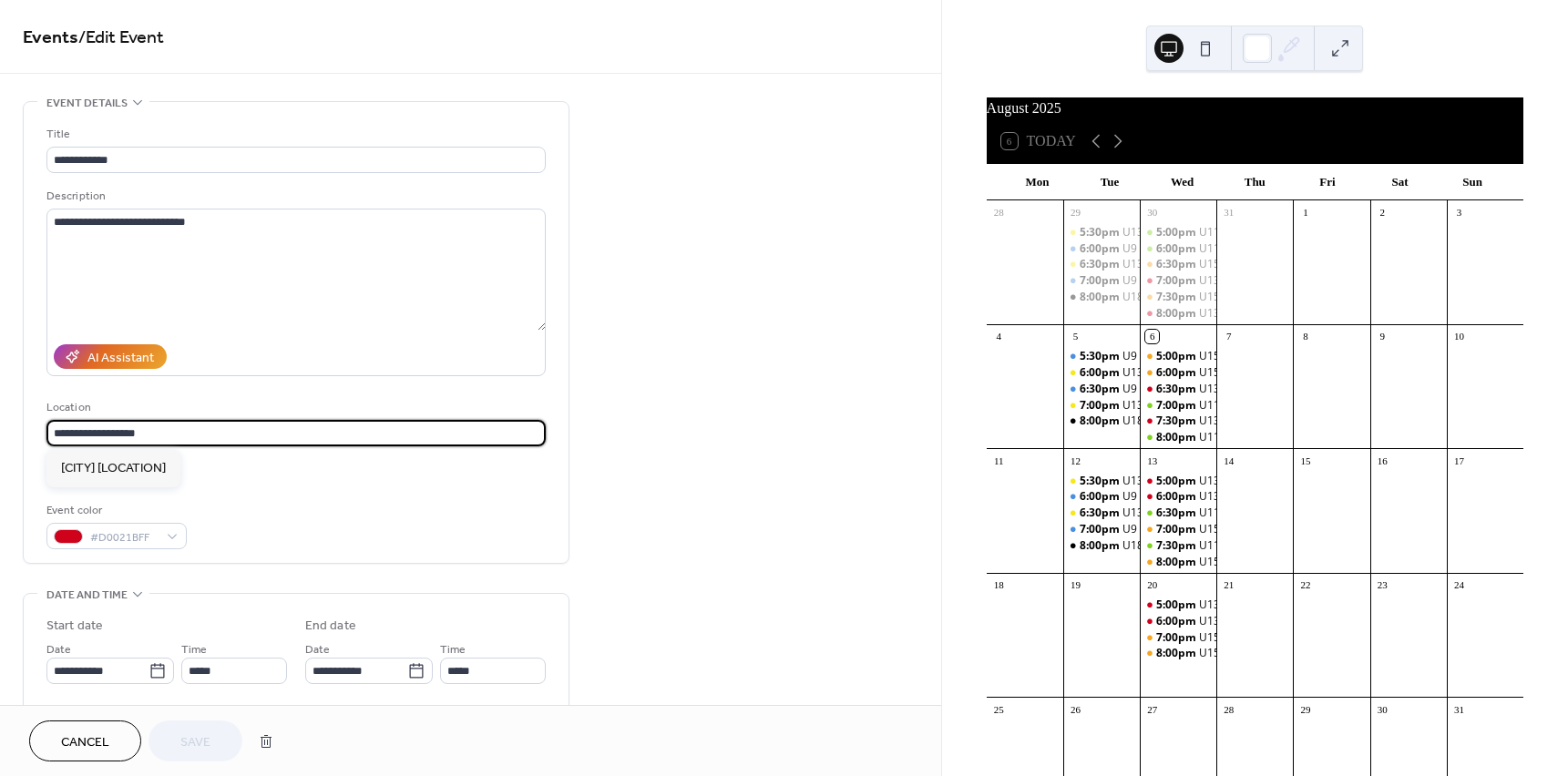 click on "**********" at bounding box center [296, 433] 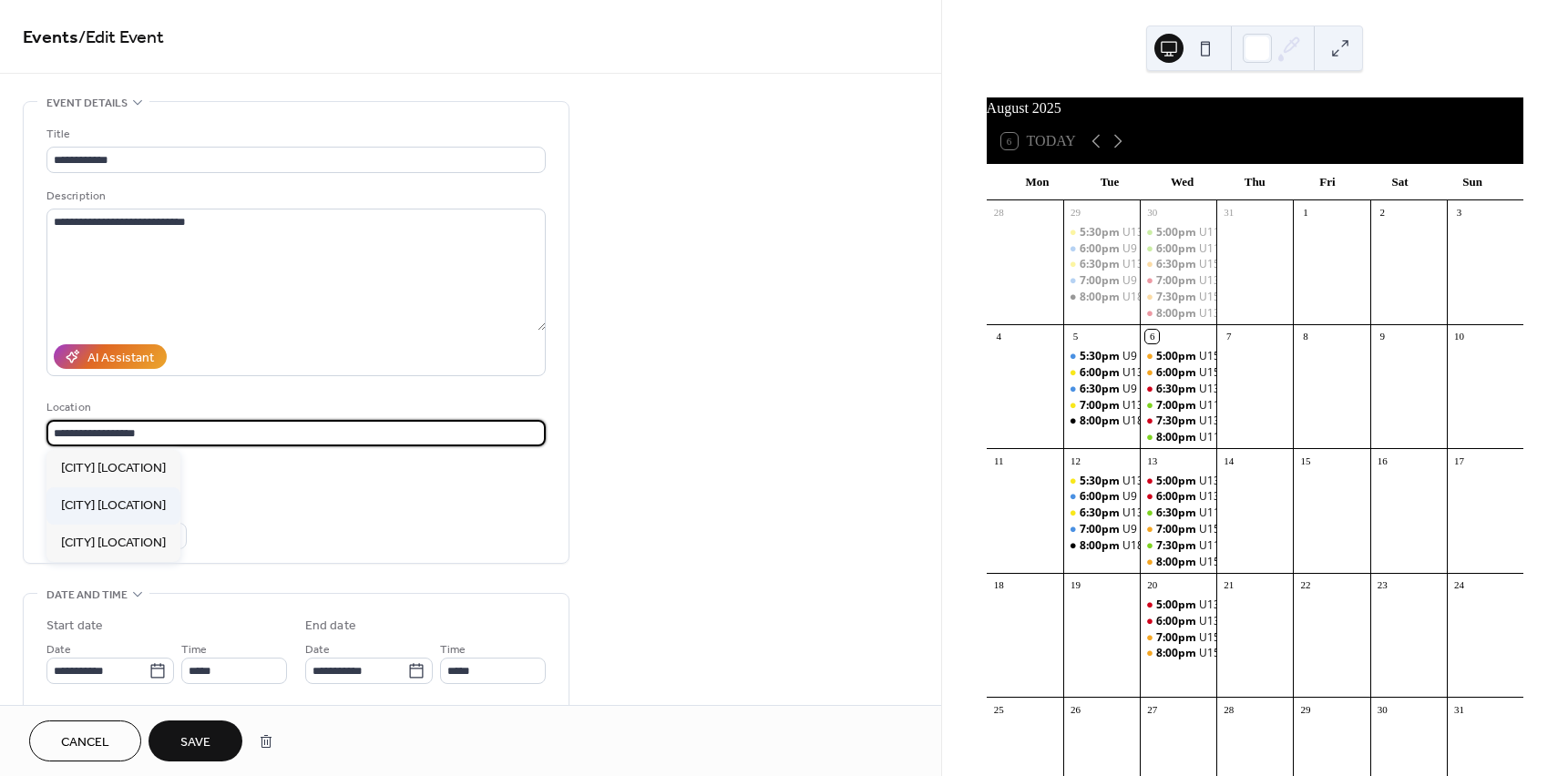 type on "**********" 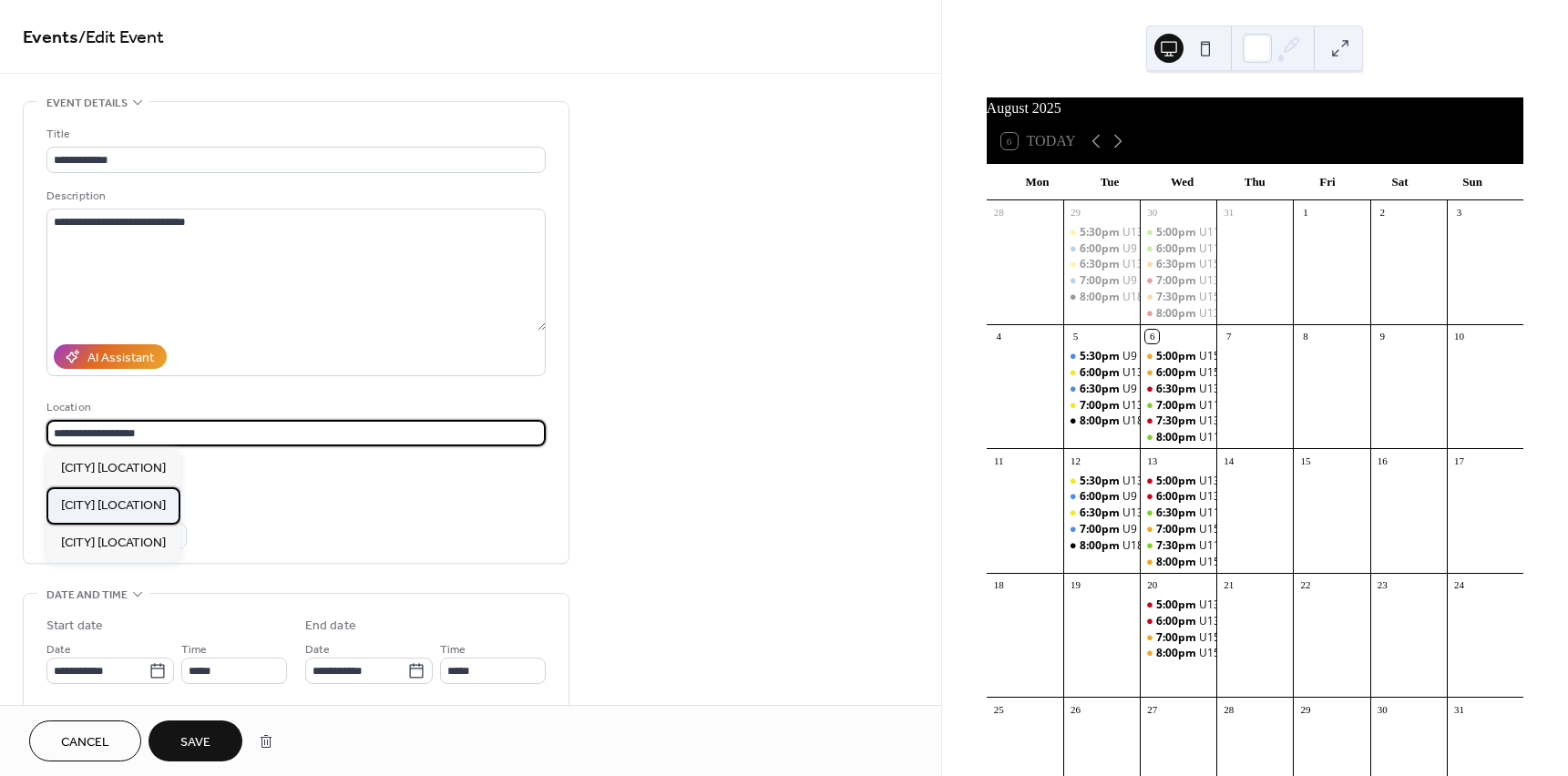 click on "[CITY] [LOCATION]" at bounding box center [113, 505] 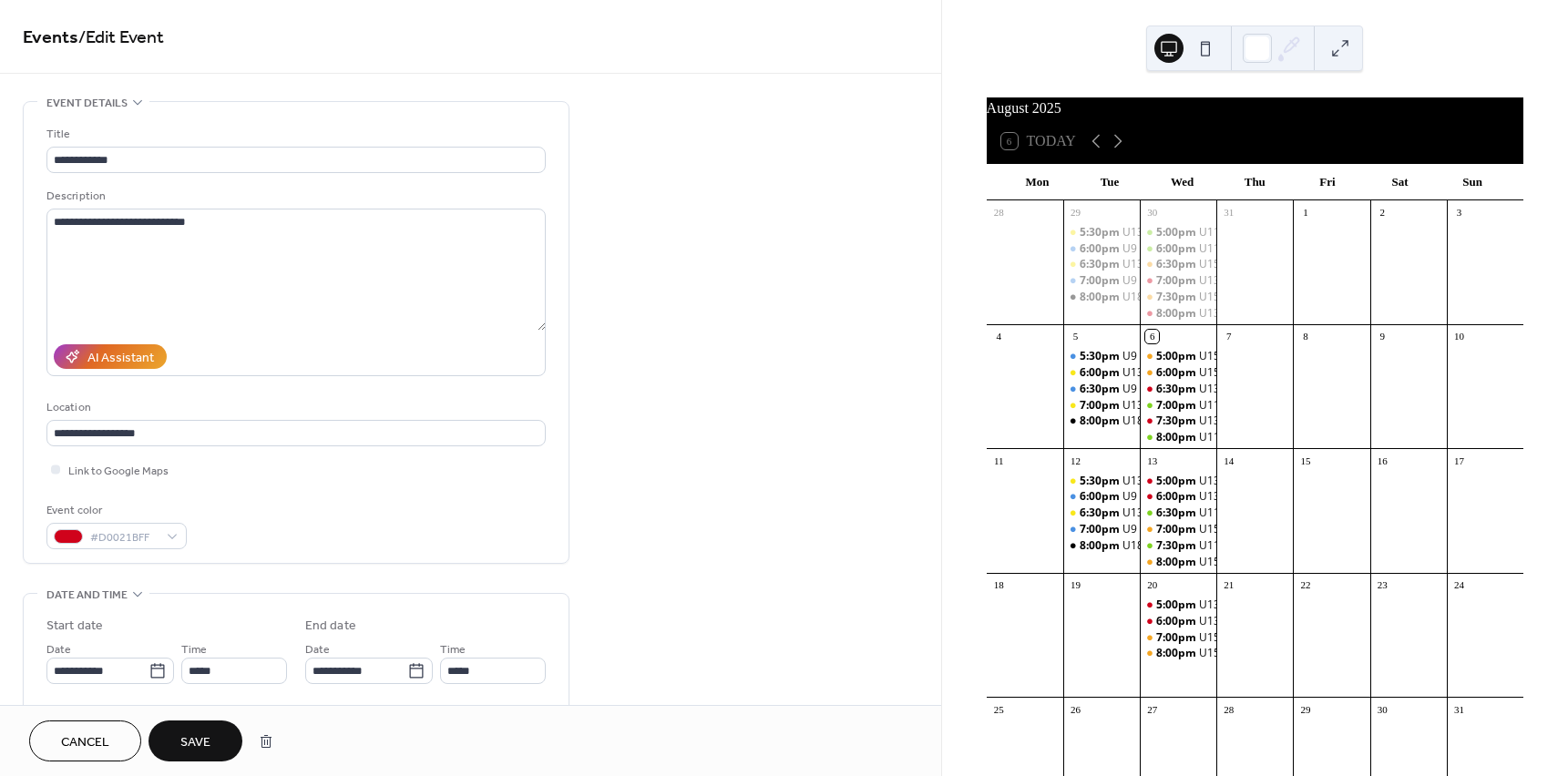 click on "Save" at bounding box center [195, 742] 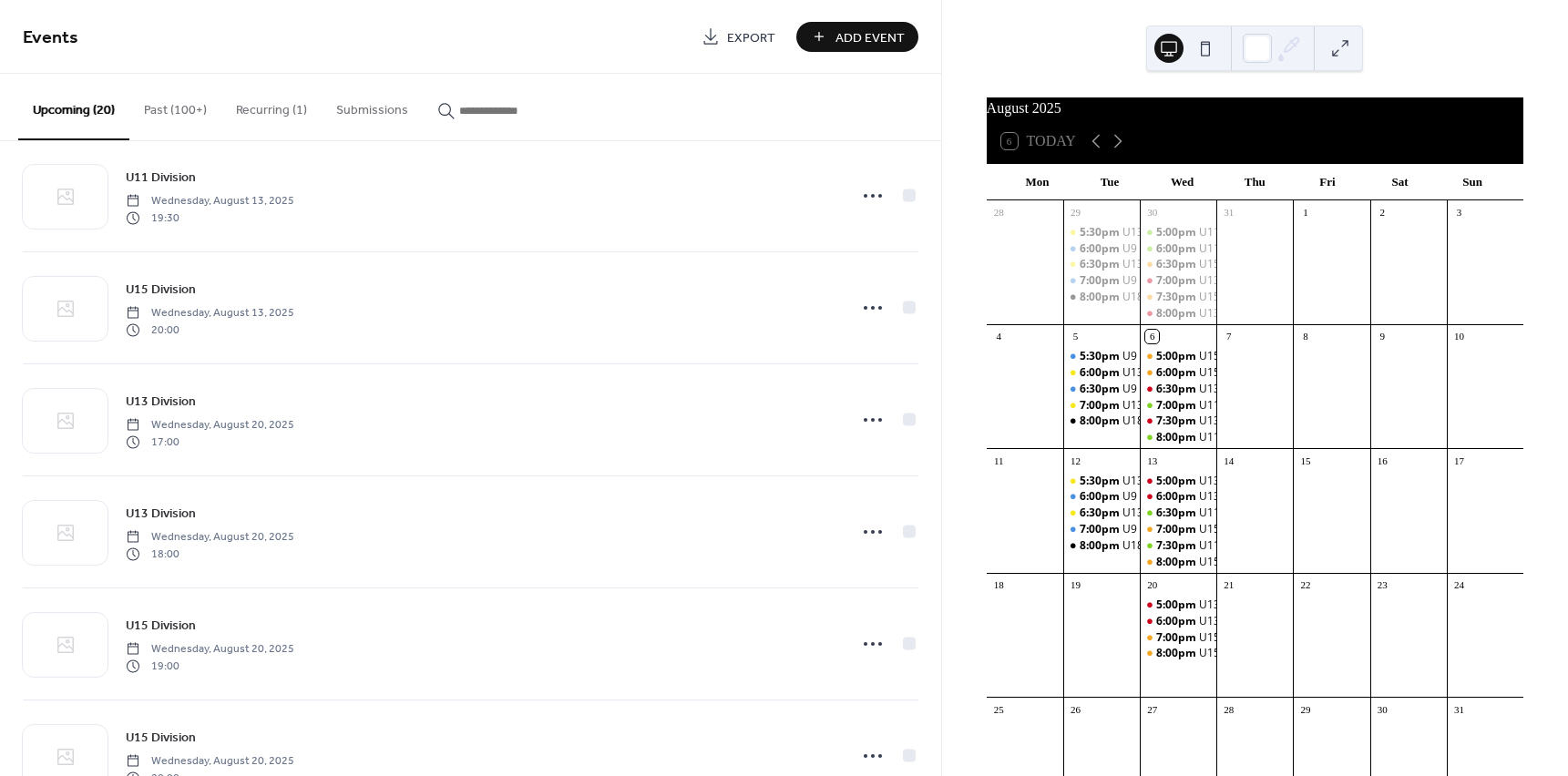 scroll, scrollTop: 1659, scrollLeft: 0, axis: vertical 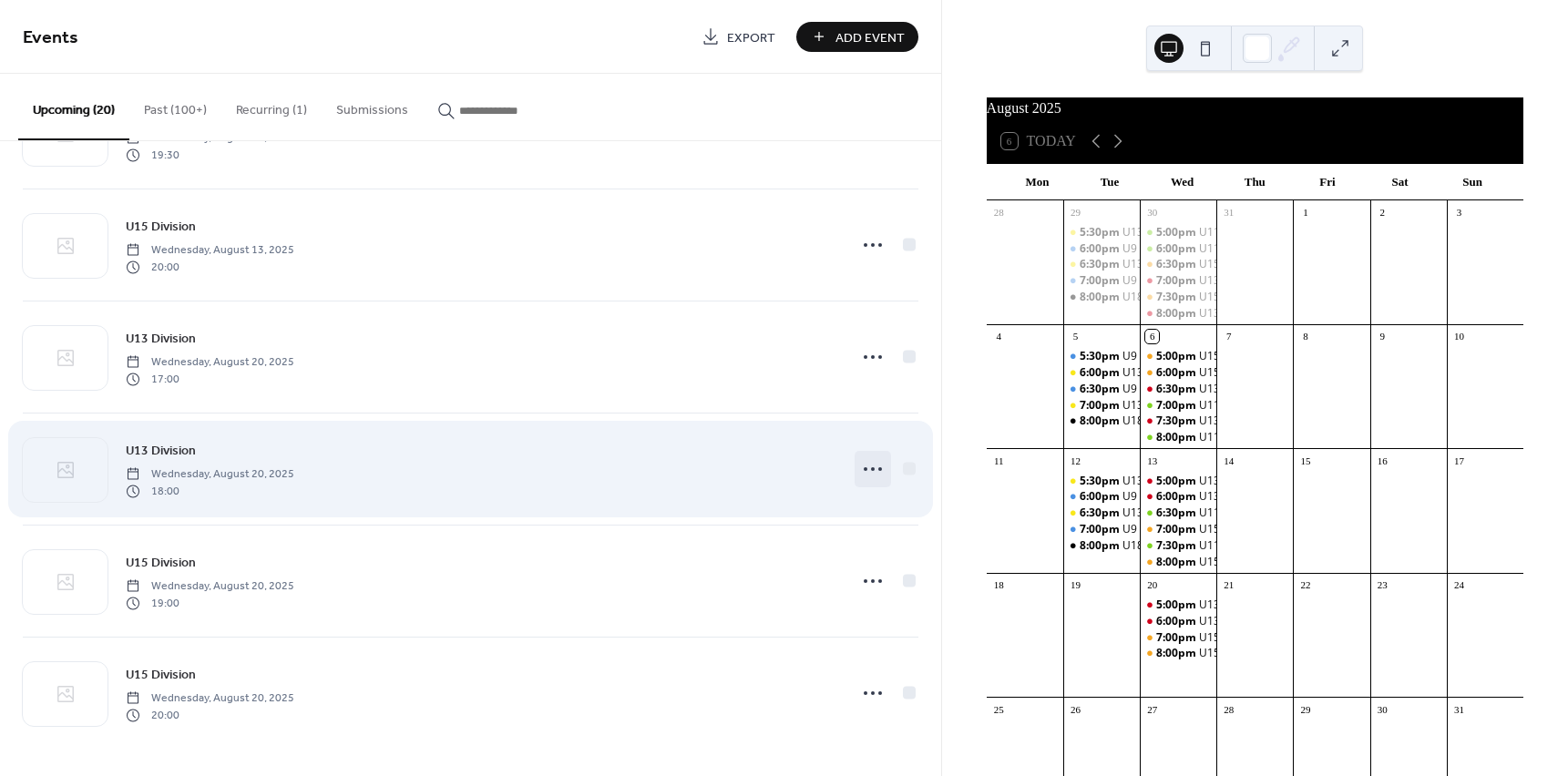 click 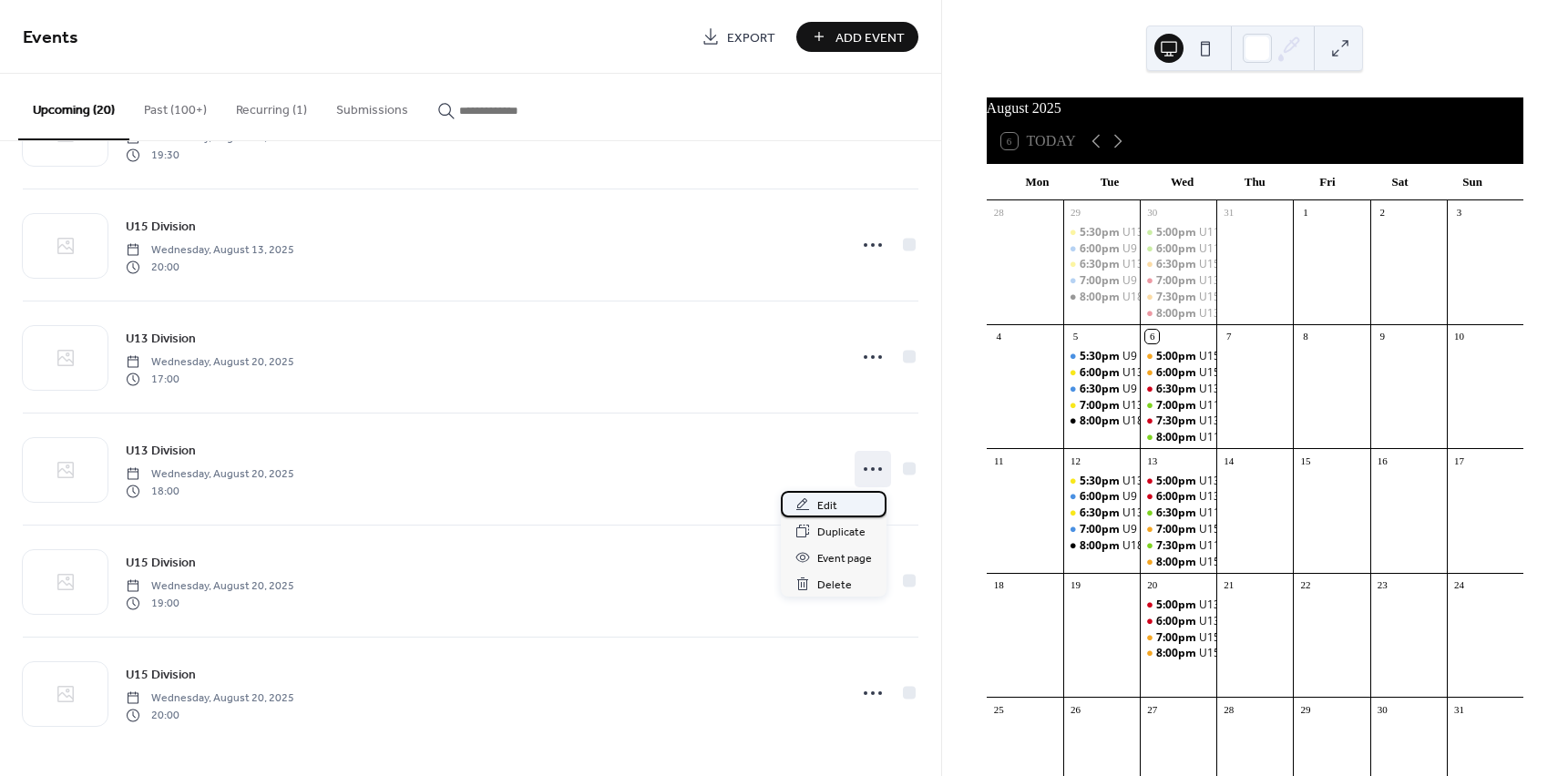 click on "Edit" at bounding box center (827, 505) 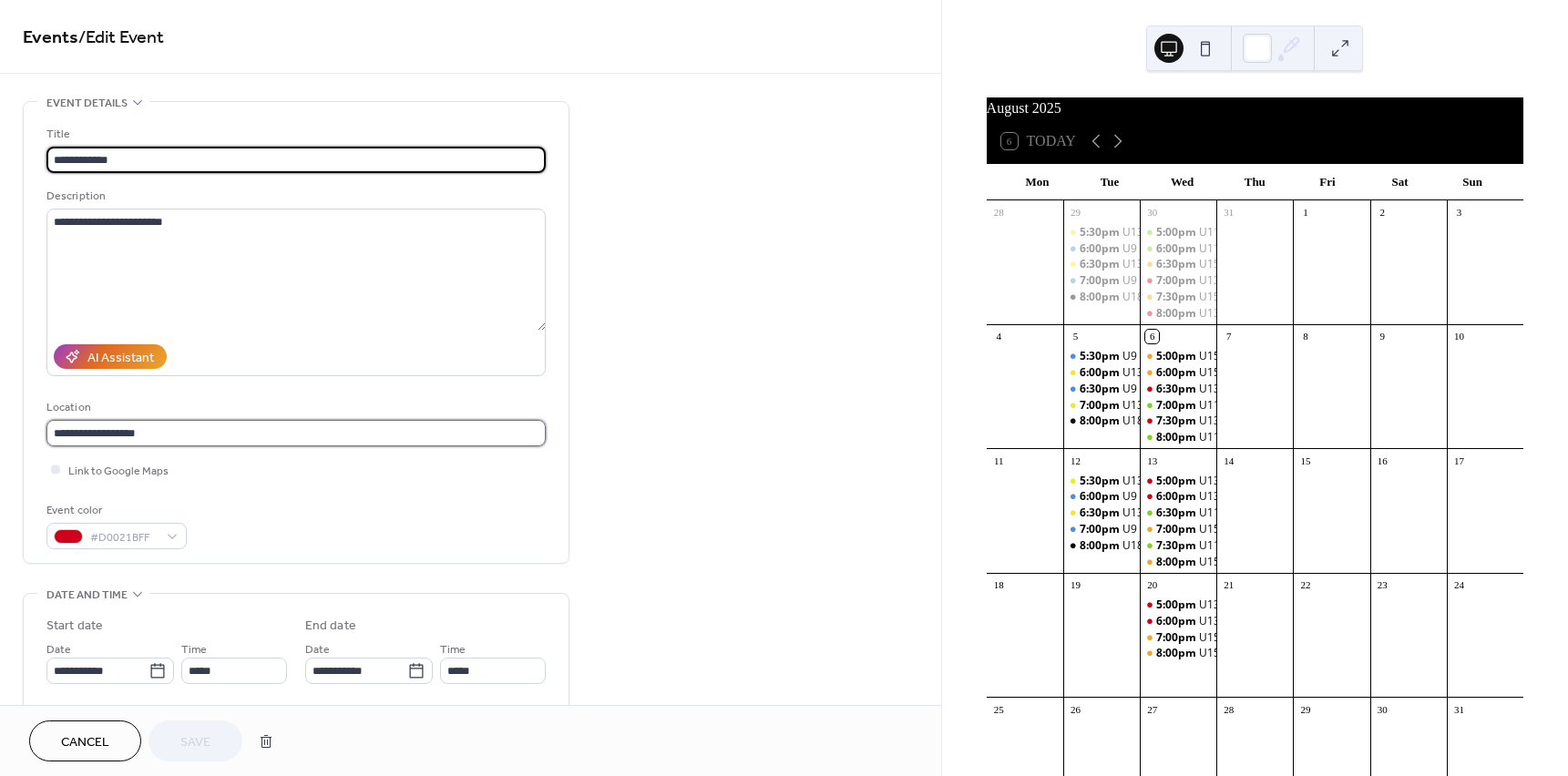 click on "**********" at bounding box center [296, 433] 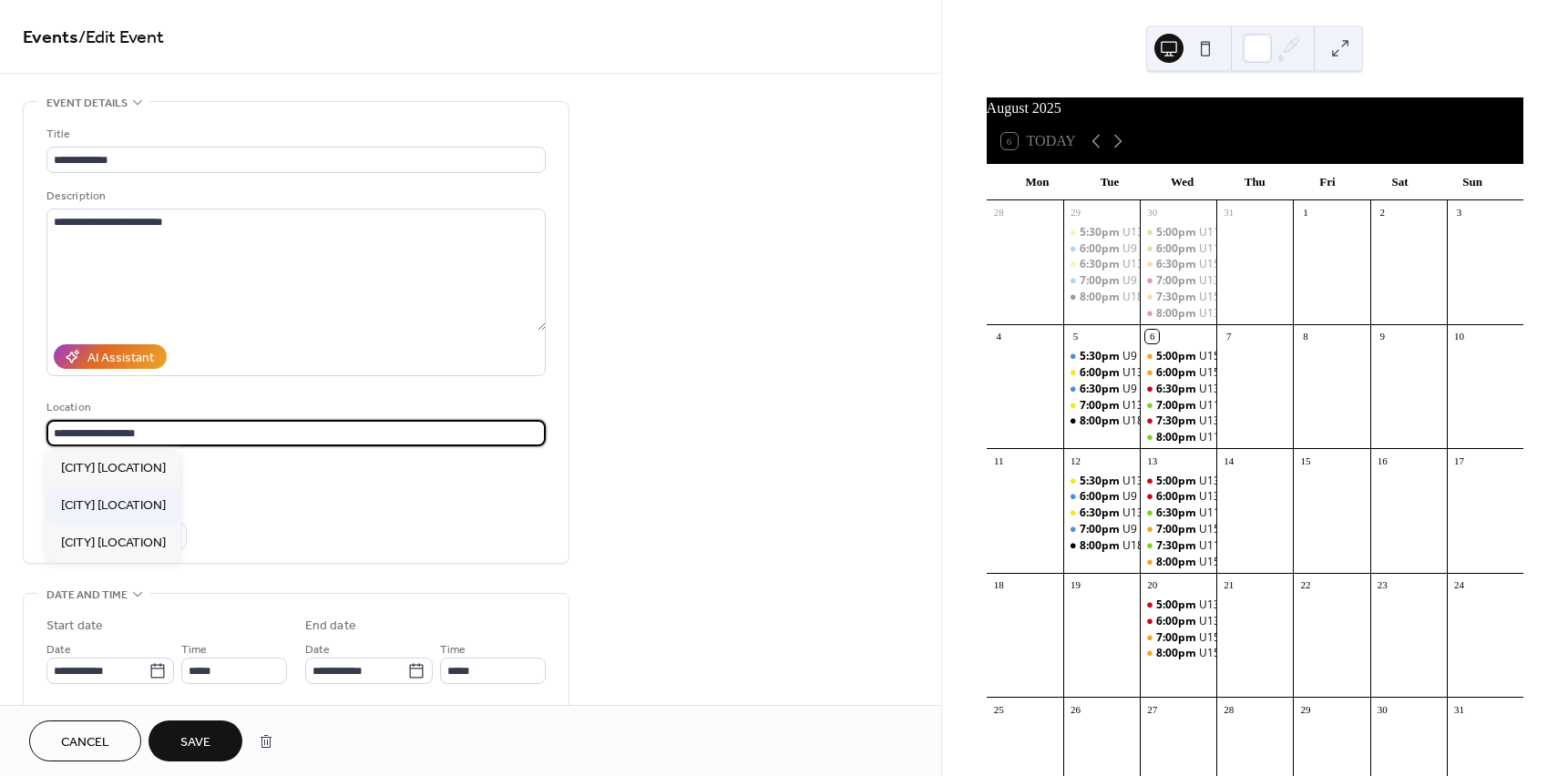 type on "**********" 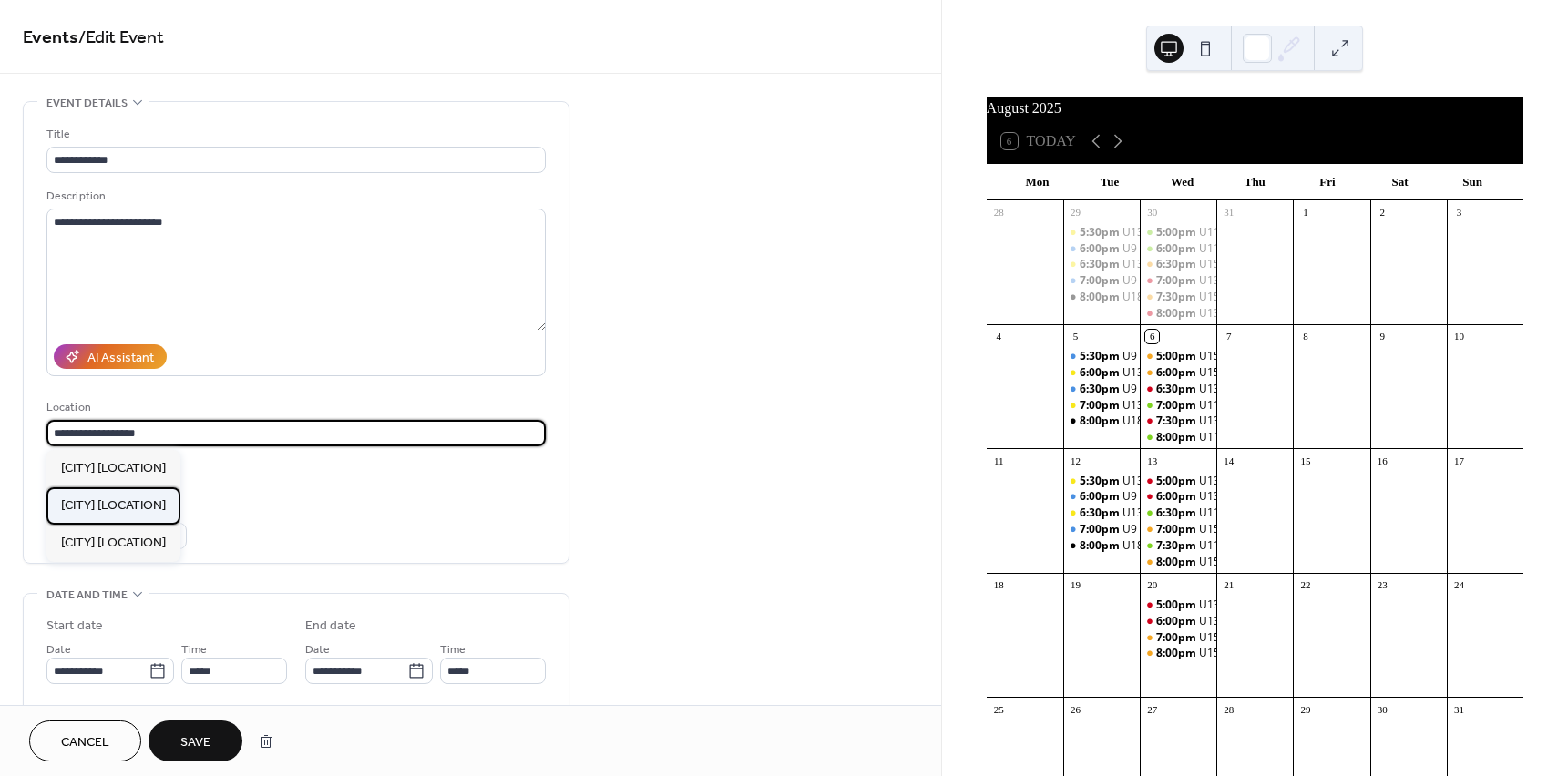 click on "[CITY] [LOCATION]" at bounding box center [113, 505] 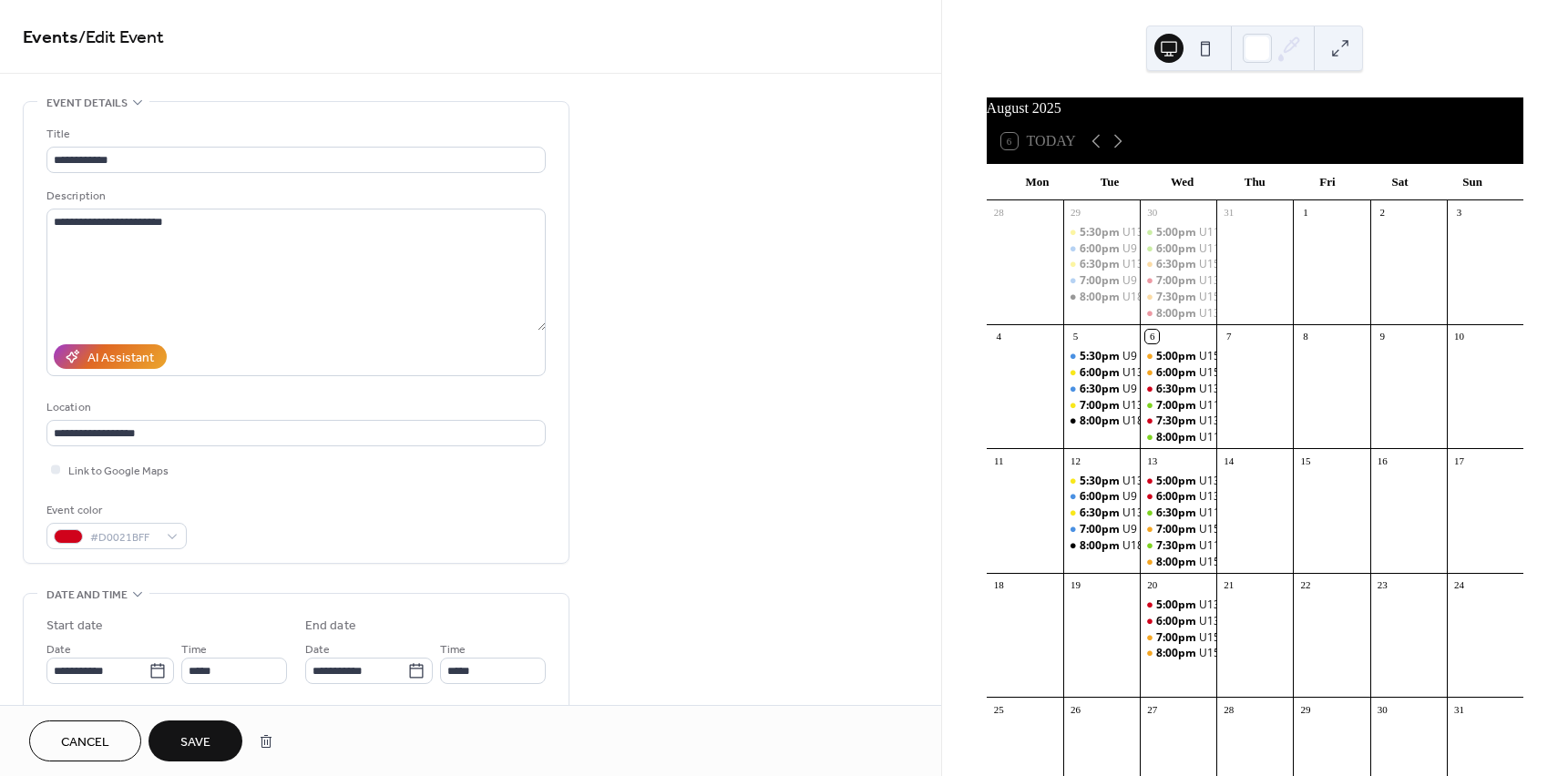 click on "Save" at bounding box center [195, 742] 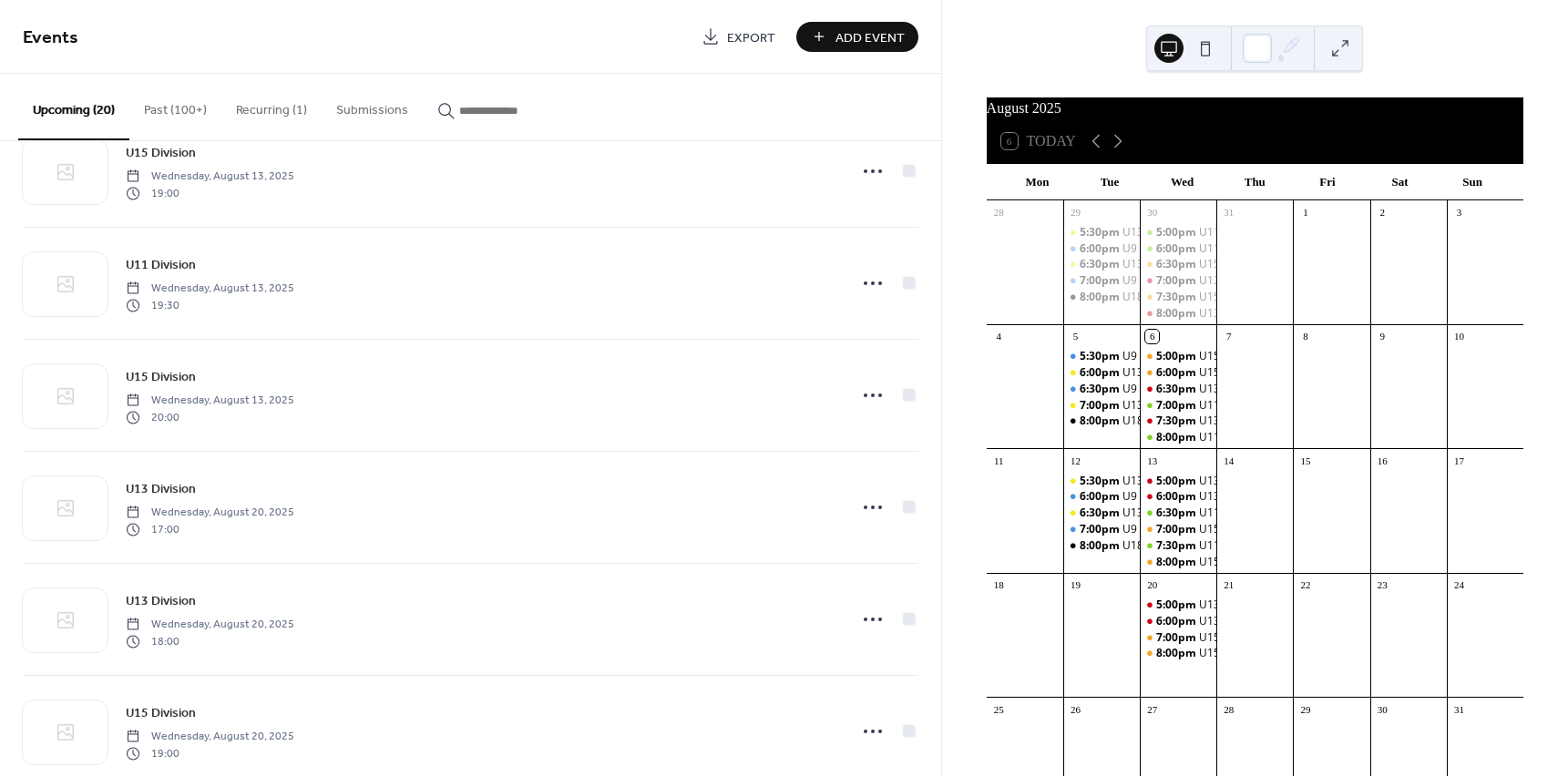 scroll, scrollTop: 1639, scrollLeft: 0, axis: vertical 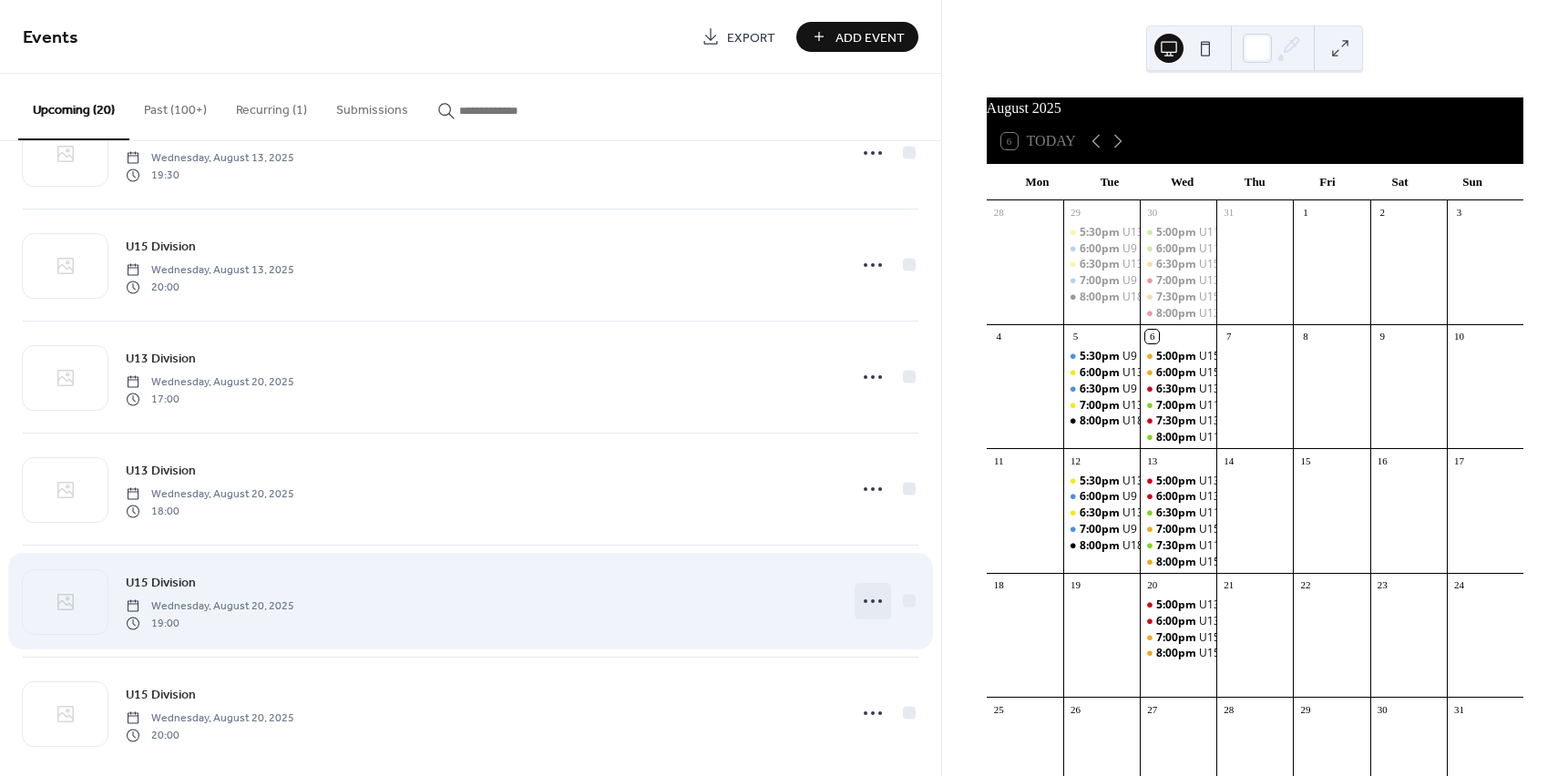 click 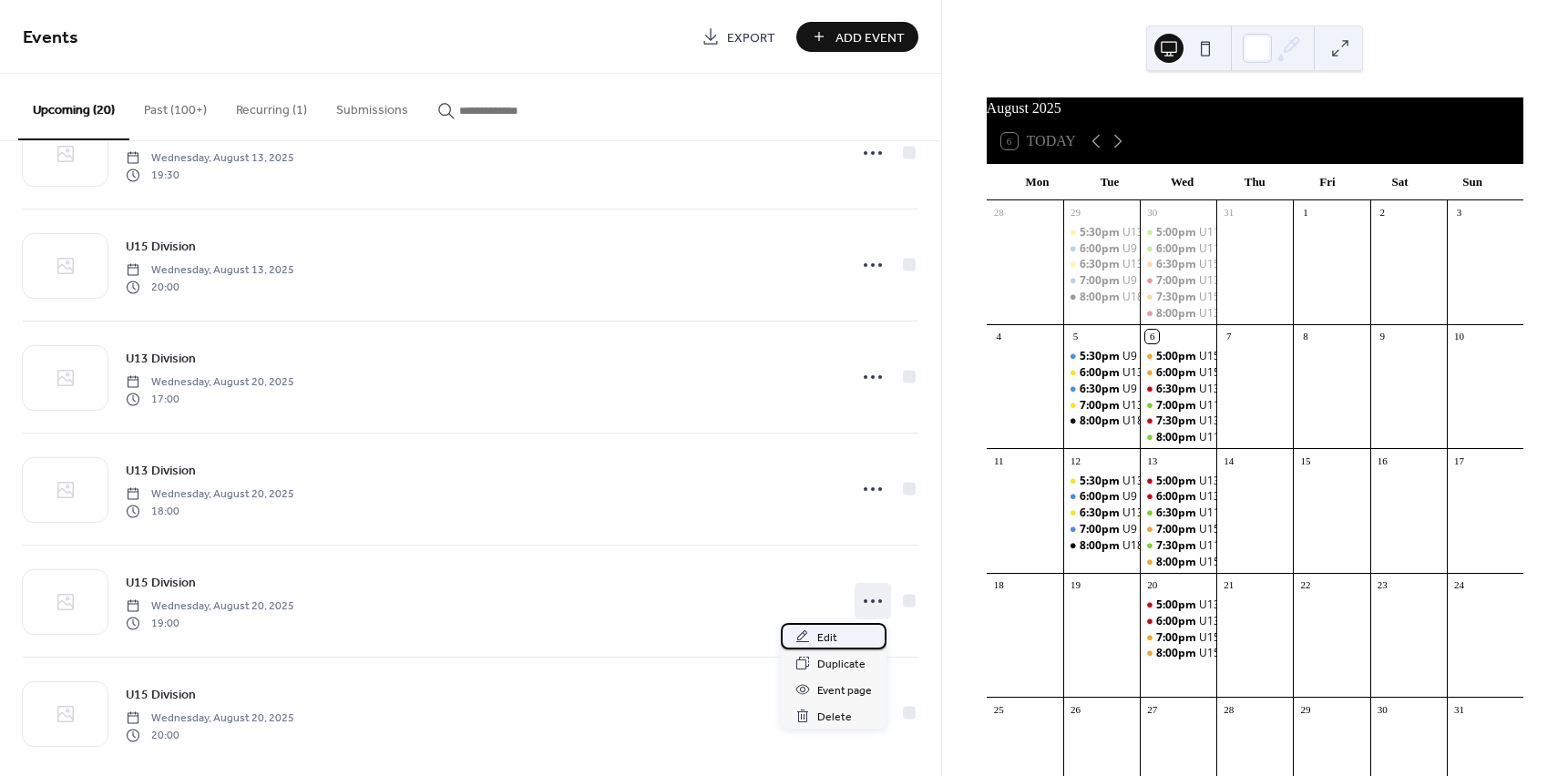 click on "Edit" at bounding box center (834, 636) 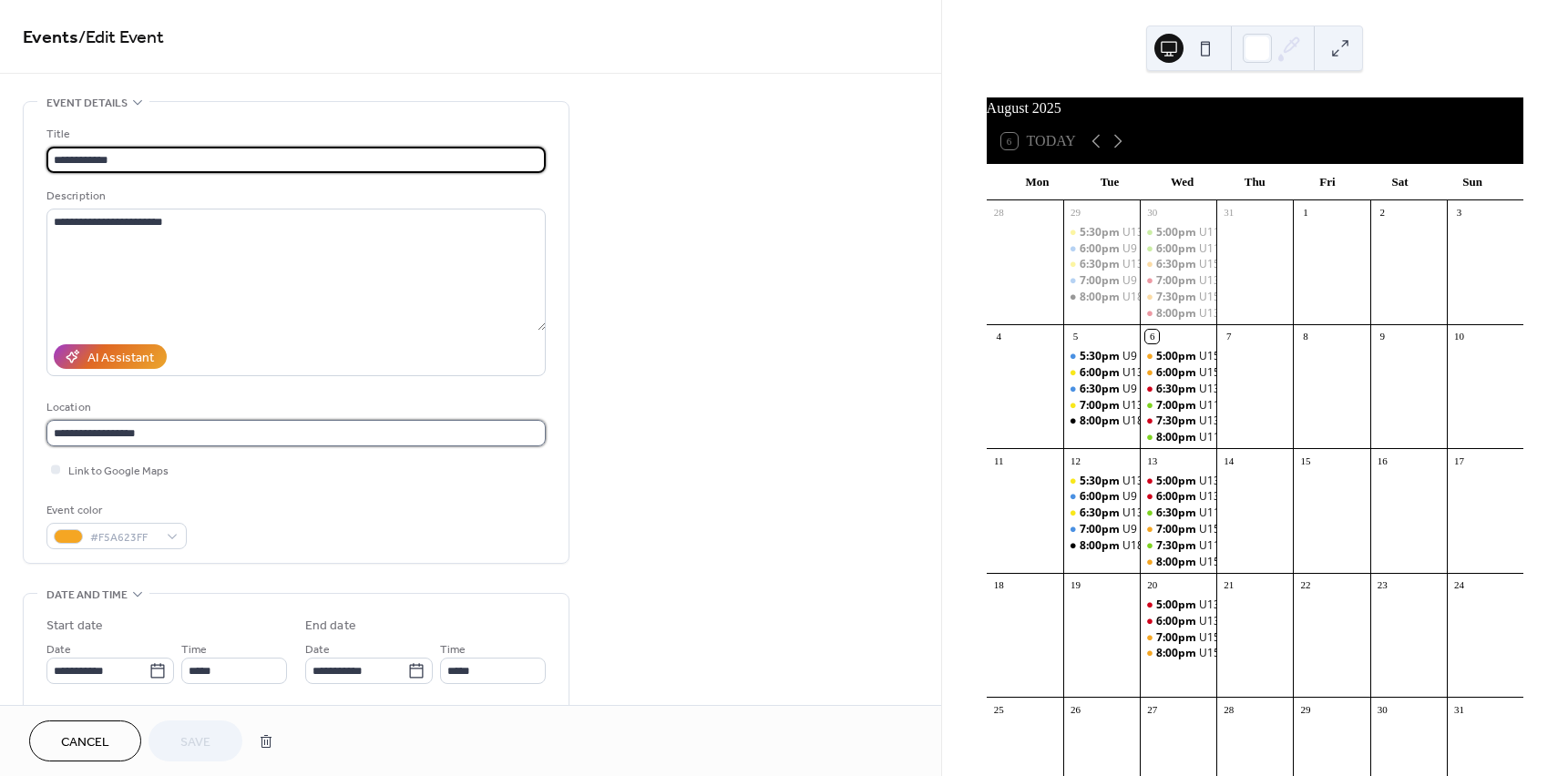click on "**********" at bounding box center [296, 433] 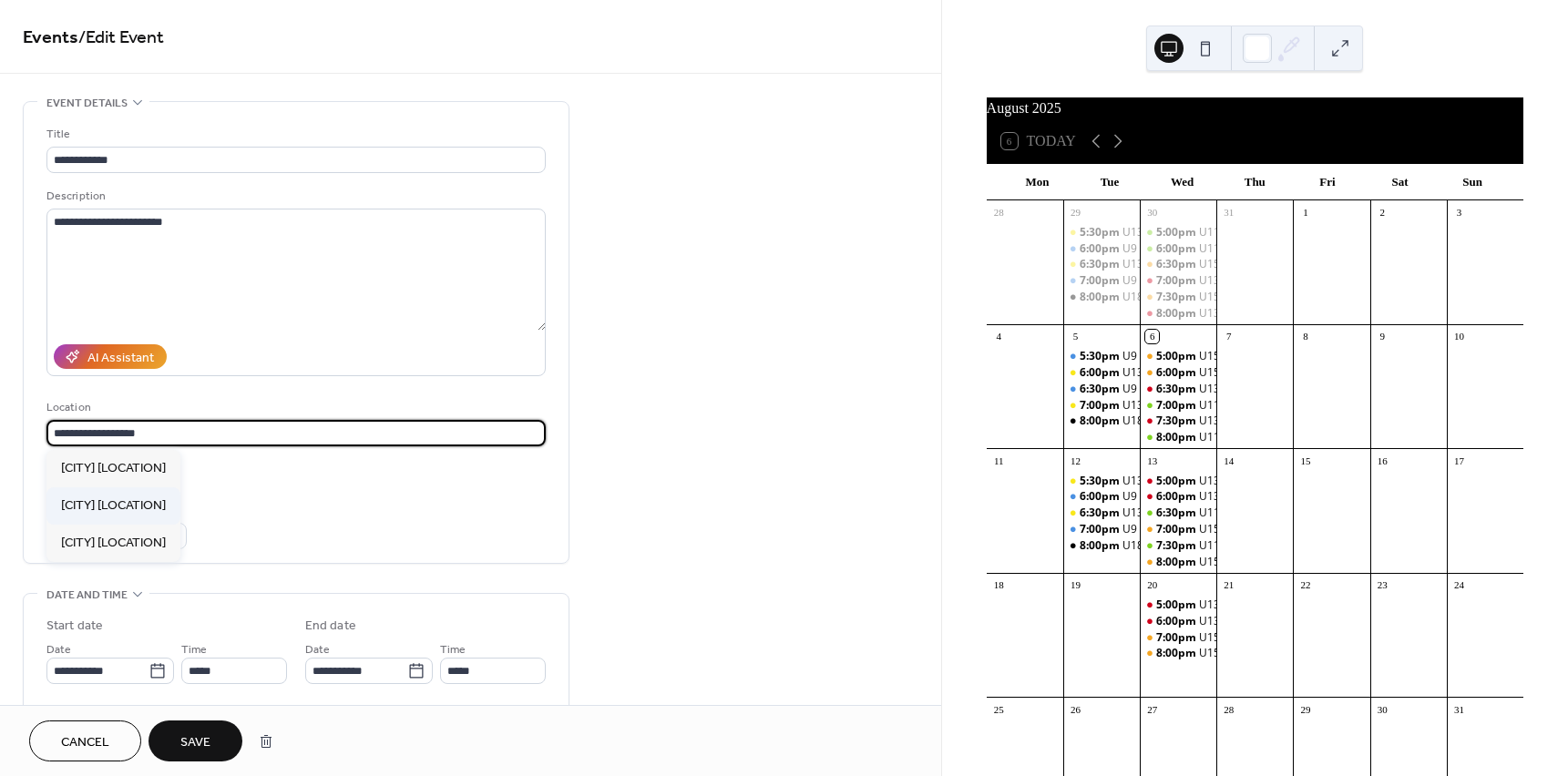 type on "**********" 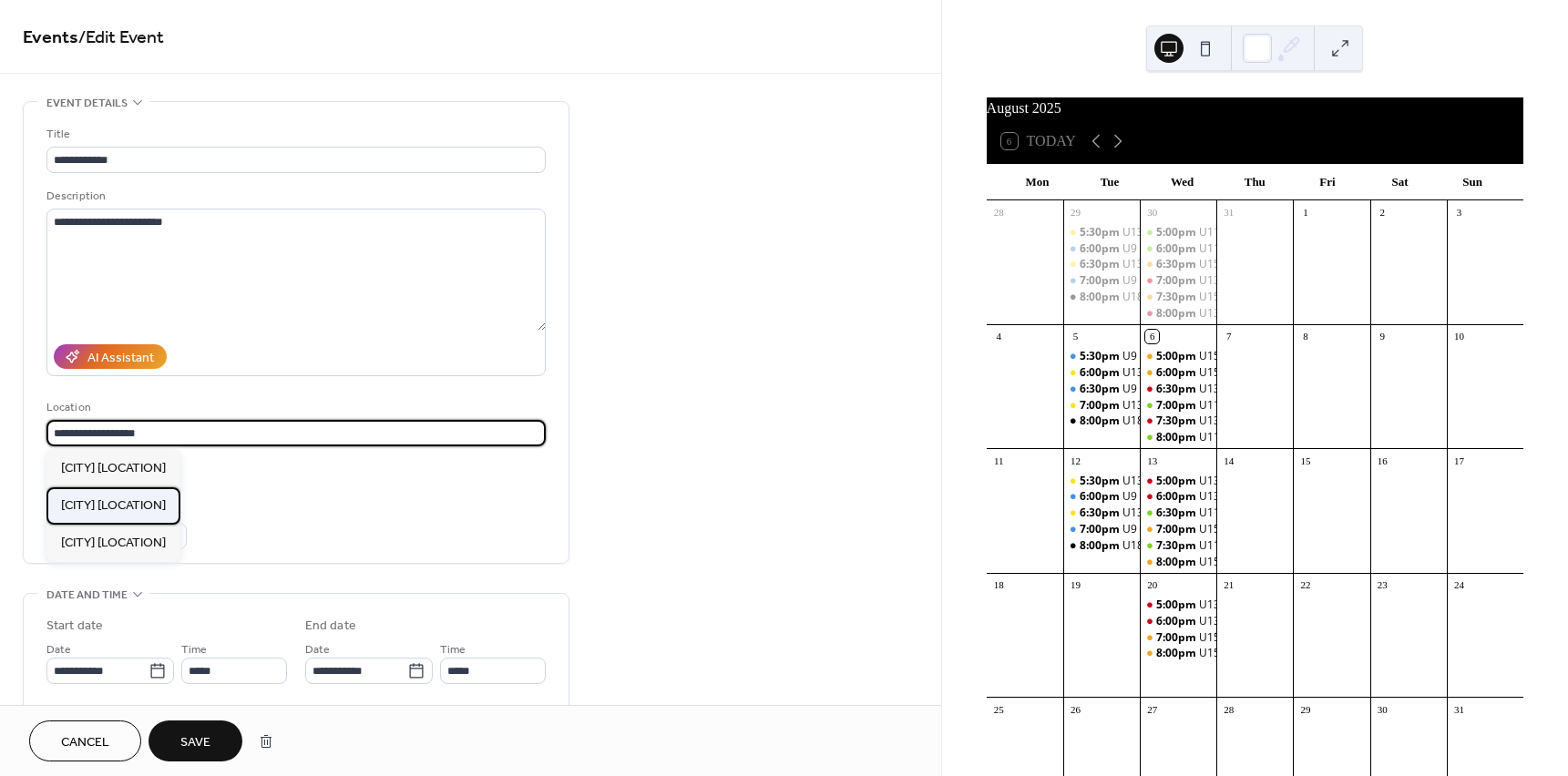 click on "[CITY] [LOCATION]" at bounding box center [113, 505] 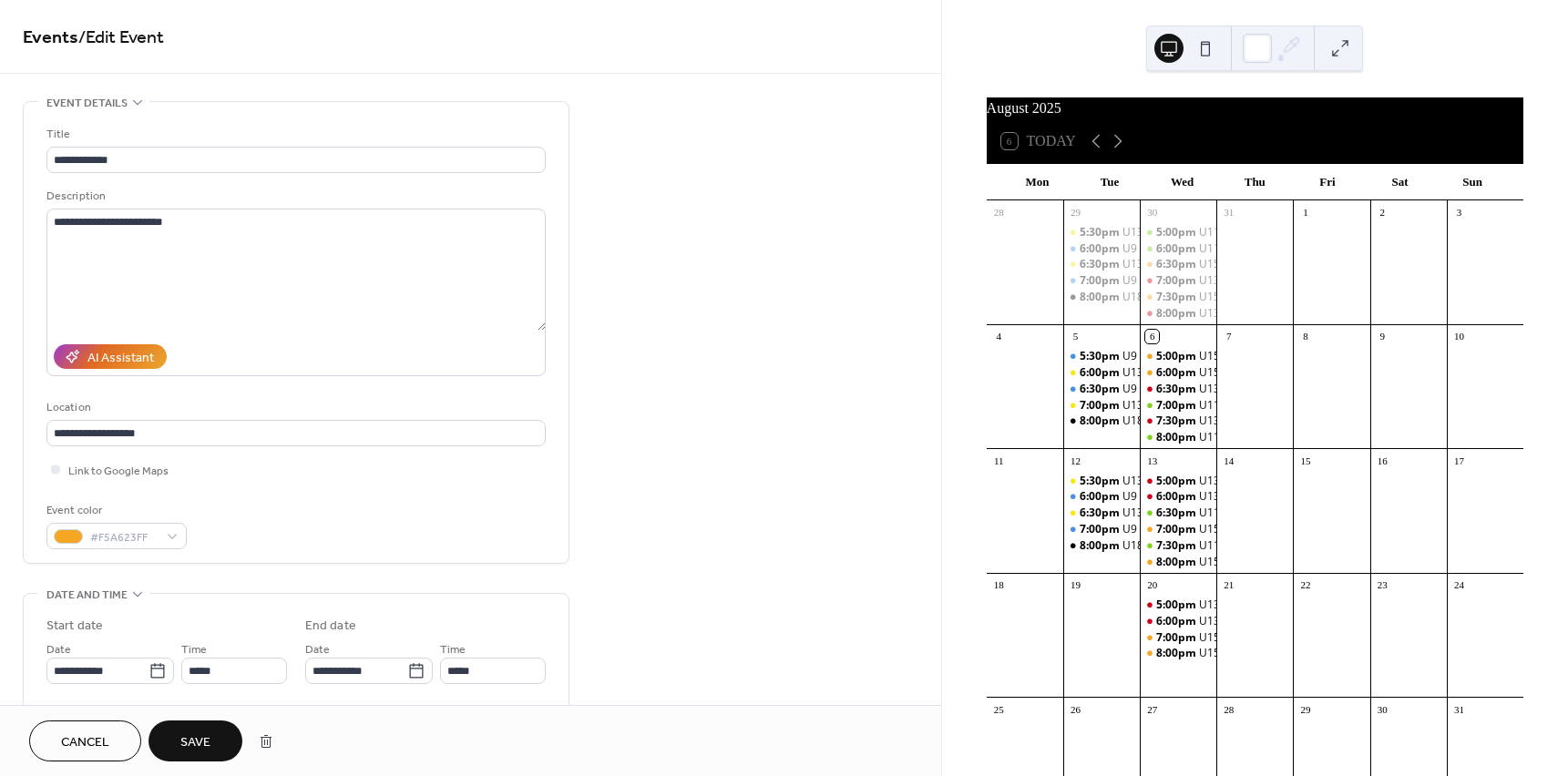click on "Save" at bounding box center (195, 742) 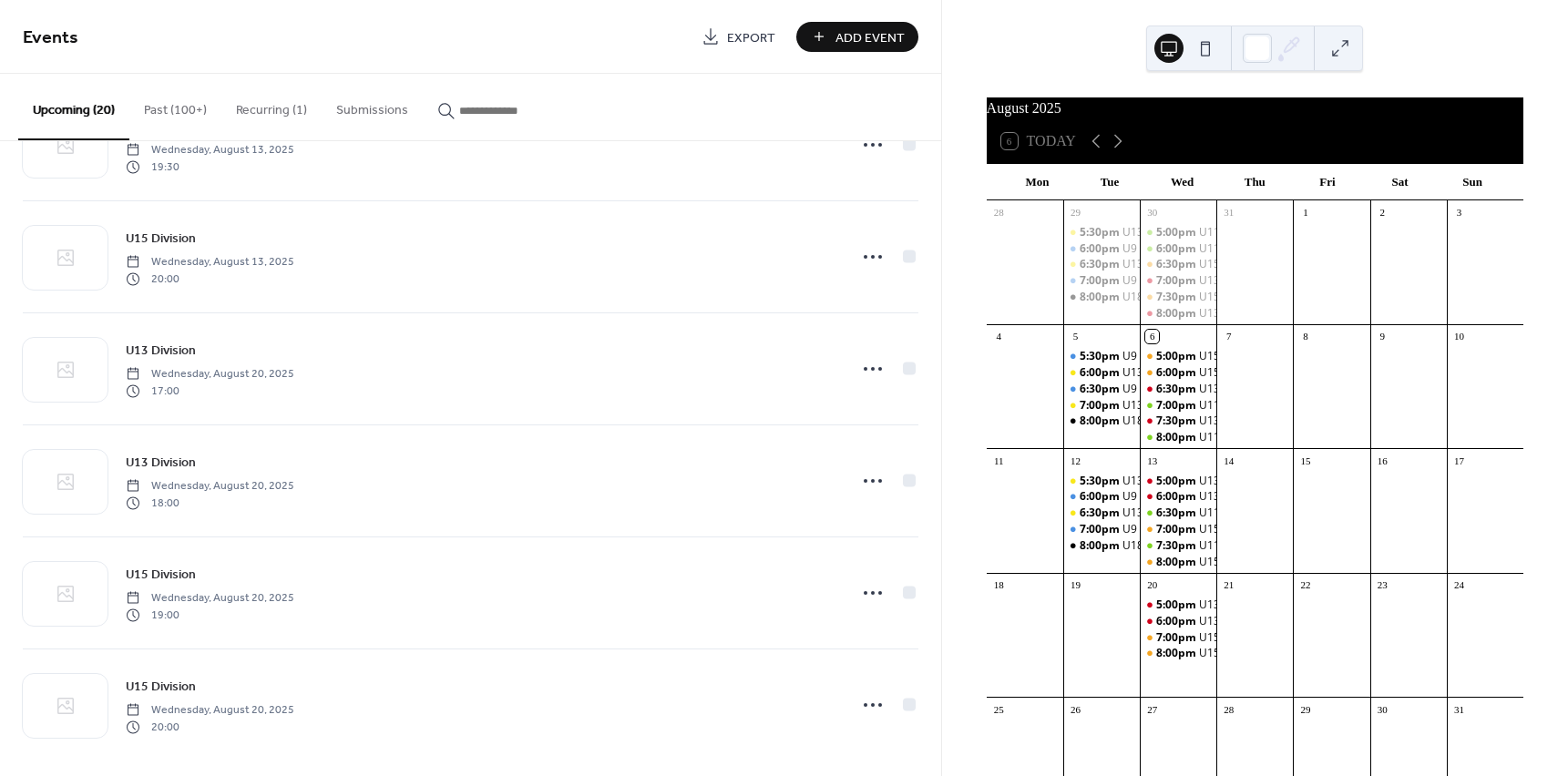 scroll, scrollTop: 1659, scrollLeft: 0, axis: vertical 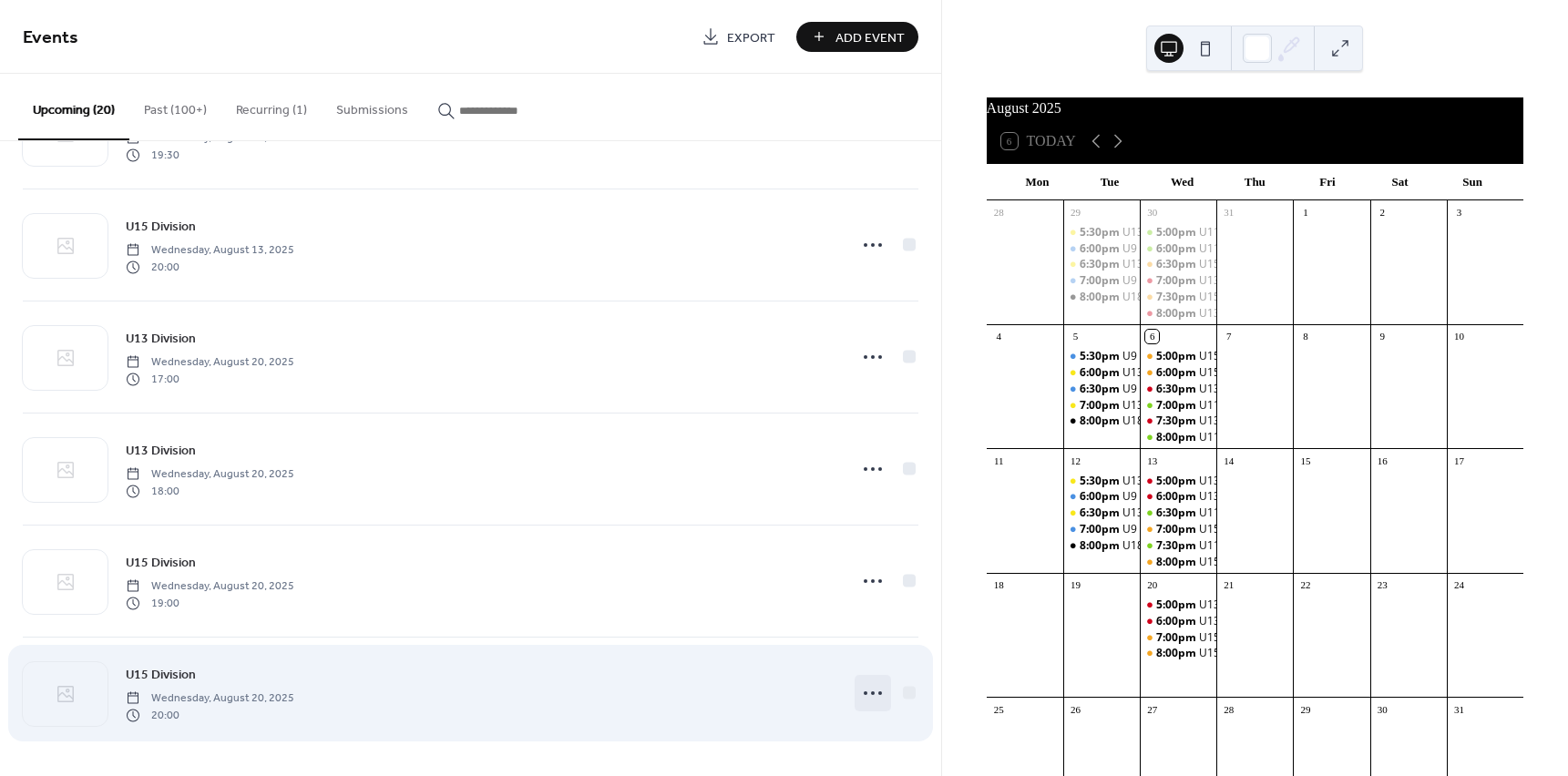 click 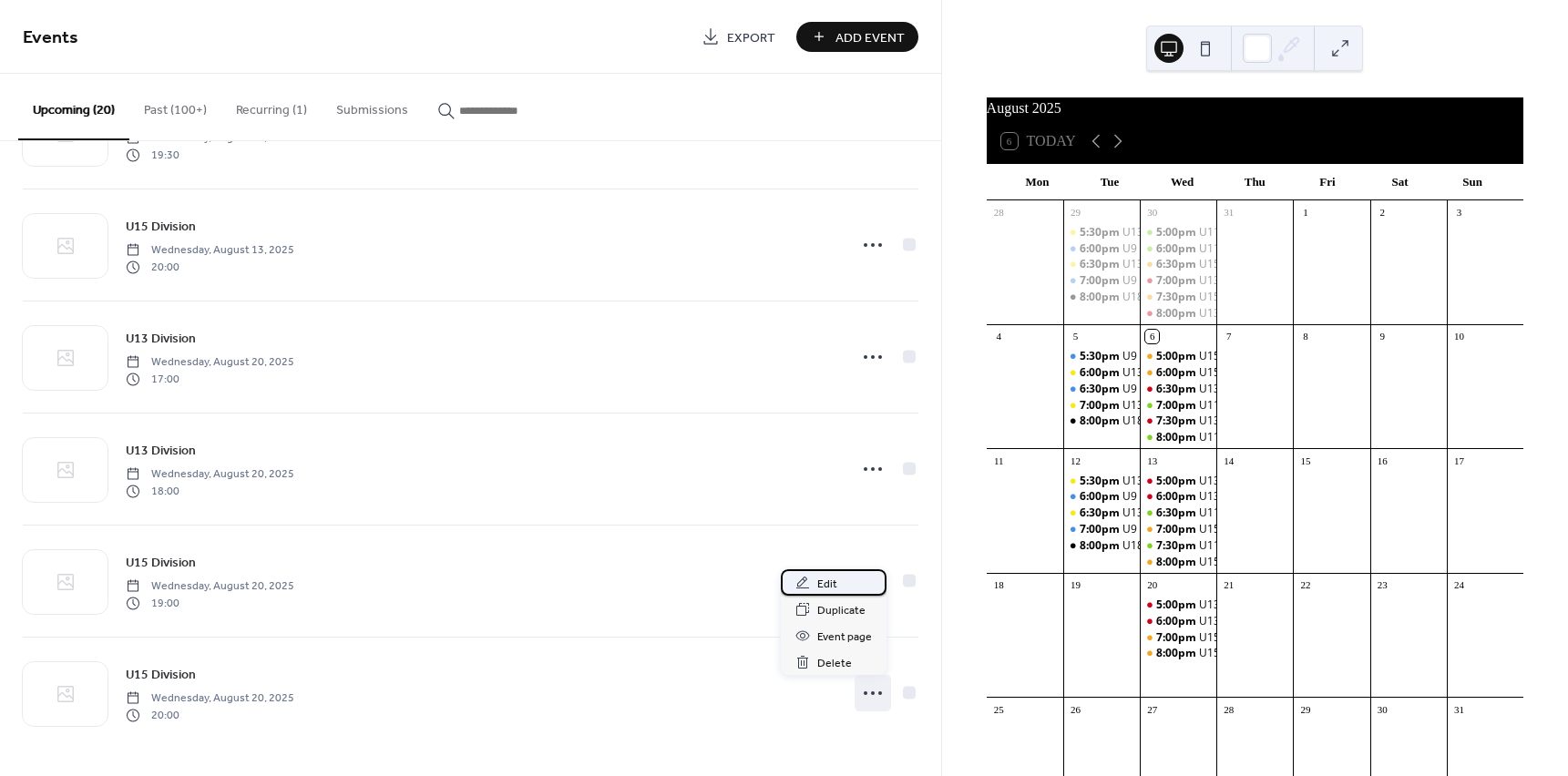 click on "Edit" at bounding box center (827, 584) 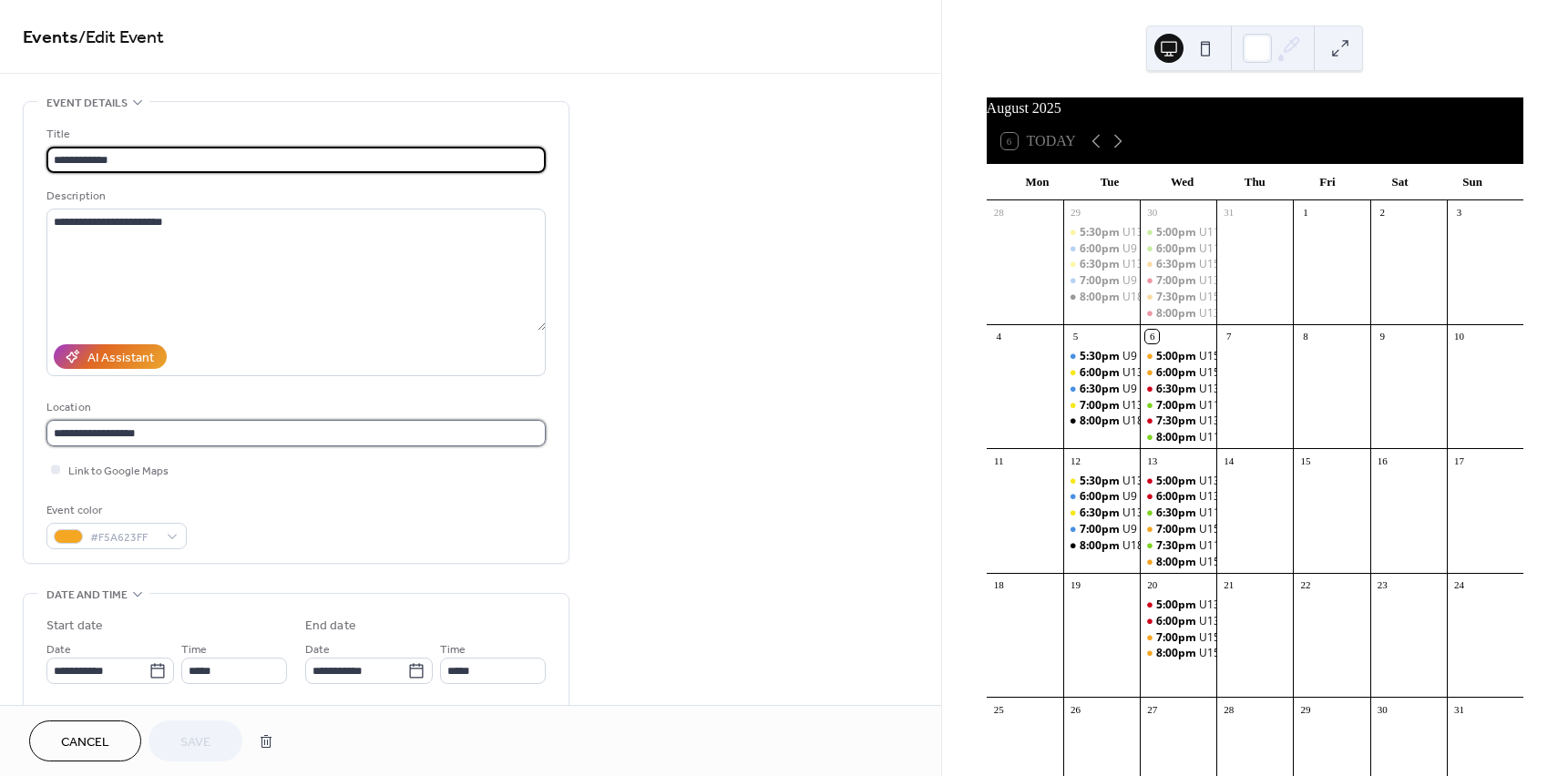 click on "**********" at bounding box center (296, 433) 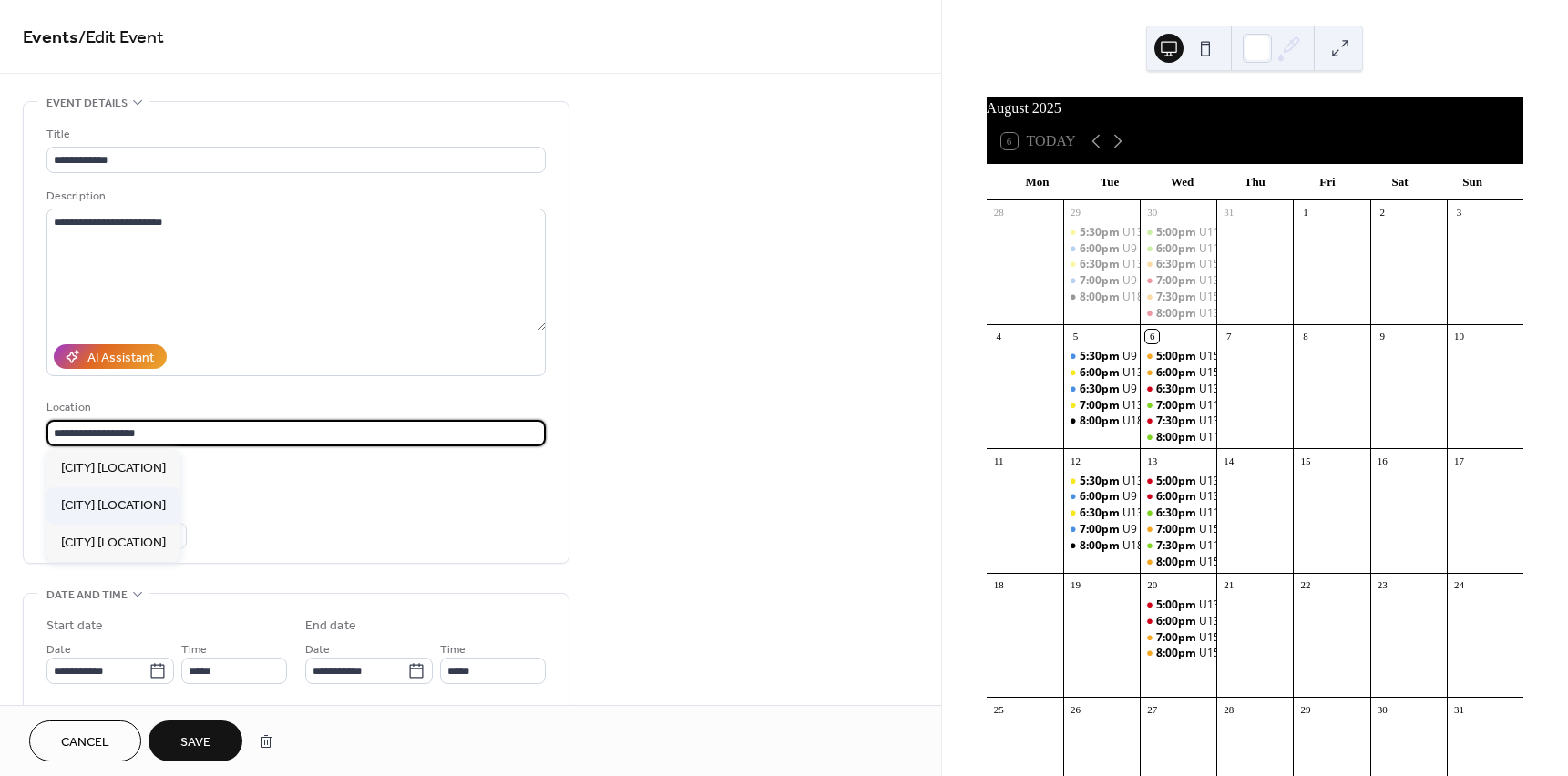 type on "**********" 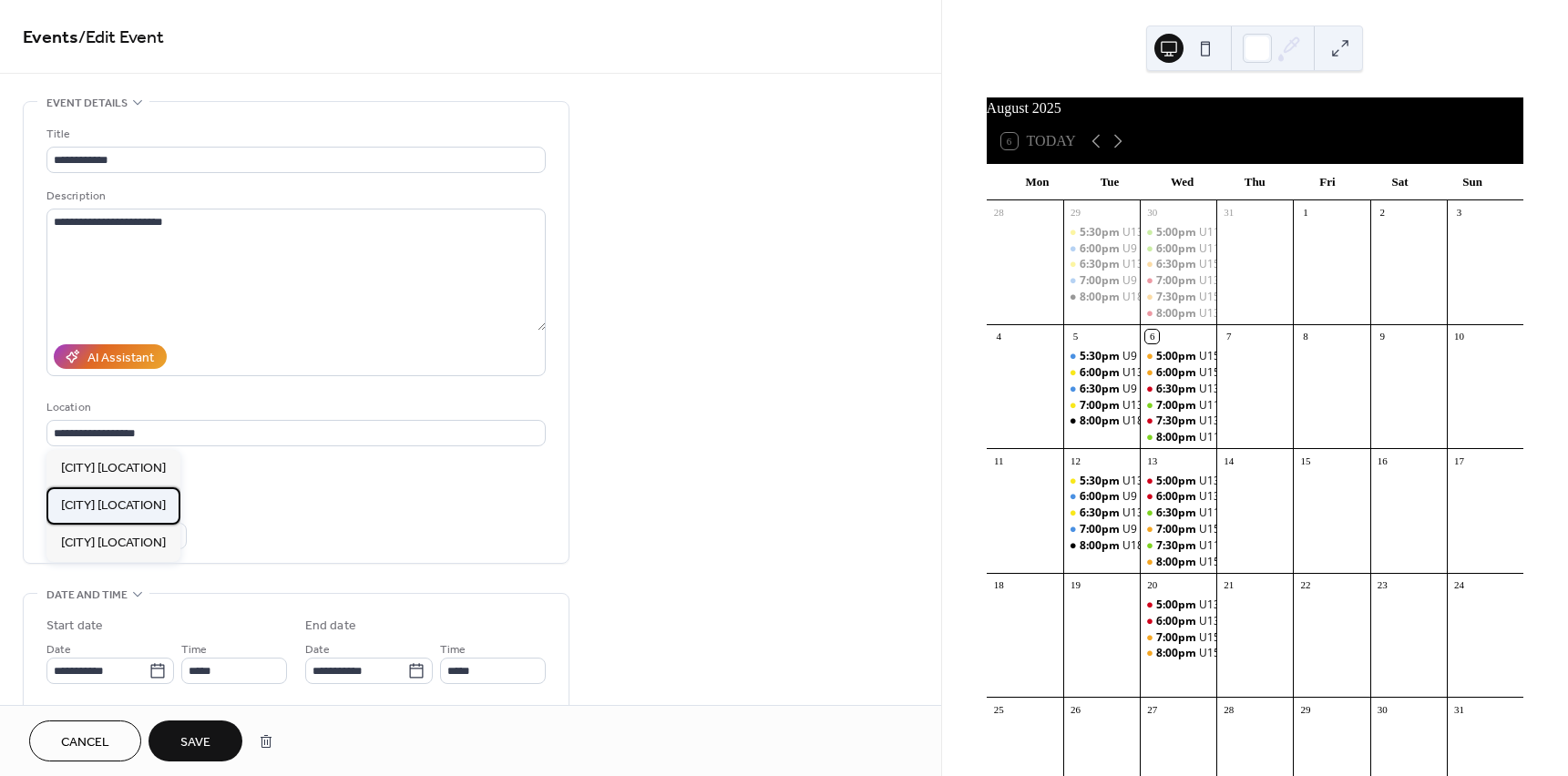 click on "[CITY] [LOCATION]" at bounding box center [113, 505] 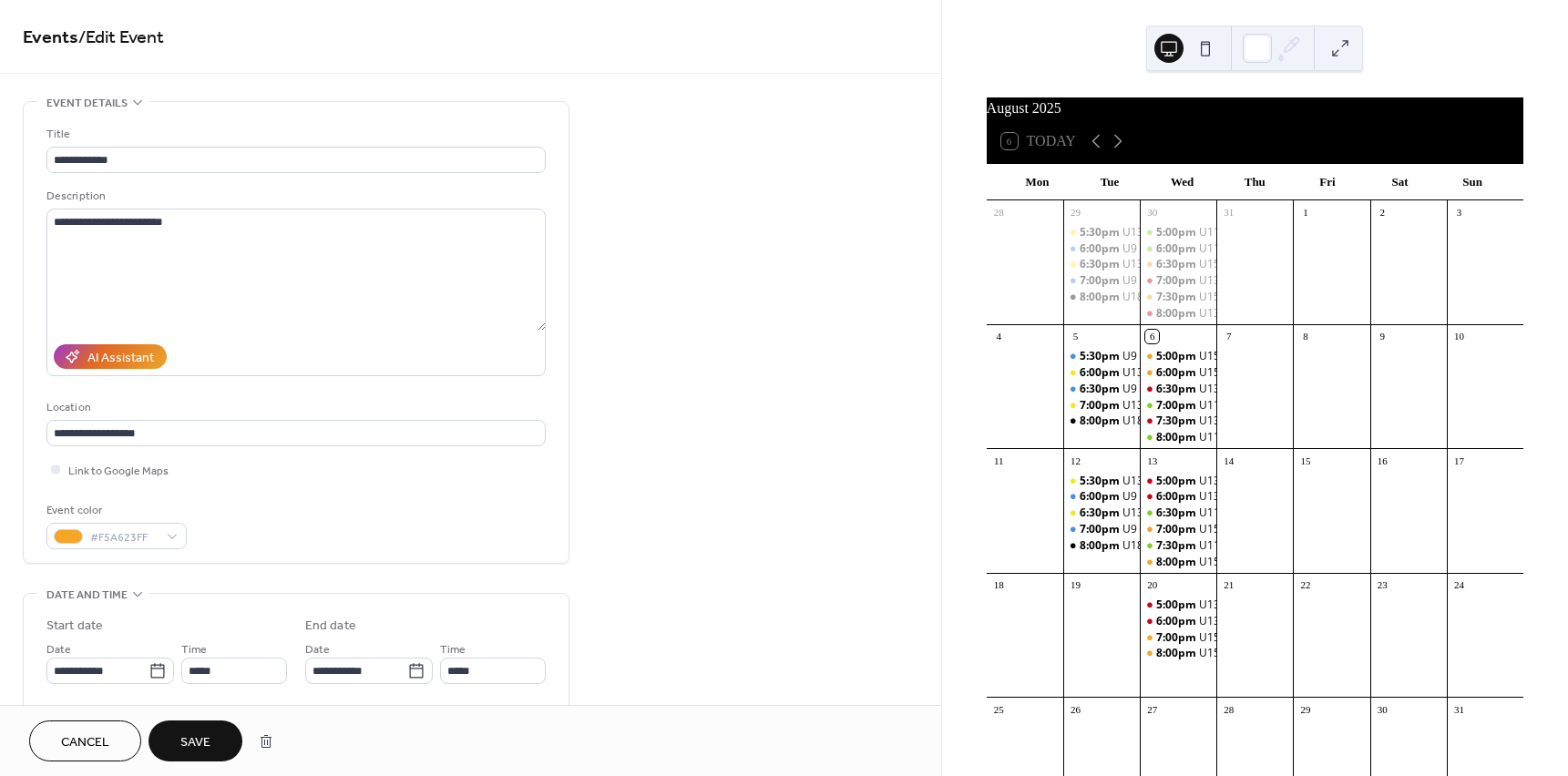 click on "Save" at bounding box center [195, 742] 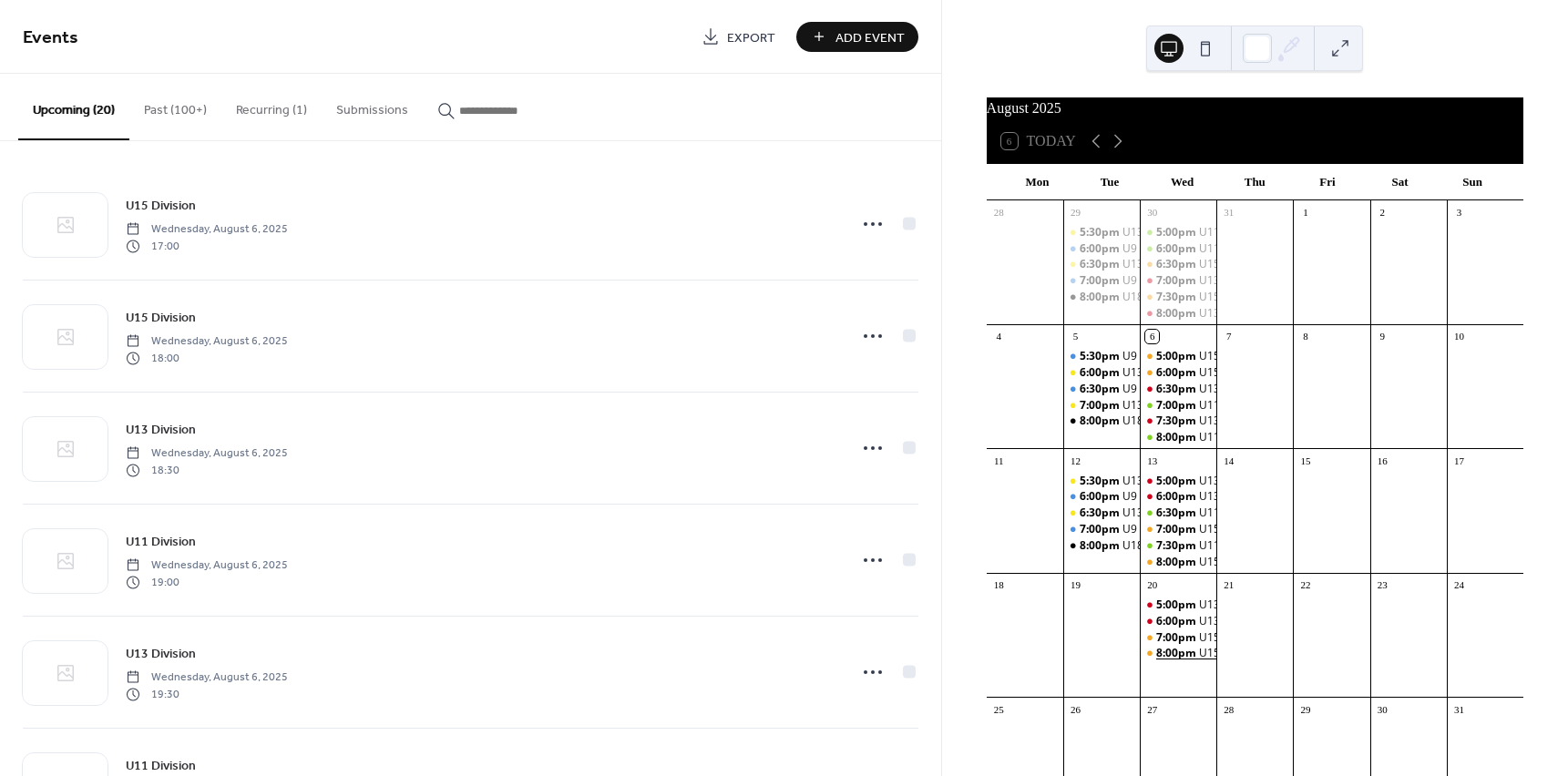 click on "8:00pm" at bounding box center [1177, 653] 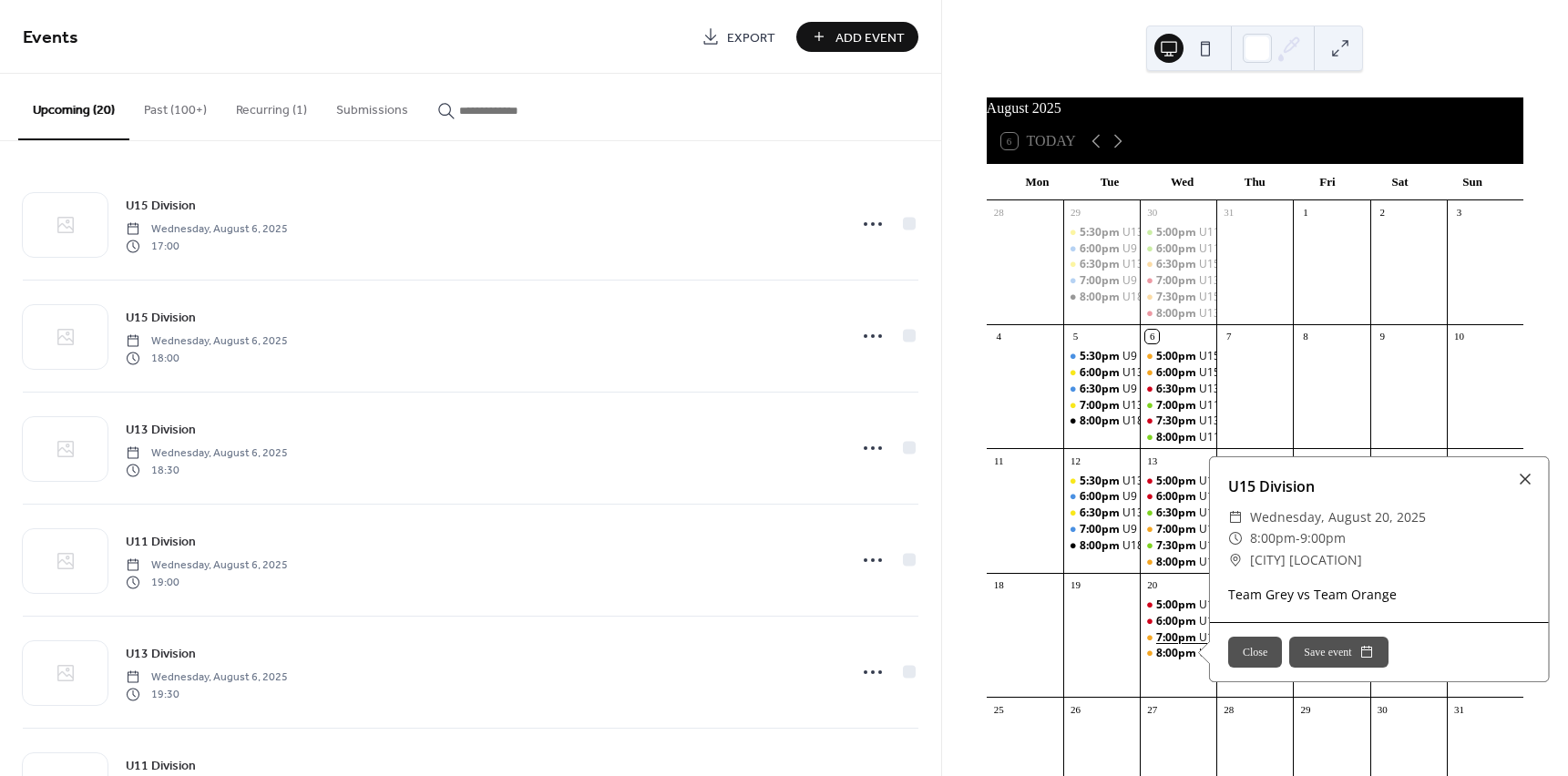 click on "7:00pm" at bounding box center (1177, 638) 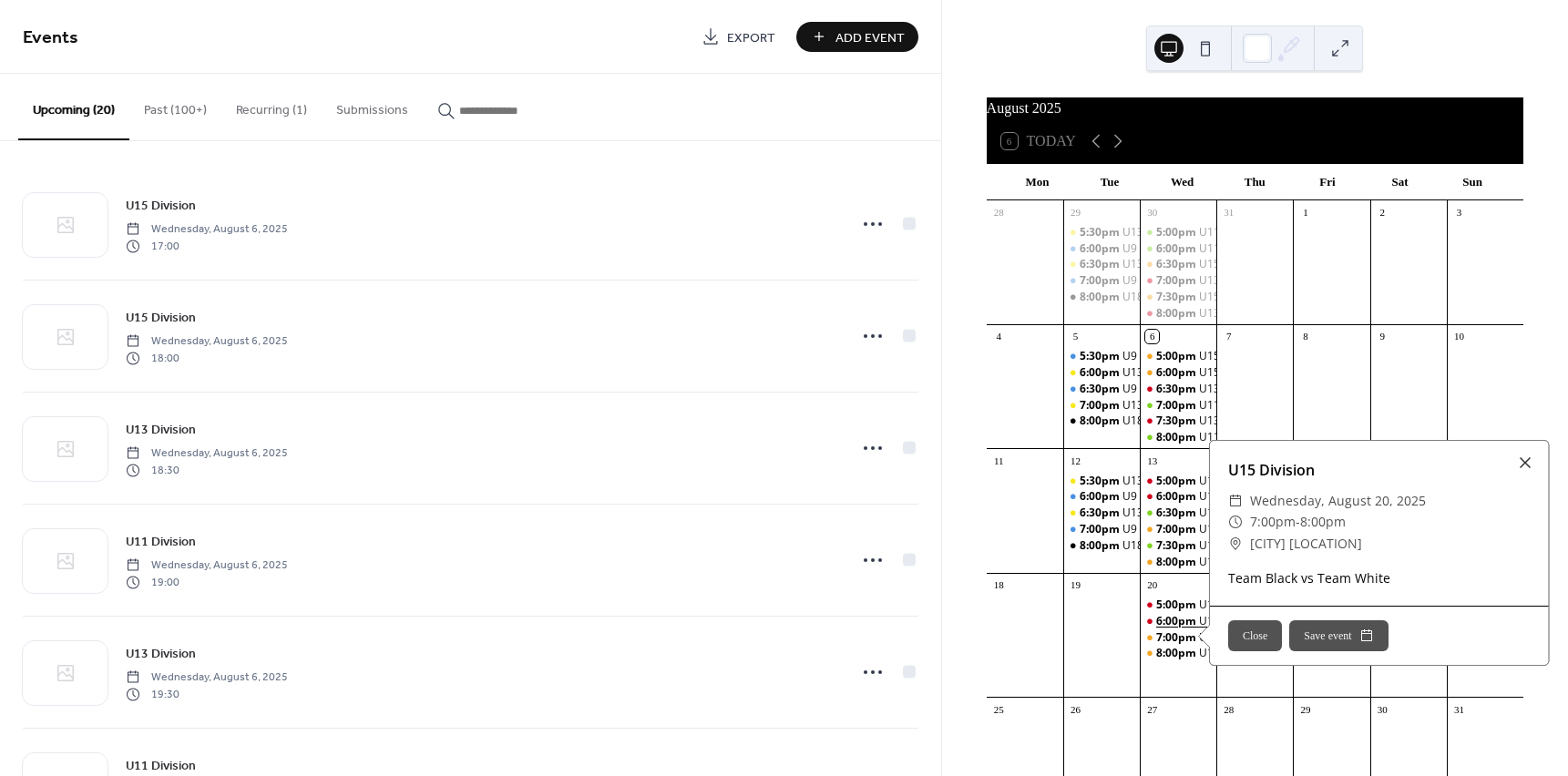 click on "6:00pm" at bounding box center (1177, 621) 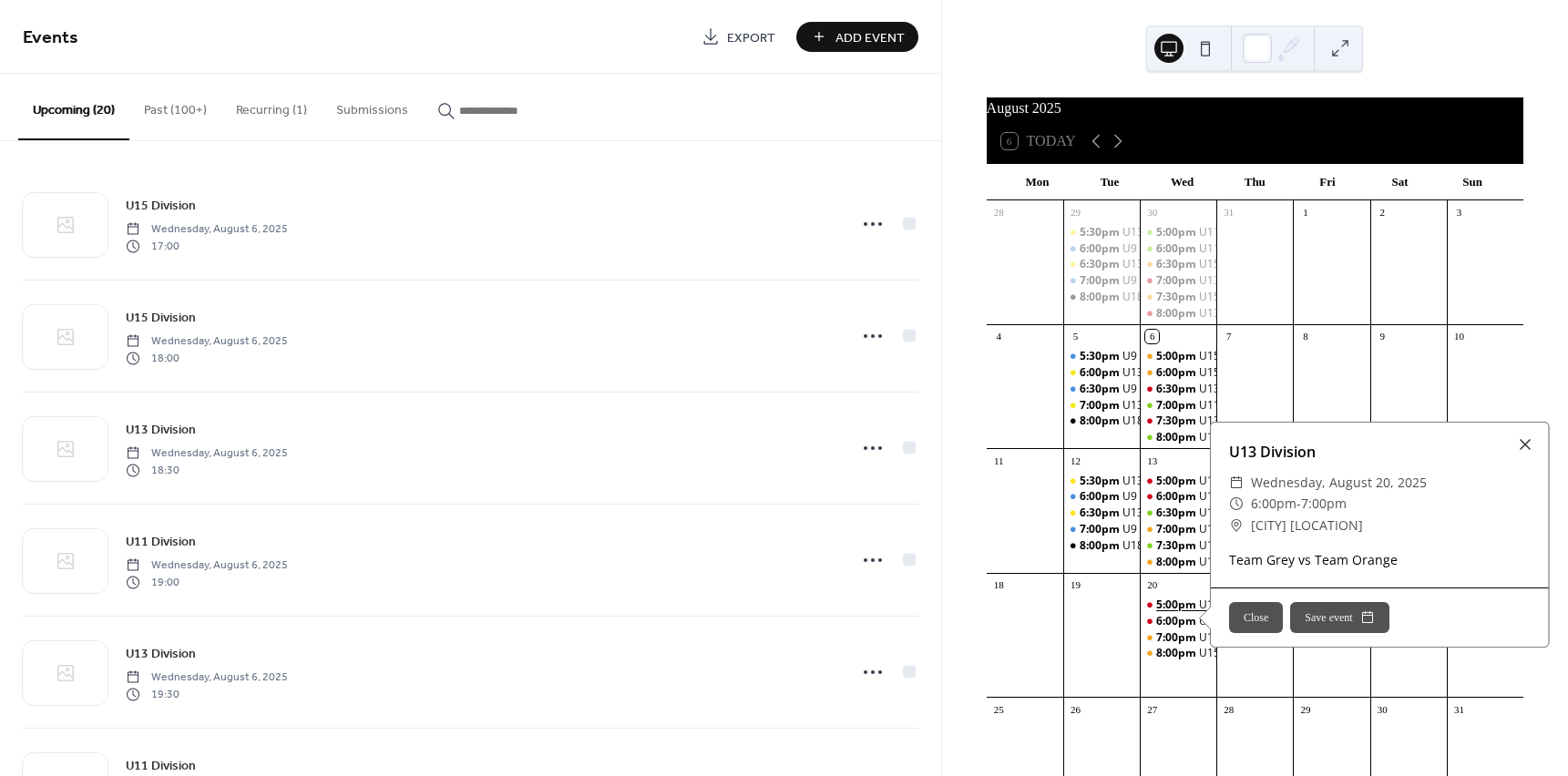 click on "5:00pm" at bounding box center (1177, 605) 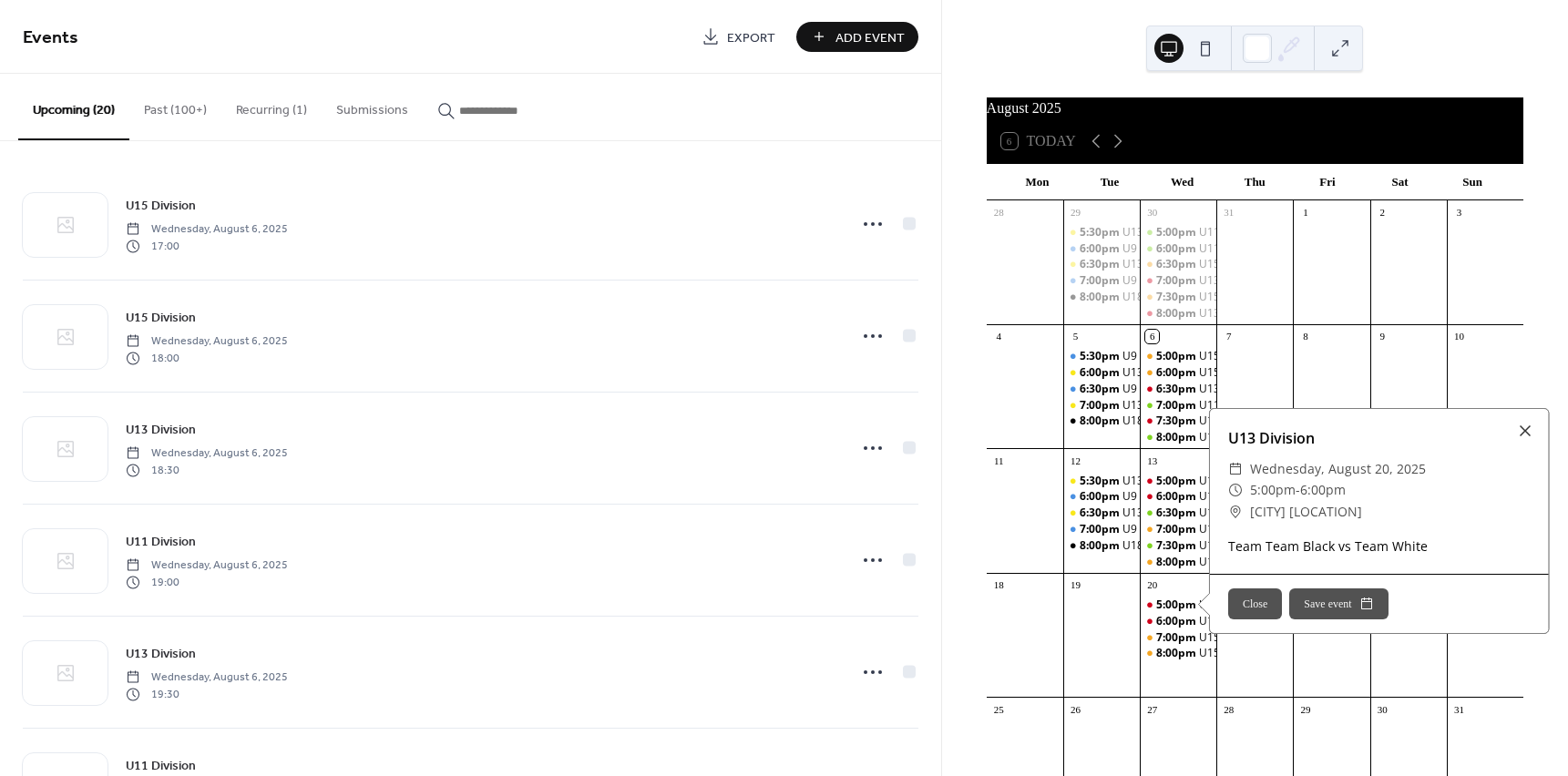 click on "[MONTH] [YEAR] 6 Today Mon Tue Wed Thu Fri Sat Sun 28 29 5:30pm U13 Girls Division 6:00pm U9 Division 6:30pm U13 Girls Division 7:00pm U9 Division 8:00pm U18/21 Division 30 5:00pm U11 Division 6:00pm U11 Division 6:30pm U15 Division 7:00pm U13 Division 7:30pm U15 Division 8:00pm U13 Division 31 1 2 3 4 5 5:30pm U9 Division 6:00pm U13 Girls Division 6:30pm U9 Division 7:00pm U13 Girls Division 8:00pm U18/21 Division 6 5:00pm U15 Division 6:00pm U15 Division 6:30pm U13 Division 7:00pm U11 Division 7:30pm U13 Division 8:00pm U11 Division 7 8 9 10 11 12 5:30pm U13 Girls Division 6:00pm U9 Division 6:30pm U13 Girls Division 7:00pm U9 Division 8:00pm U18/21 Division 13 5:00pm U13 Division 6:00pm U13 Division 6:30pm U11 Division 7:00pm U15 Division 7:30pm U11 Division 8:00pm U15 Division 14 15 16 17 18 19 20 5:00pm U13 Division 6:00pm U13 Division 7:00pm U15 Division 8:00pm U15 Division 21 22 23 24 25 26 27 28 29 30 31 1 2 3 4 5 6 7 Subscribe U13 Division ​ Wednesday, [MONTH], [YEAR] ​ 5:00pm - 6:00pm ​ Close" at bounding box center [1255, 388] 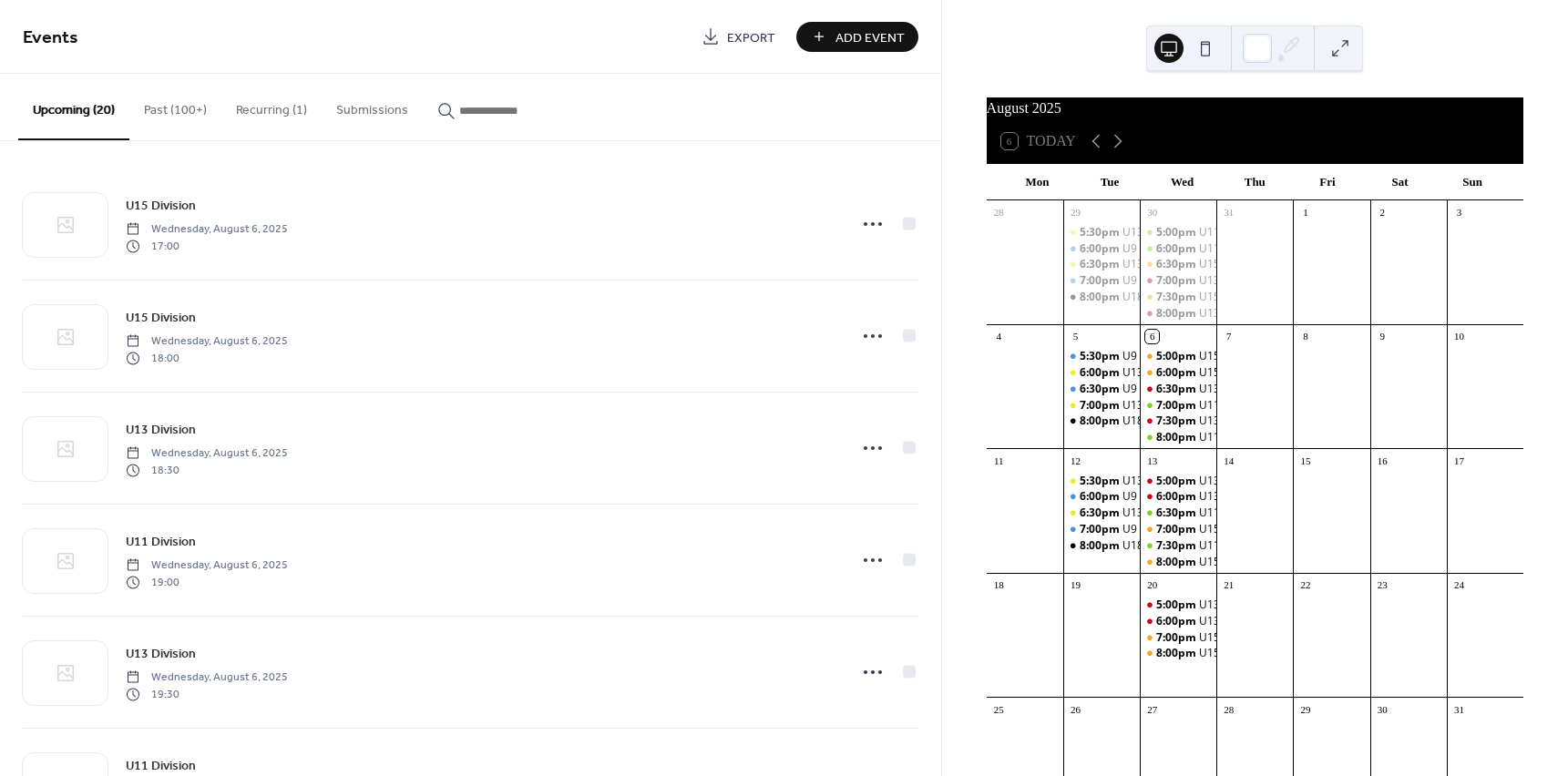 click at bounding box center [1205, 48] 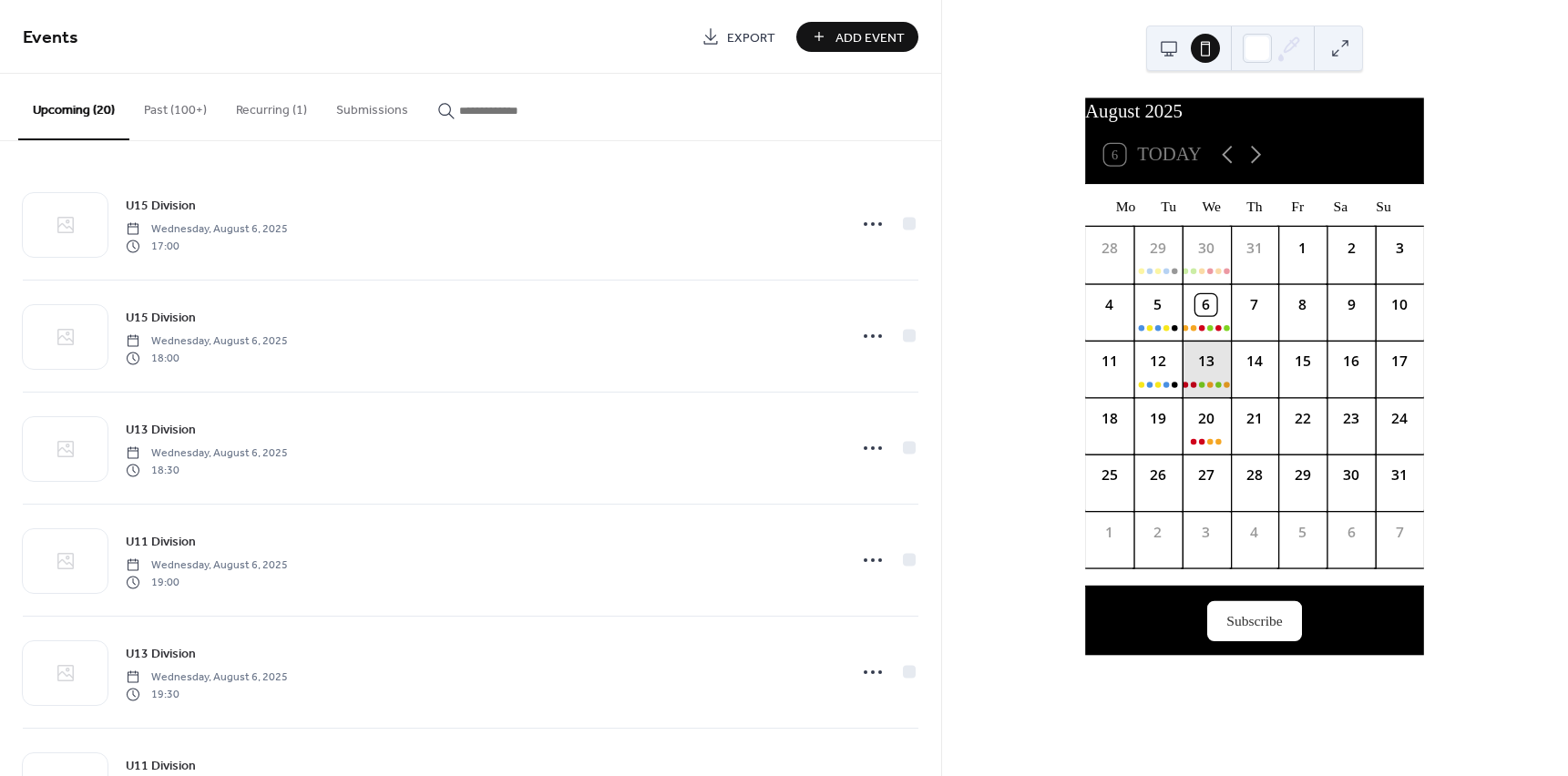 click on "13" at bounding box center (1206, 369) 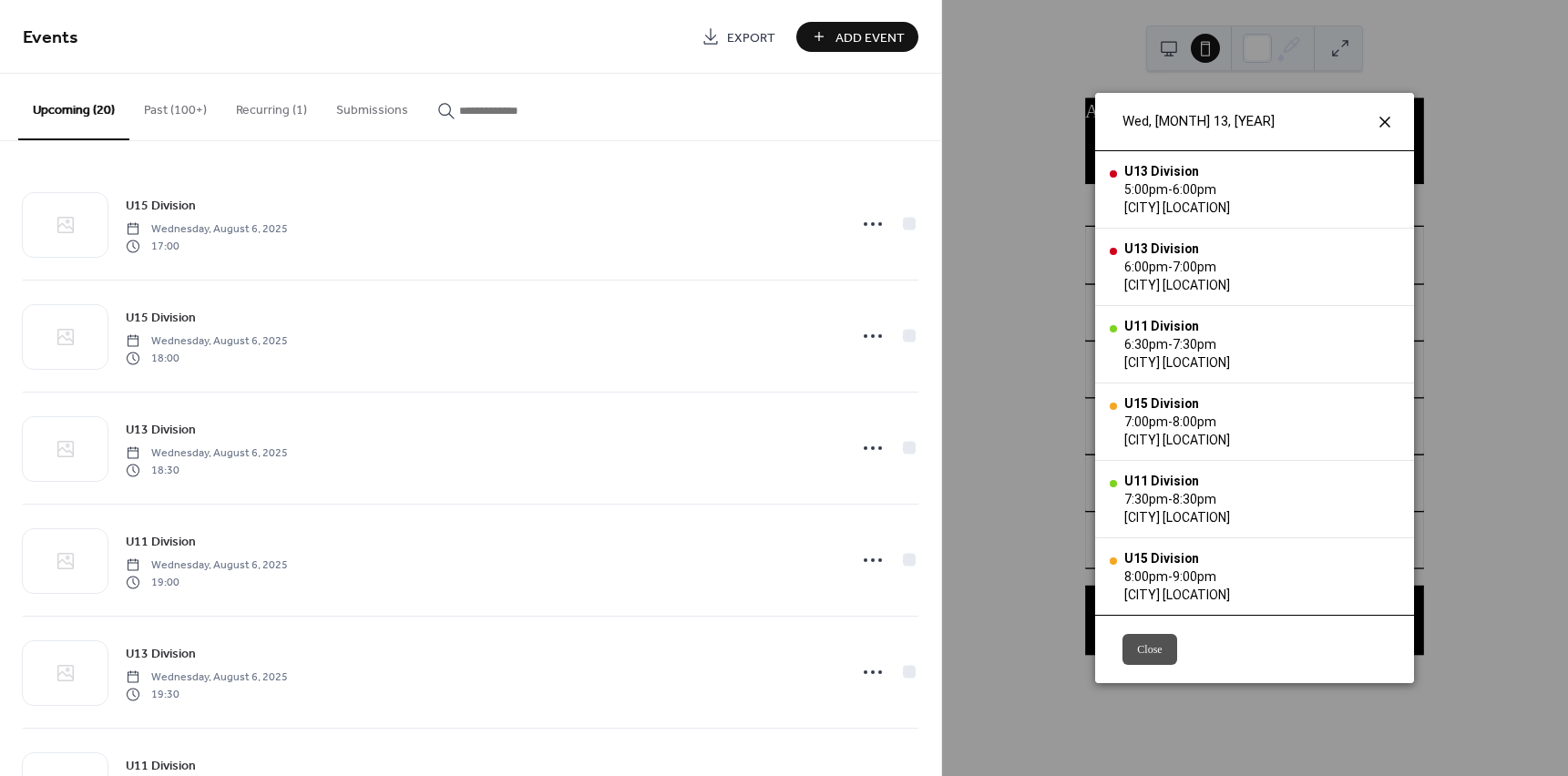 click 